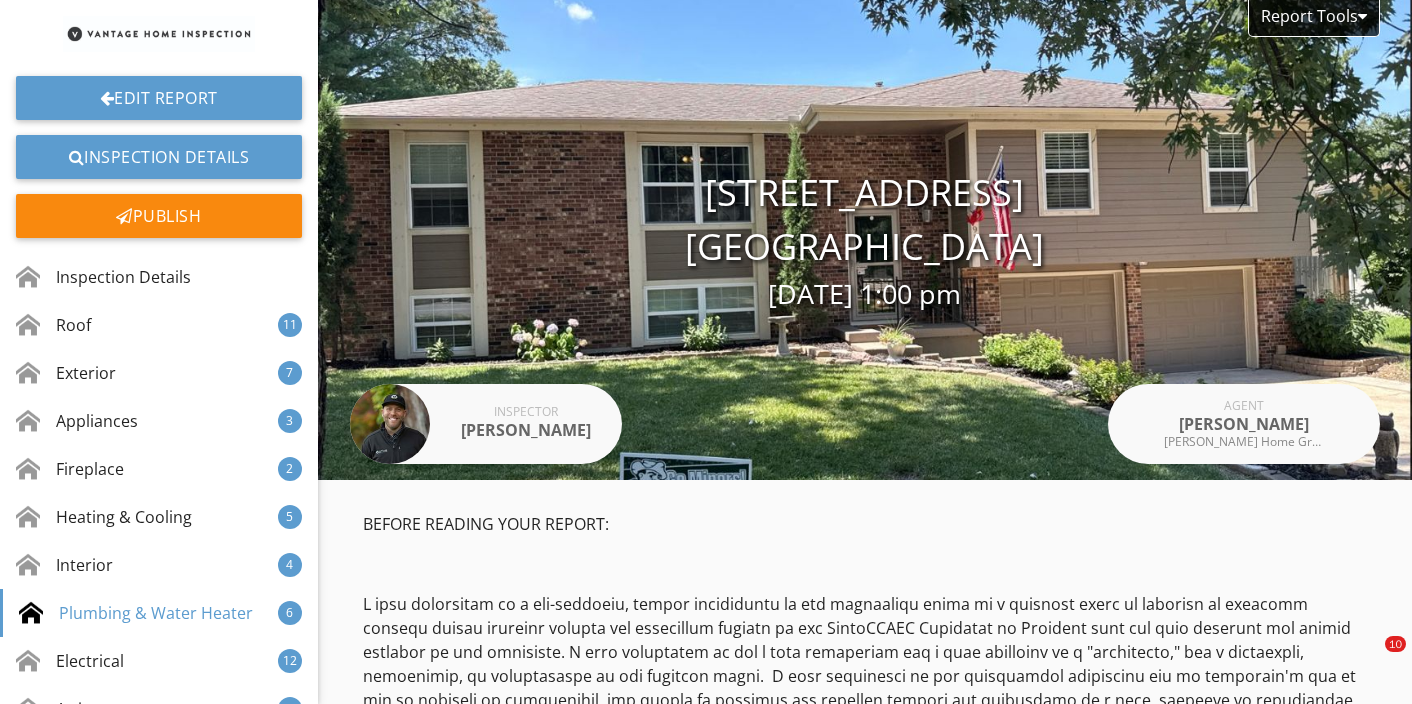 scroll, scrollTop: 0, scrollLeft: 0, axis: both 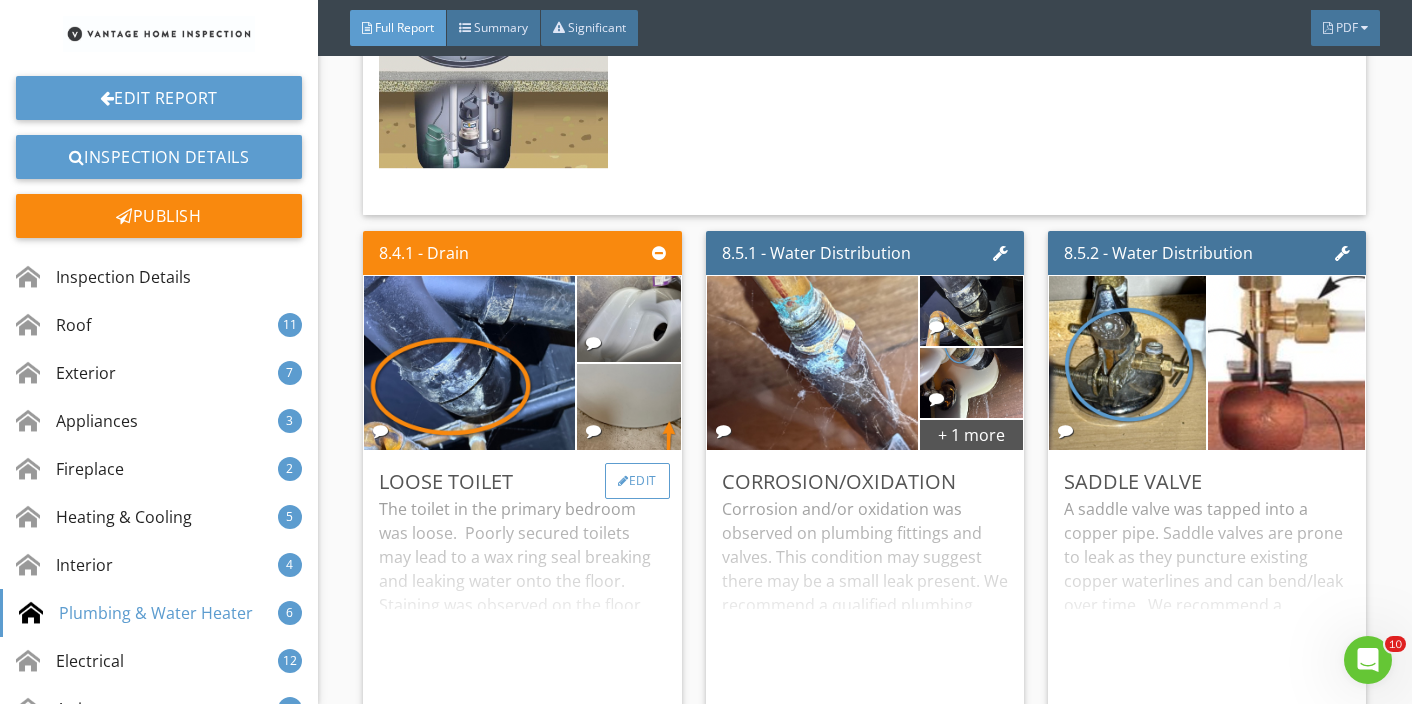 click on "Edit" at bounding box center (637, 481) 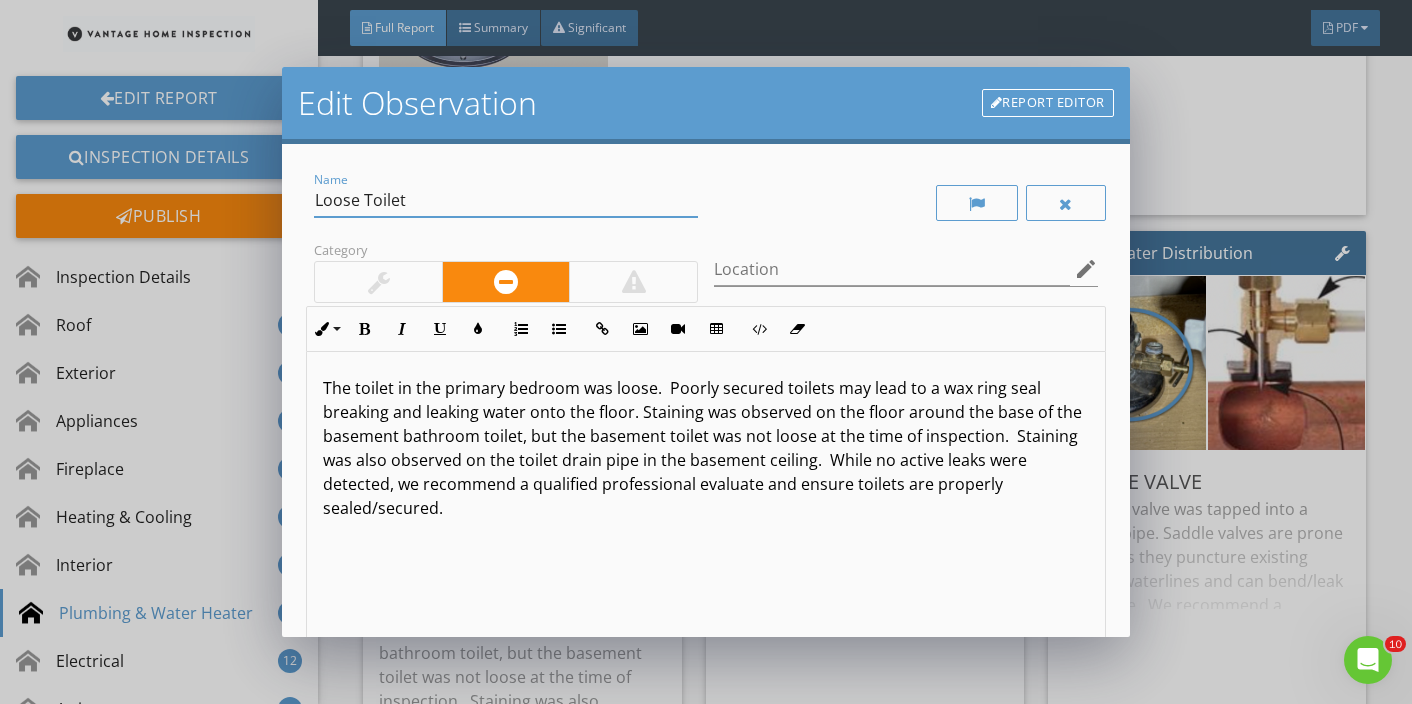 click on "Loose Toilet" at bounding box center [506, 200] 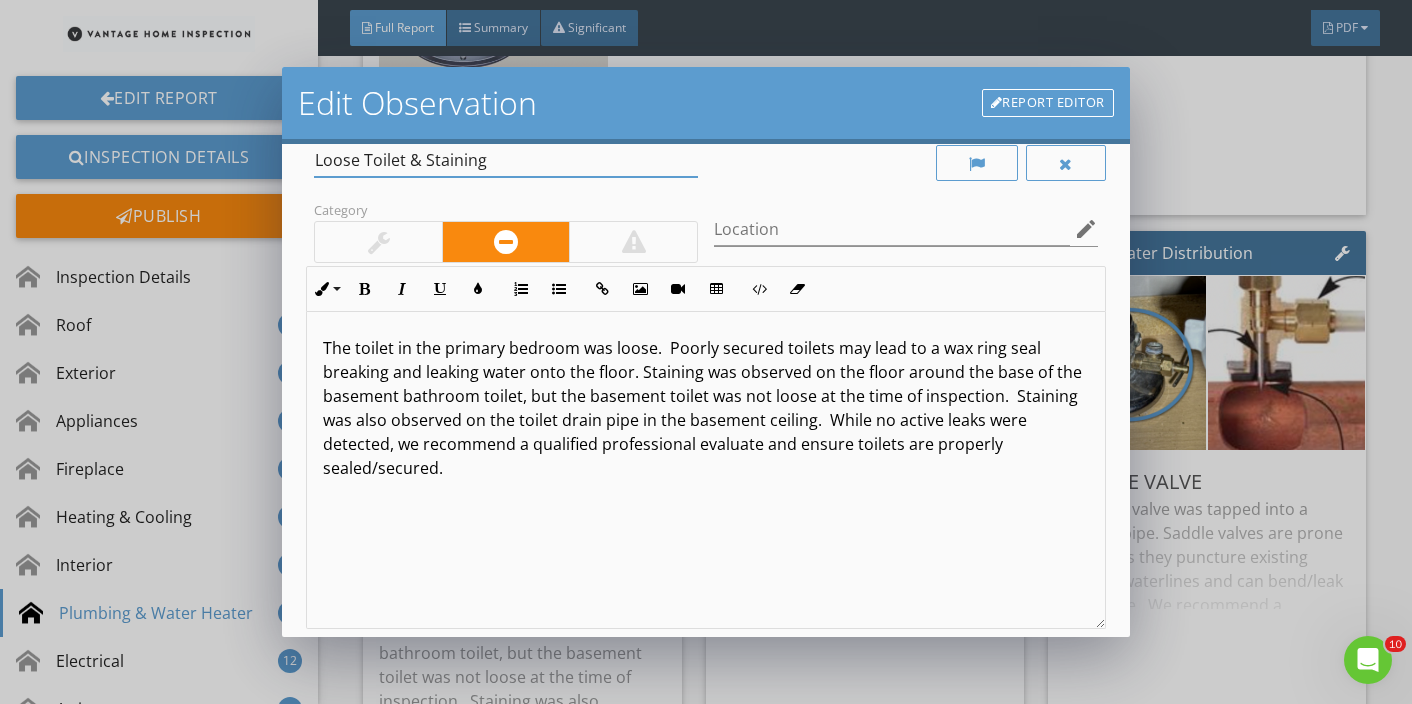 scroll, scrollTop: 5, scrollLeft: 0, axis: vertical 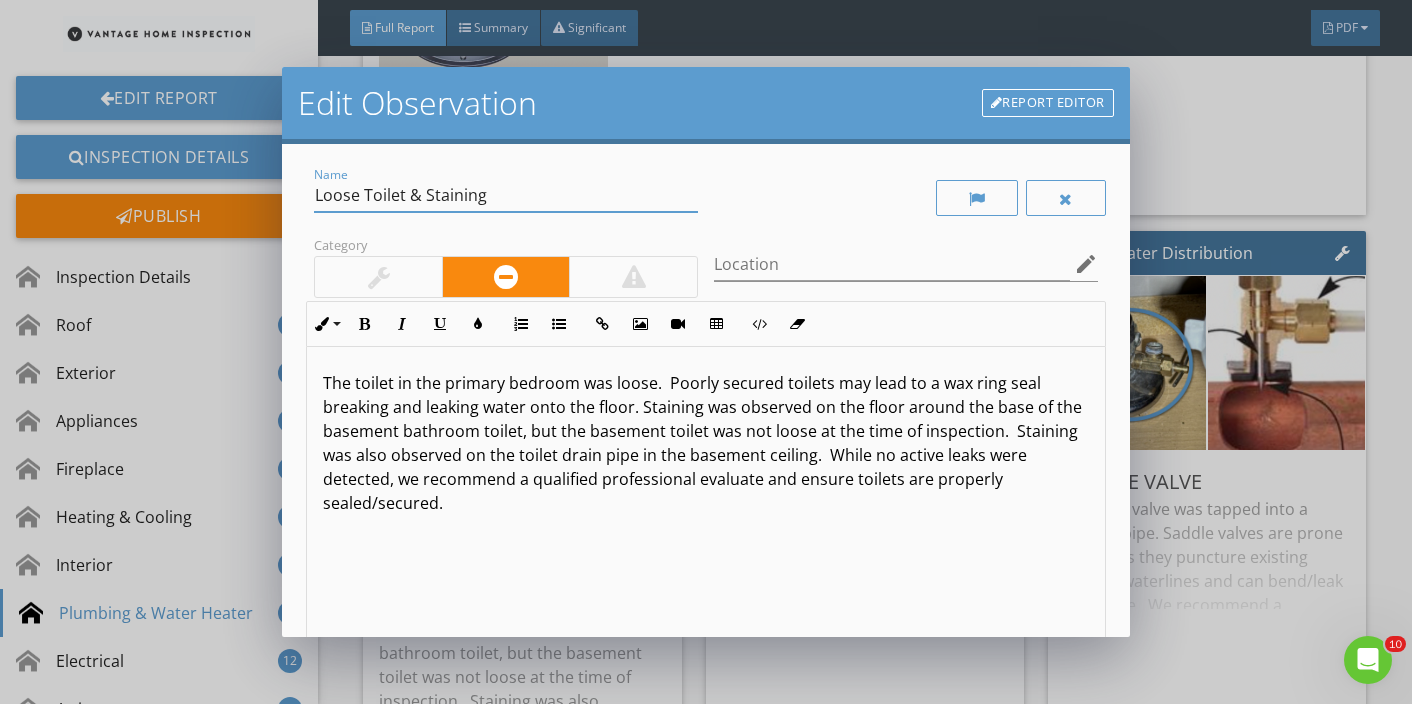 type on "Loose Toilet & Staining" 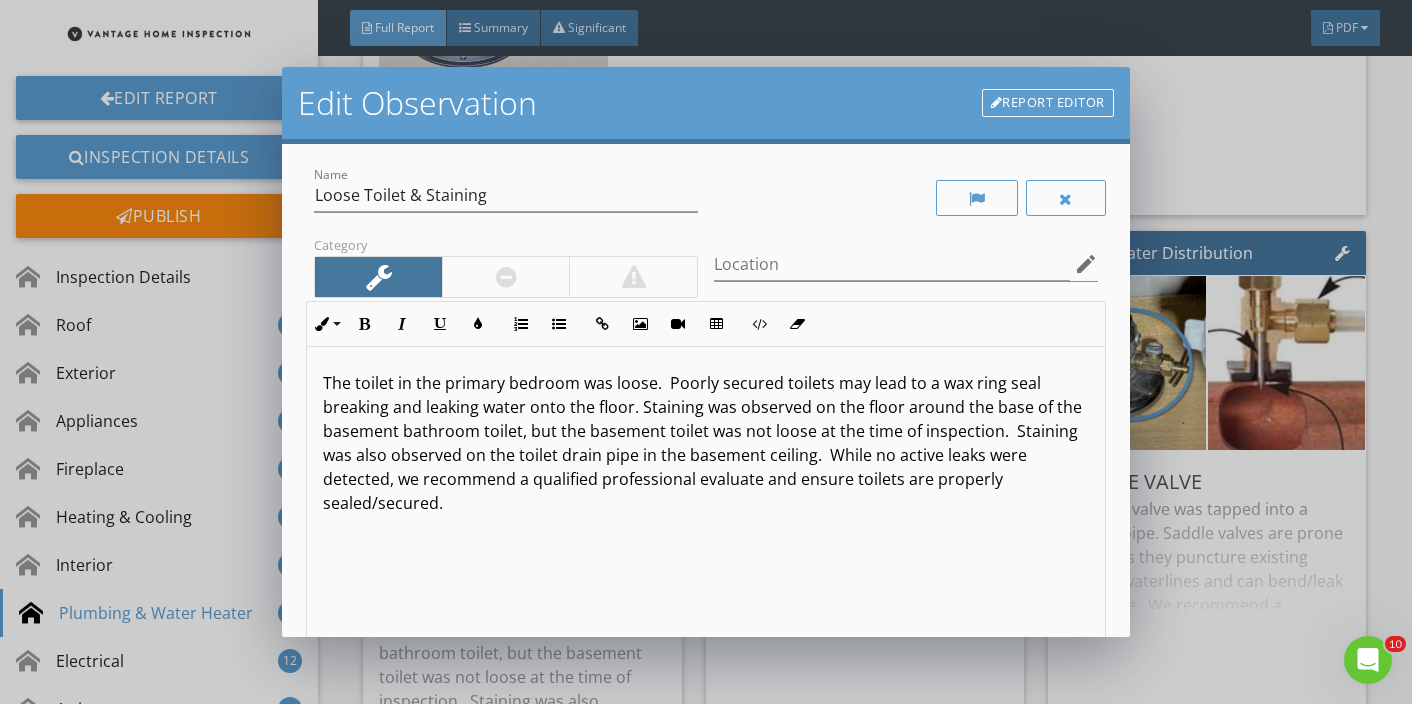 scroll, scrollTop: 269, scrollLeft: 0, axis: vertical 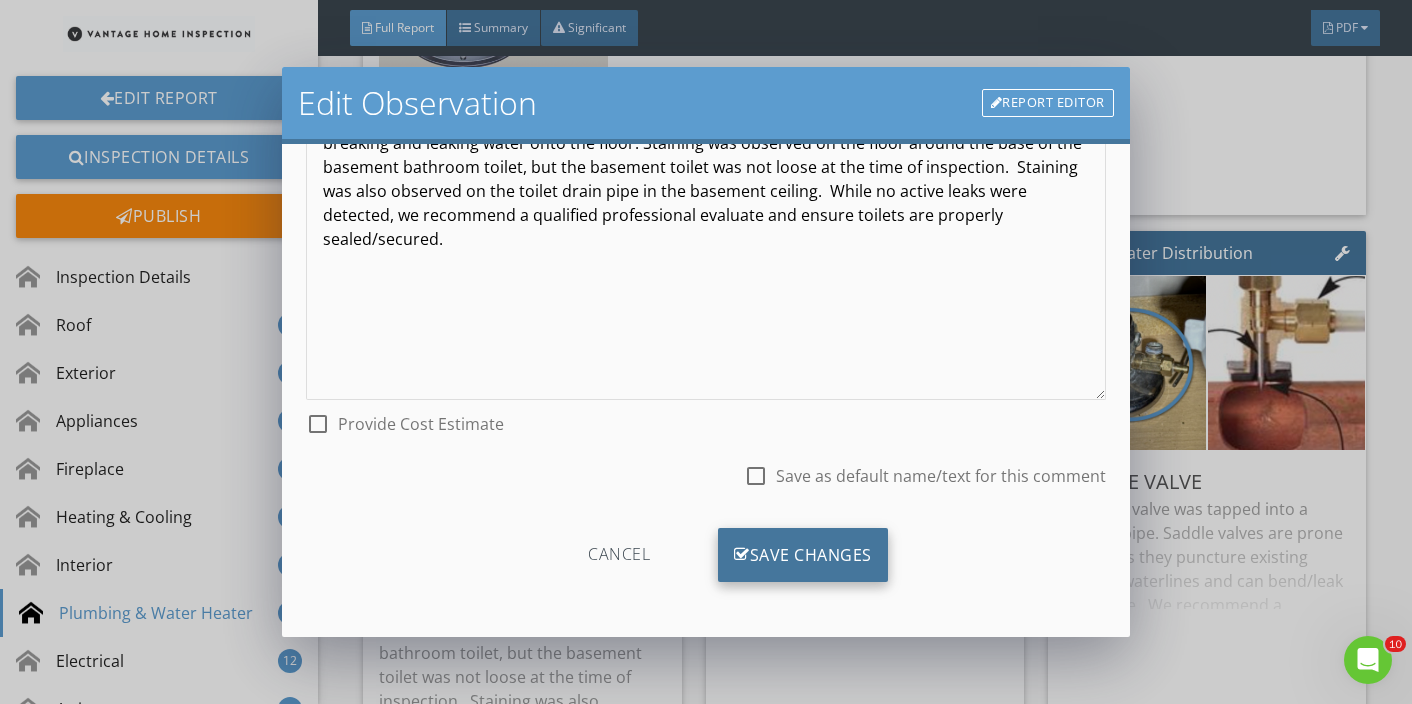 click on "Save Changes" at bounding box center [803, 555] 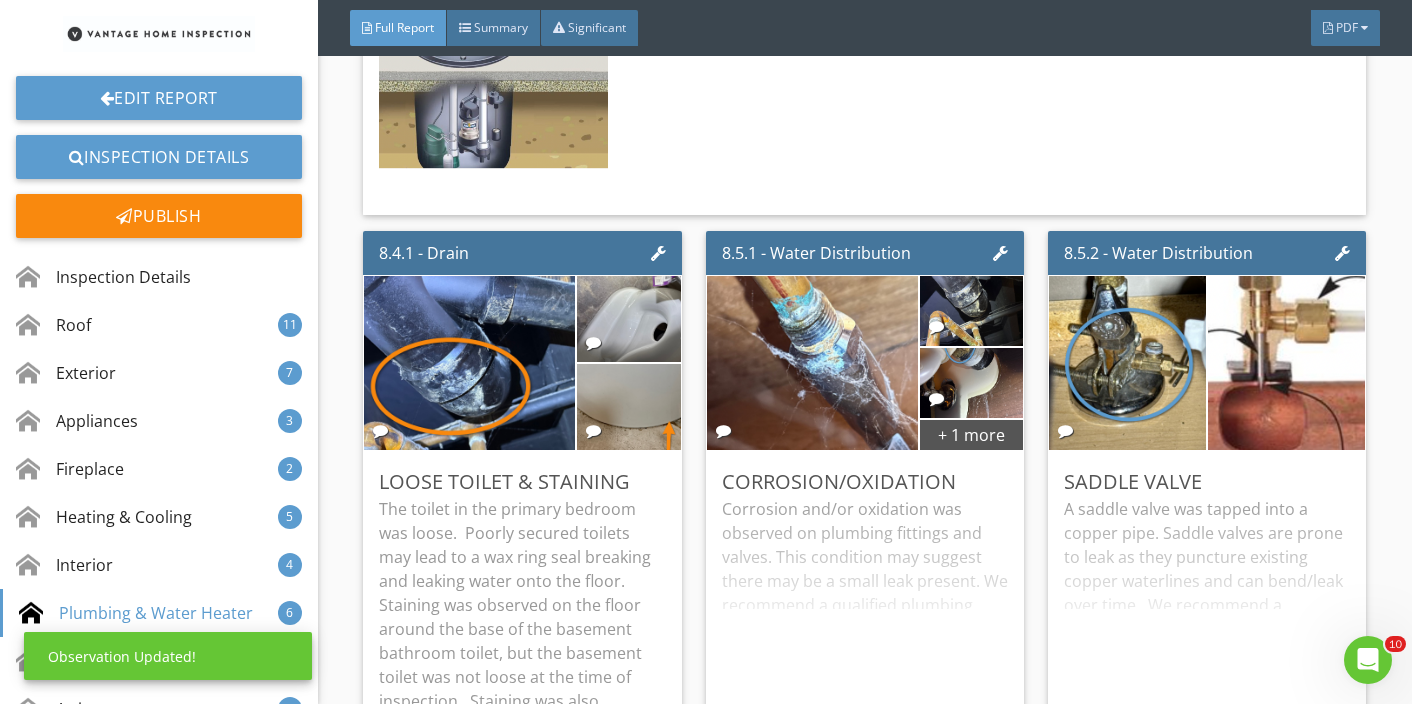 scroll, scrollTop: 32, scrollLeft: 0, axis: vertical 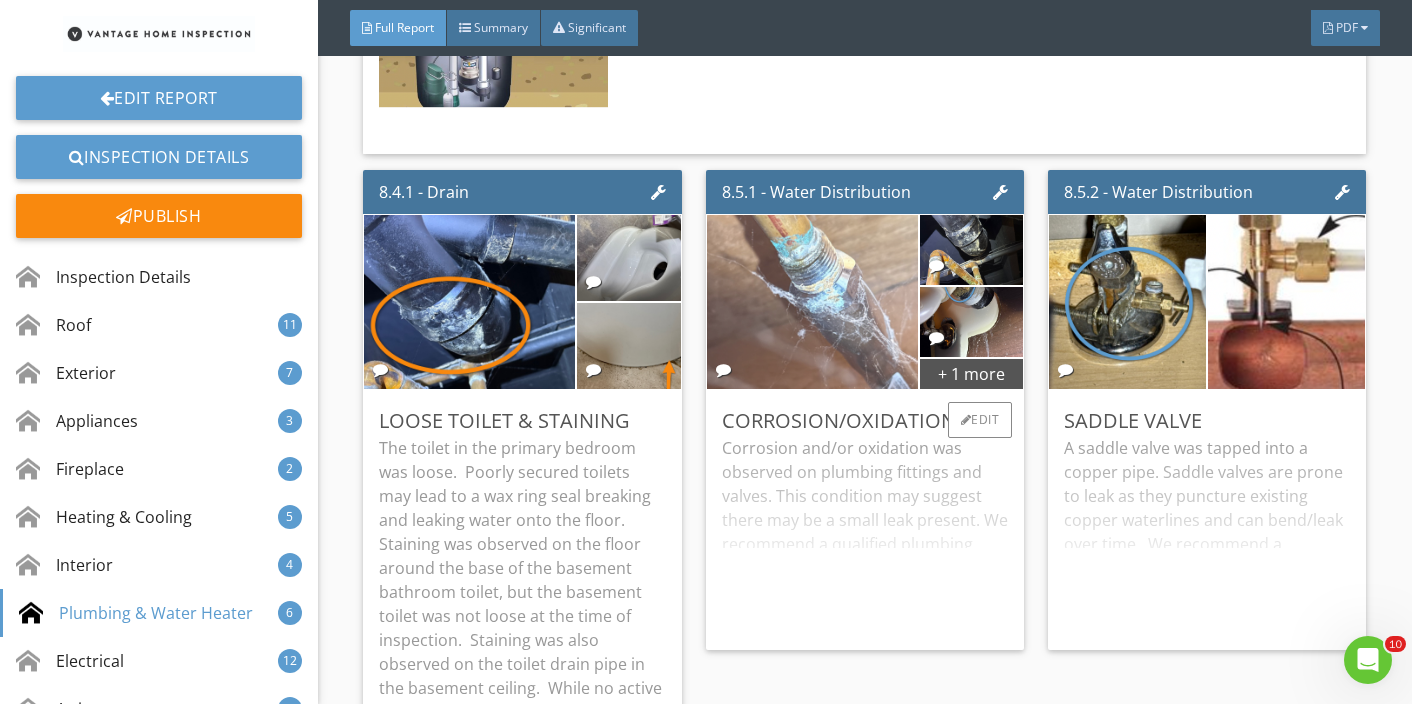 click at bounding box center (812, 302) 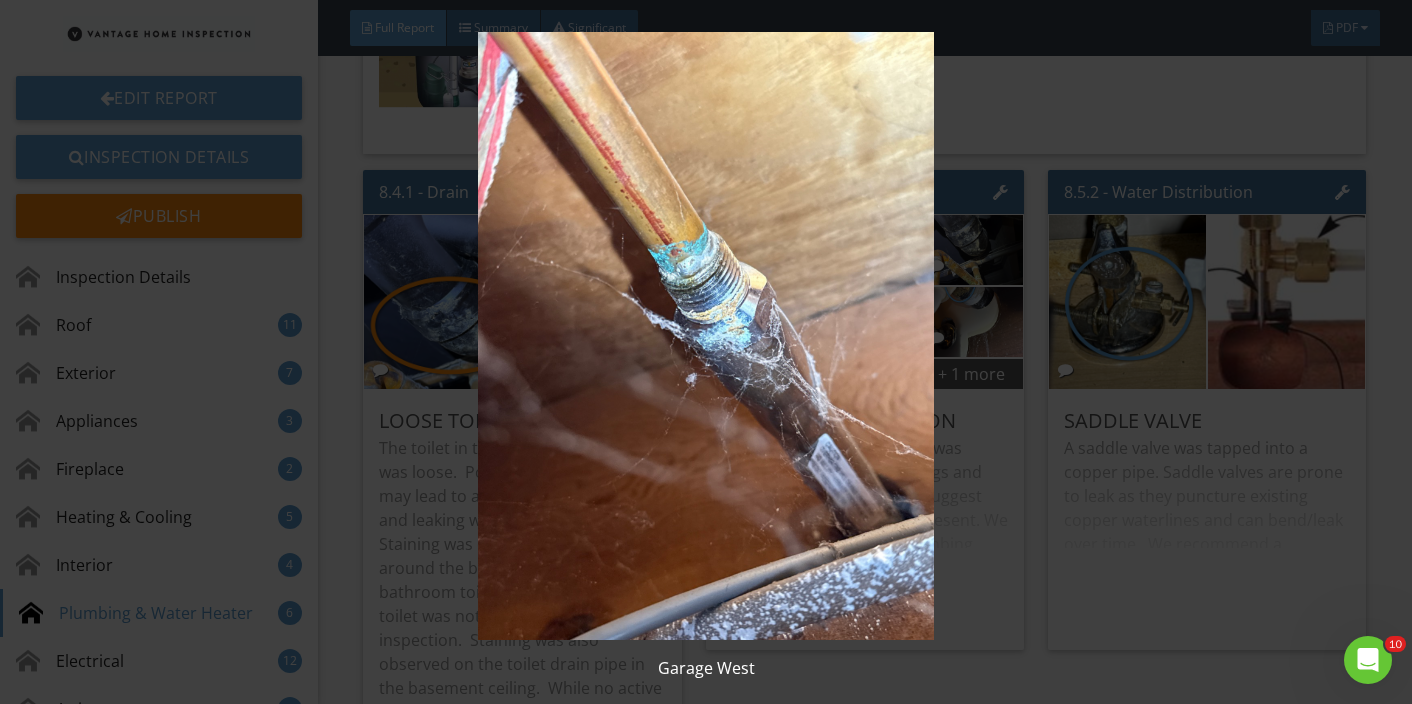 click at bounding box center (706, 336) 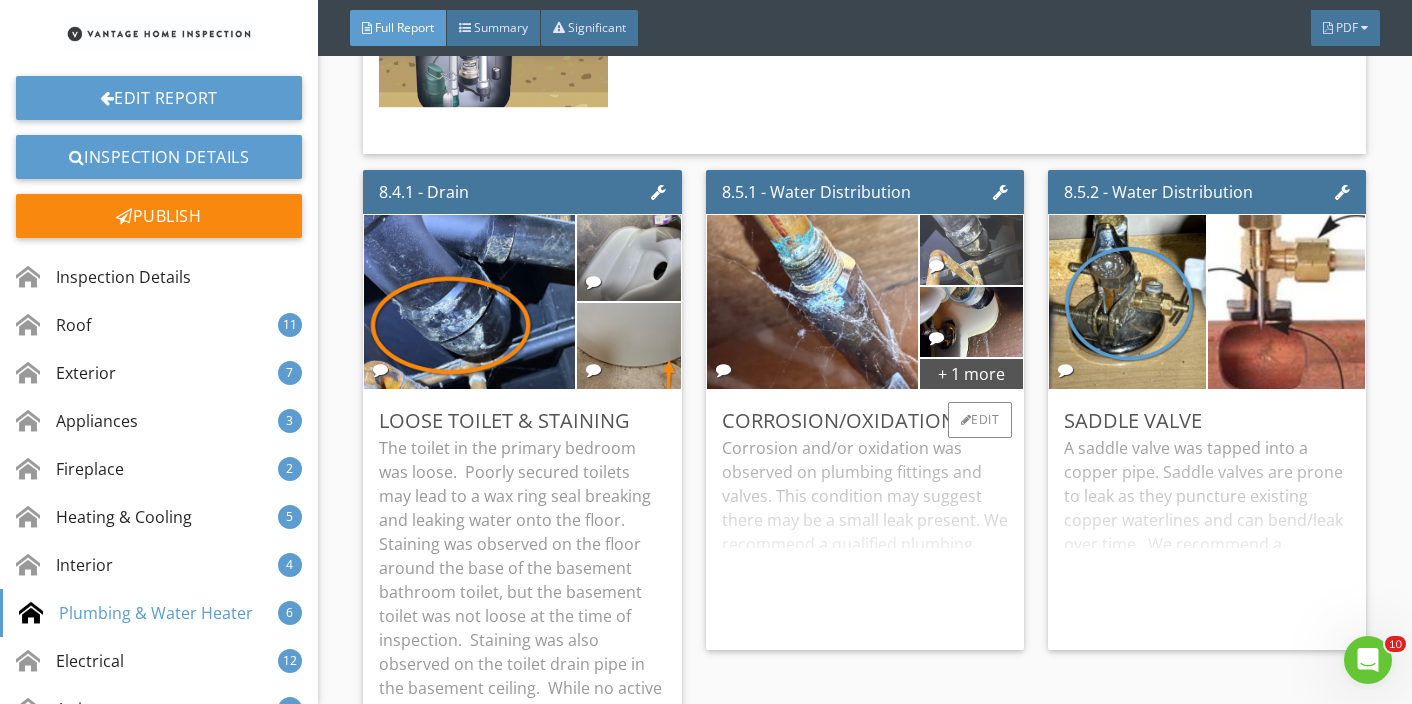click at bounding box center [971, 250] 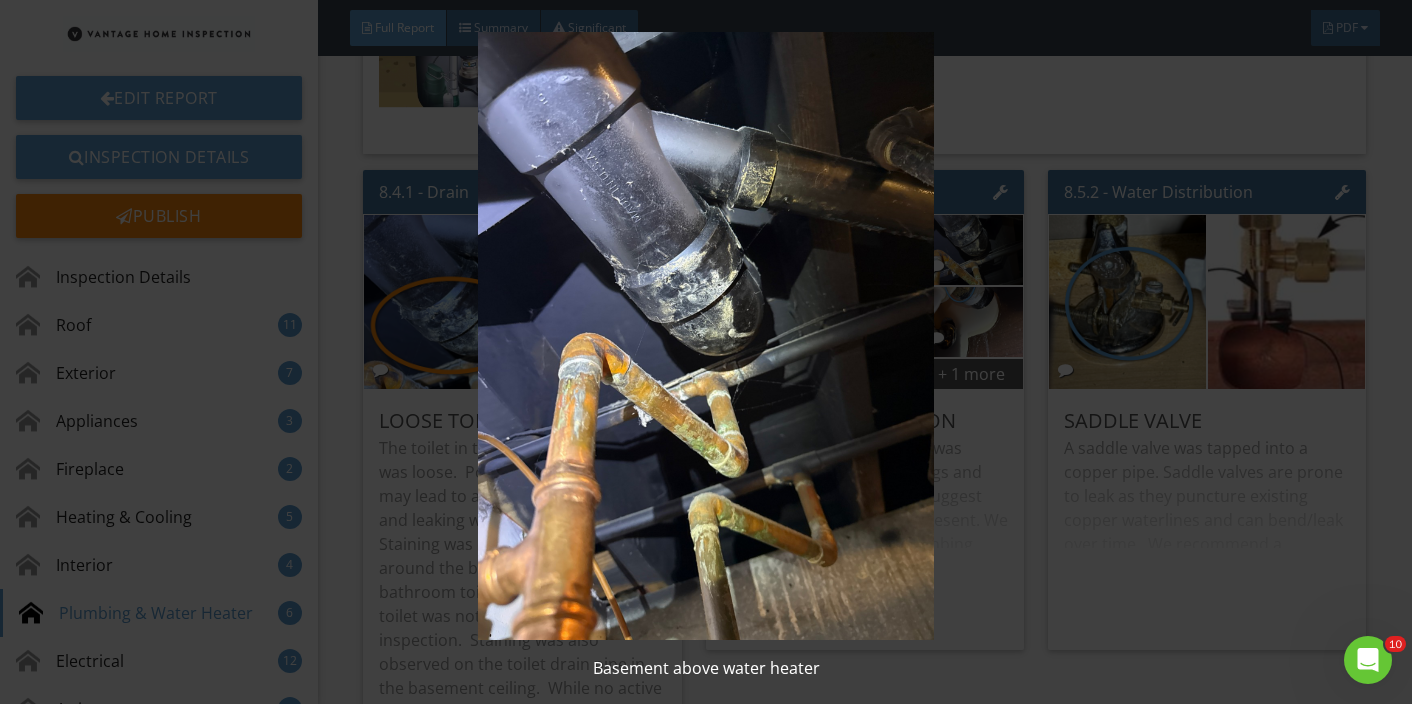 click at bounding box center [706, 336] 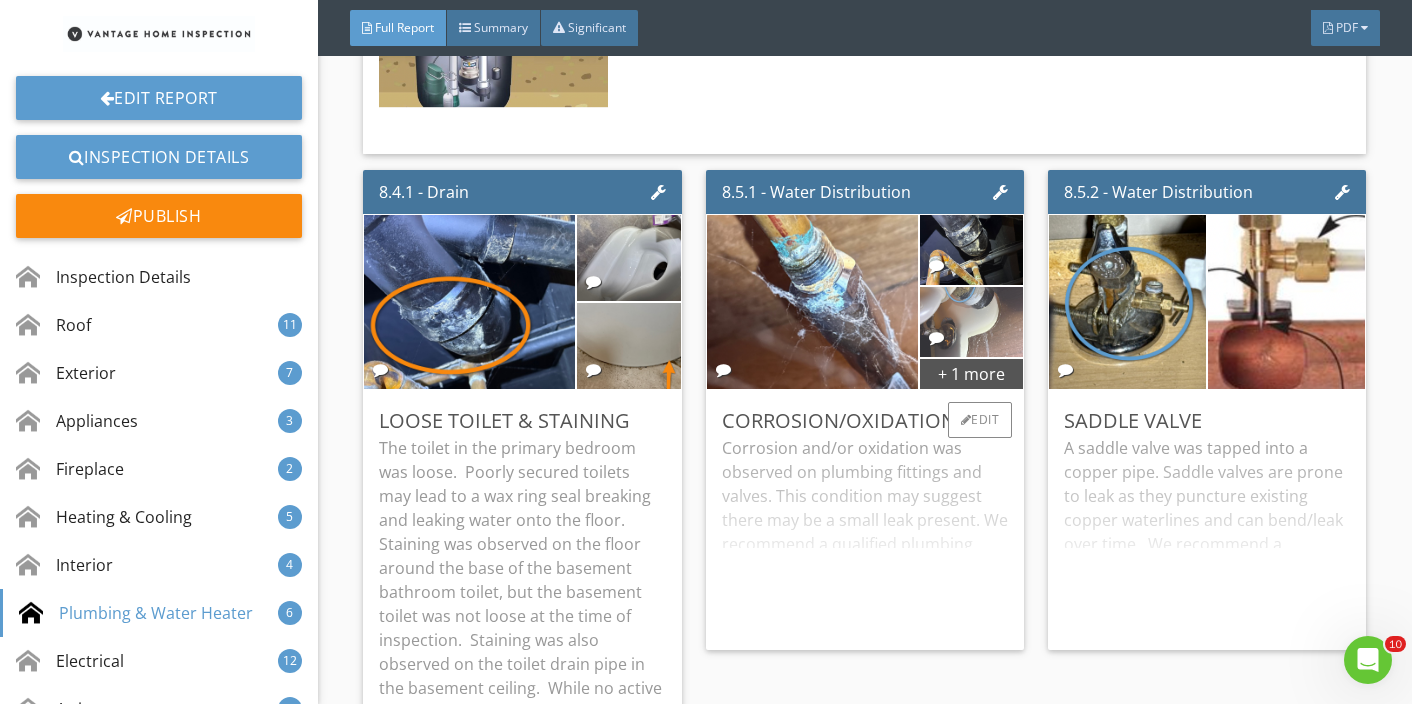 click at bounding box center [971, 322] 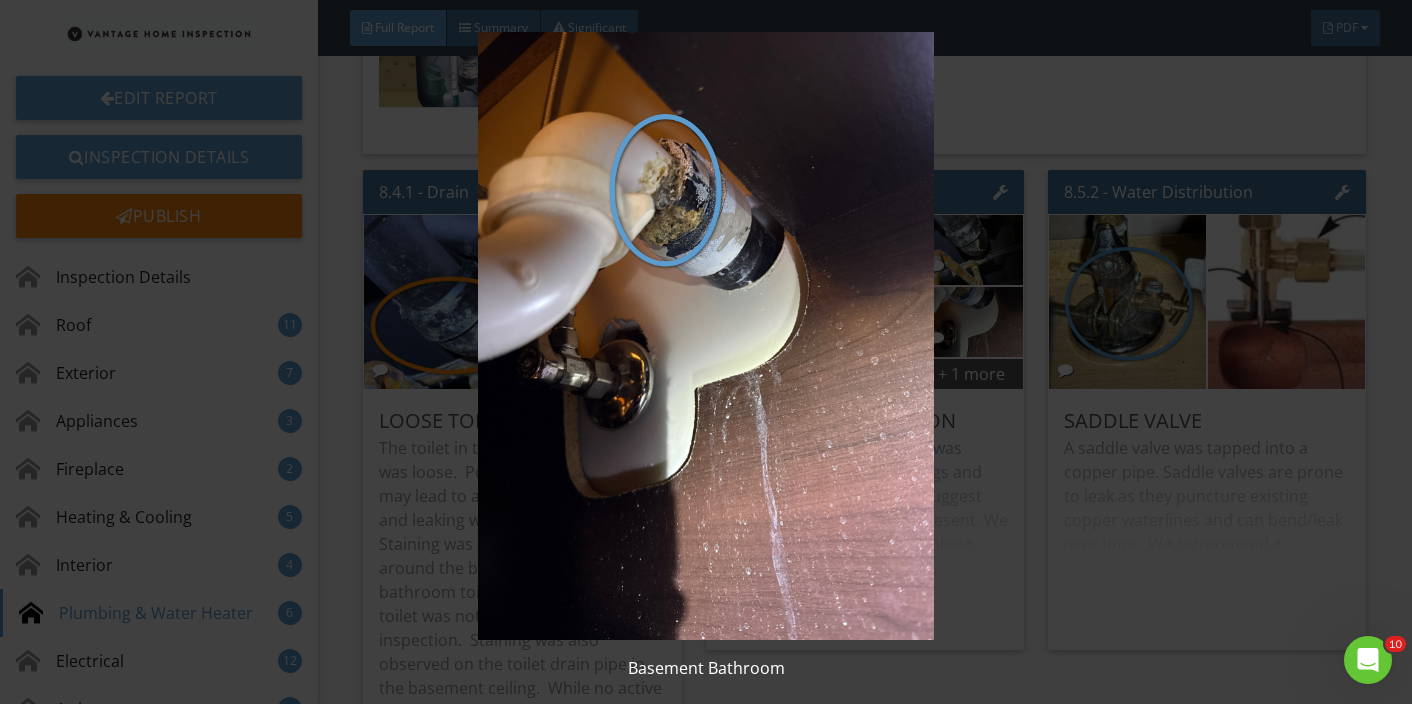 click at bounding box center (706, 336) 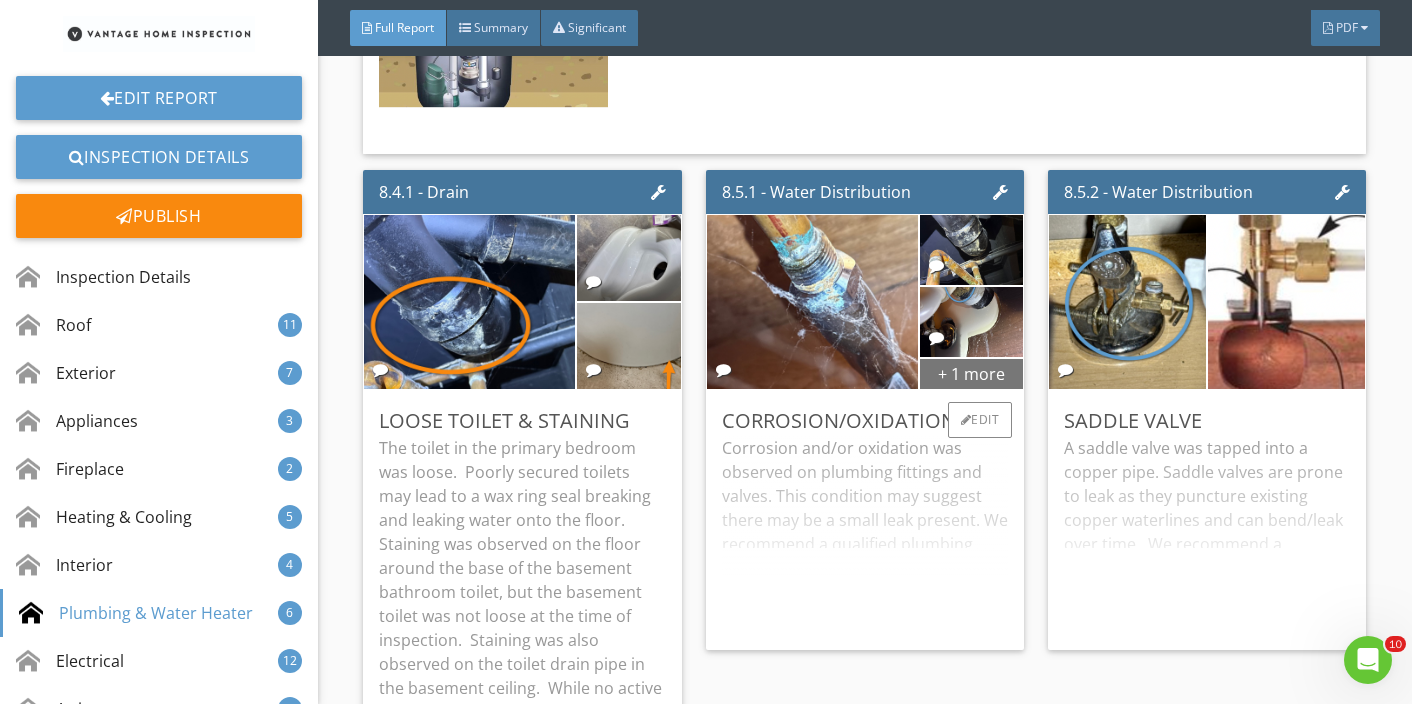 click on "+ 1 more" at bounding box center [971, 373] 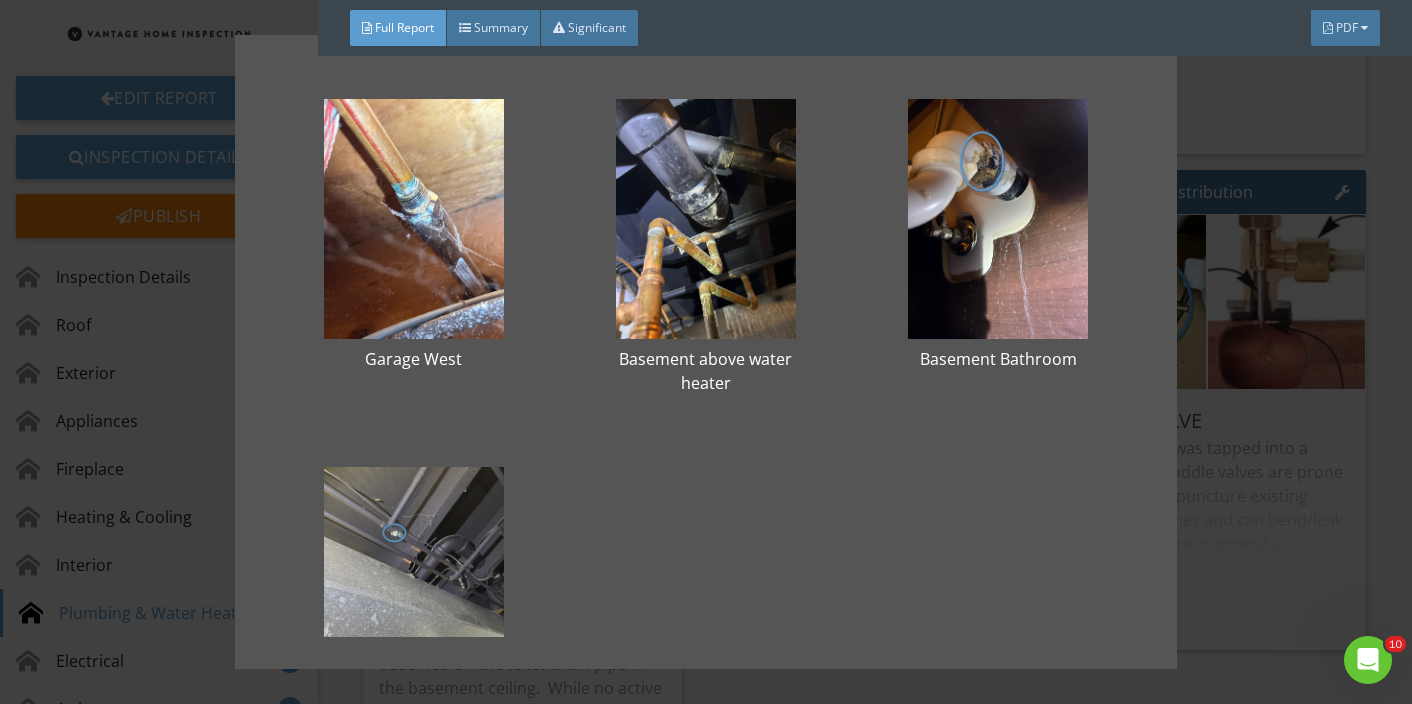 click at bounding box center [413, 587] 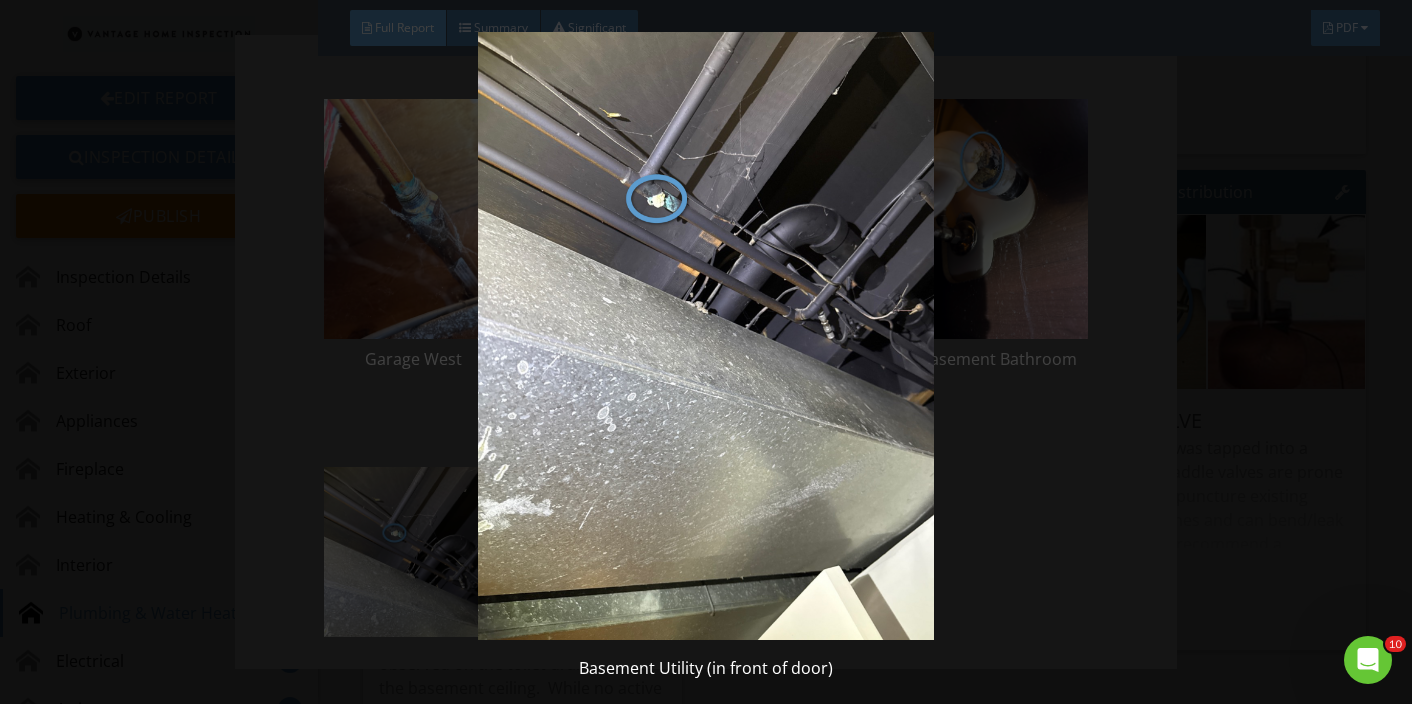 click at bounding box center (706, 336) 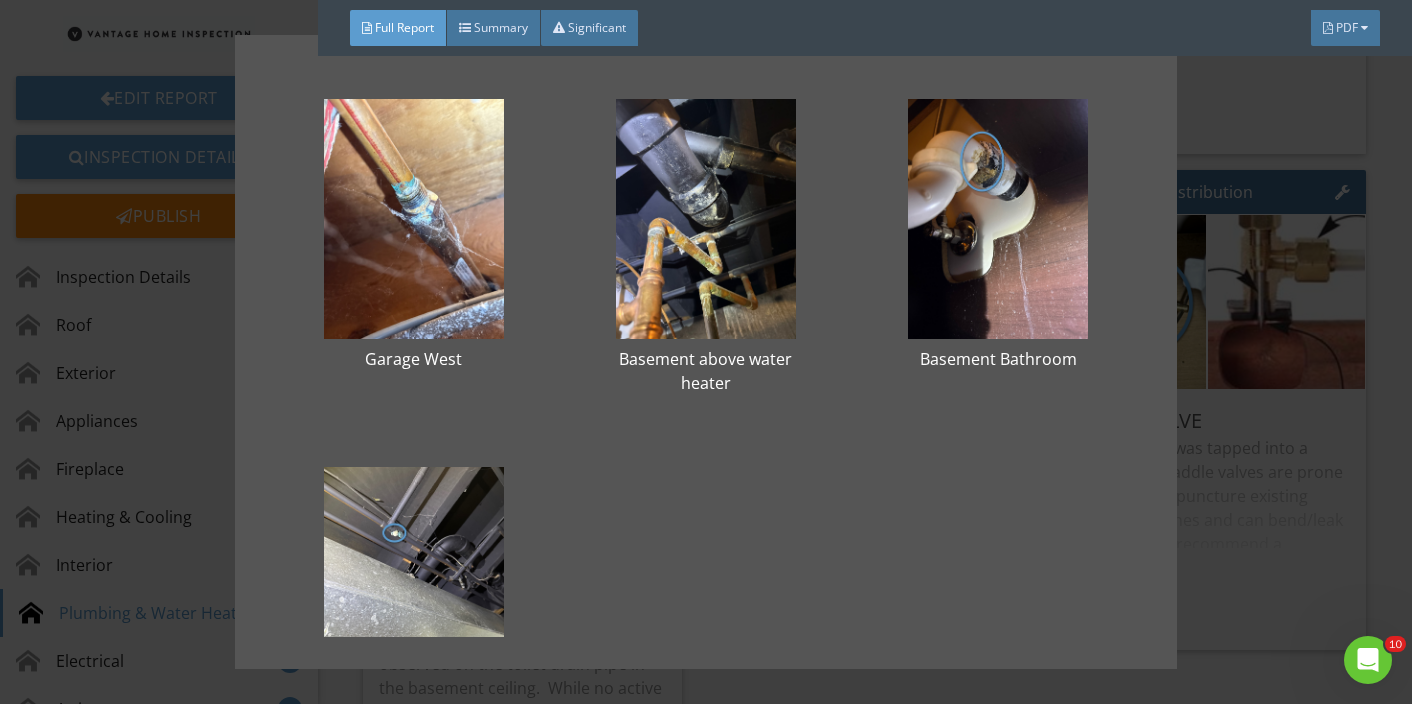 click on "Garage West
Basement above water heater
Basement Bathroom
Basement Utility (in front of door)" at bounding box center (705, 352) 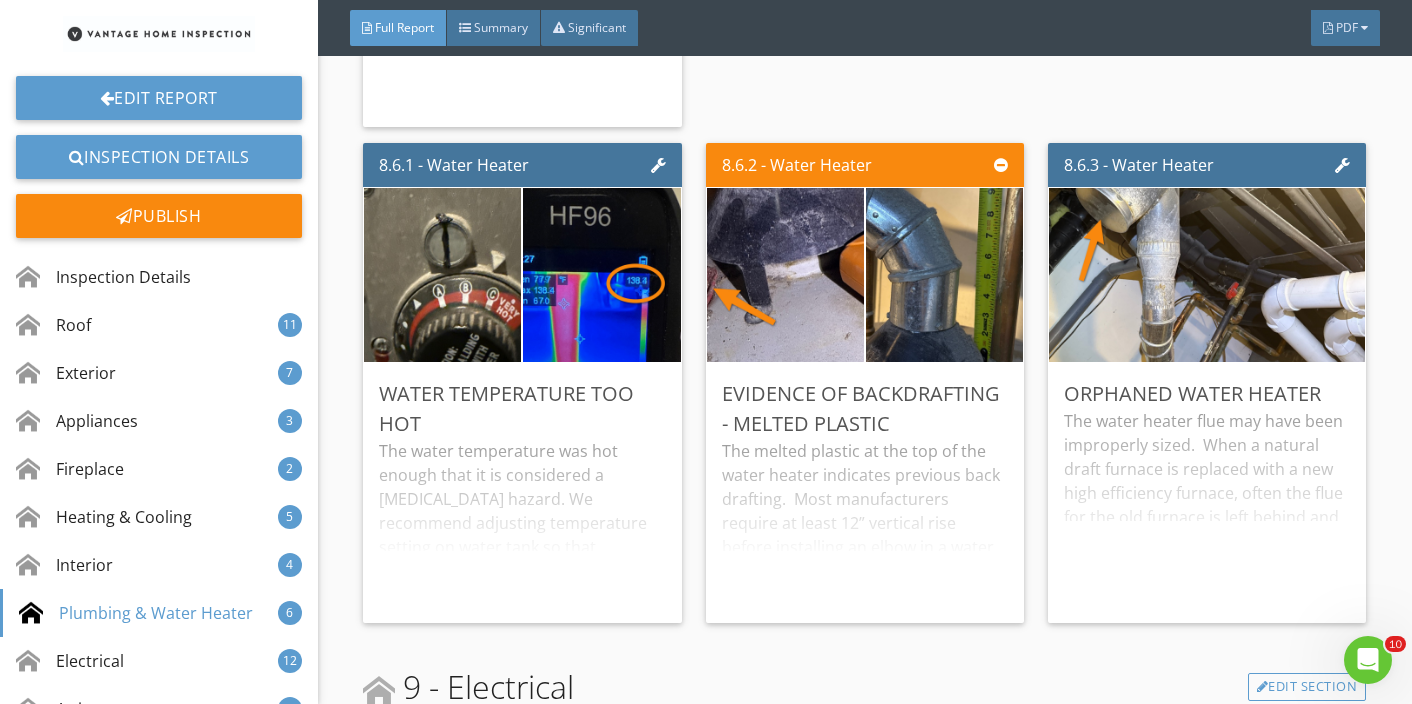 scroll, scrollTop: 25249, scrollLeft: 0, axis: vertical 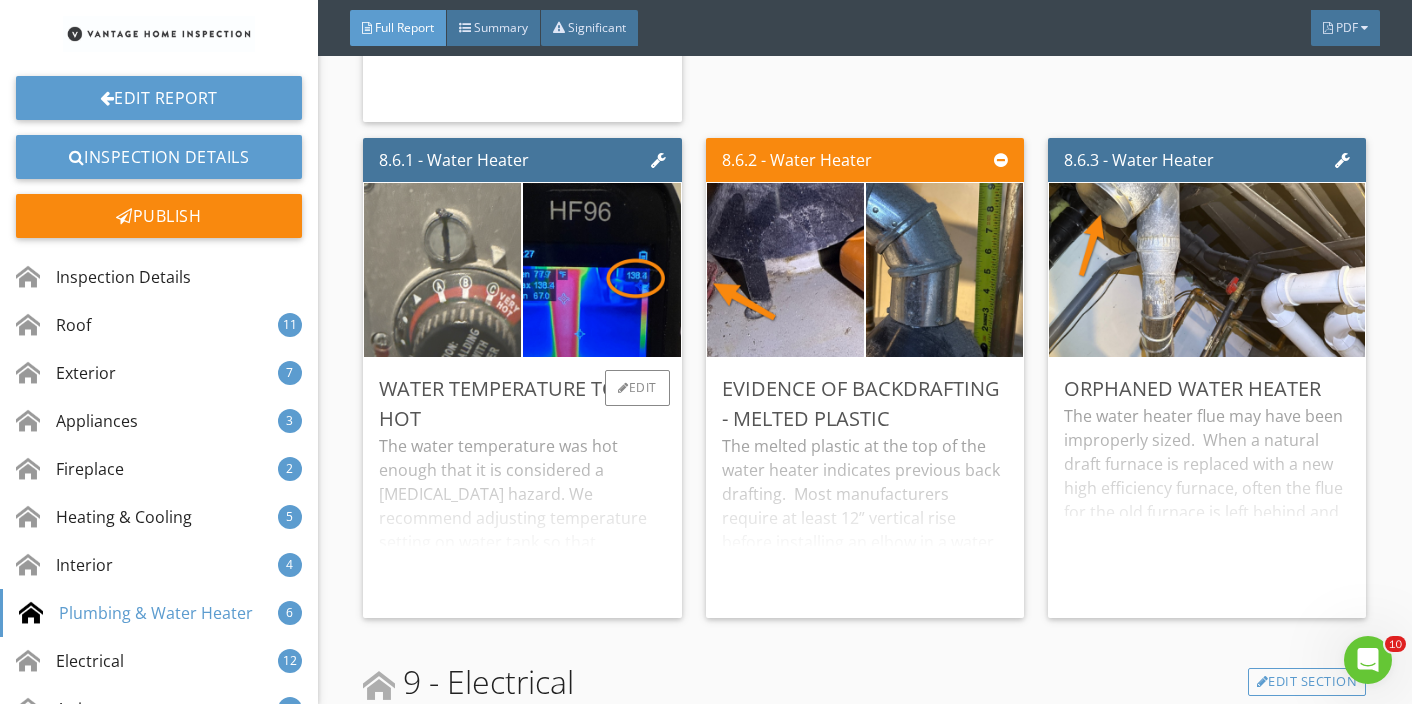 click at bounding box center (443, 270) 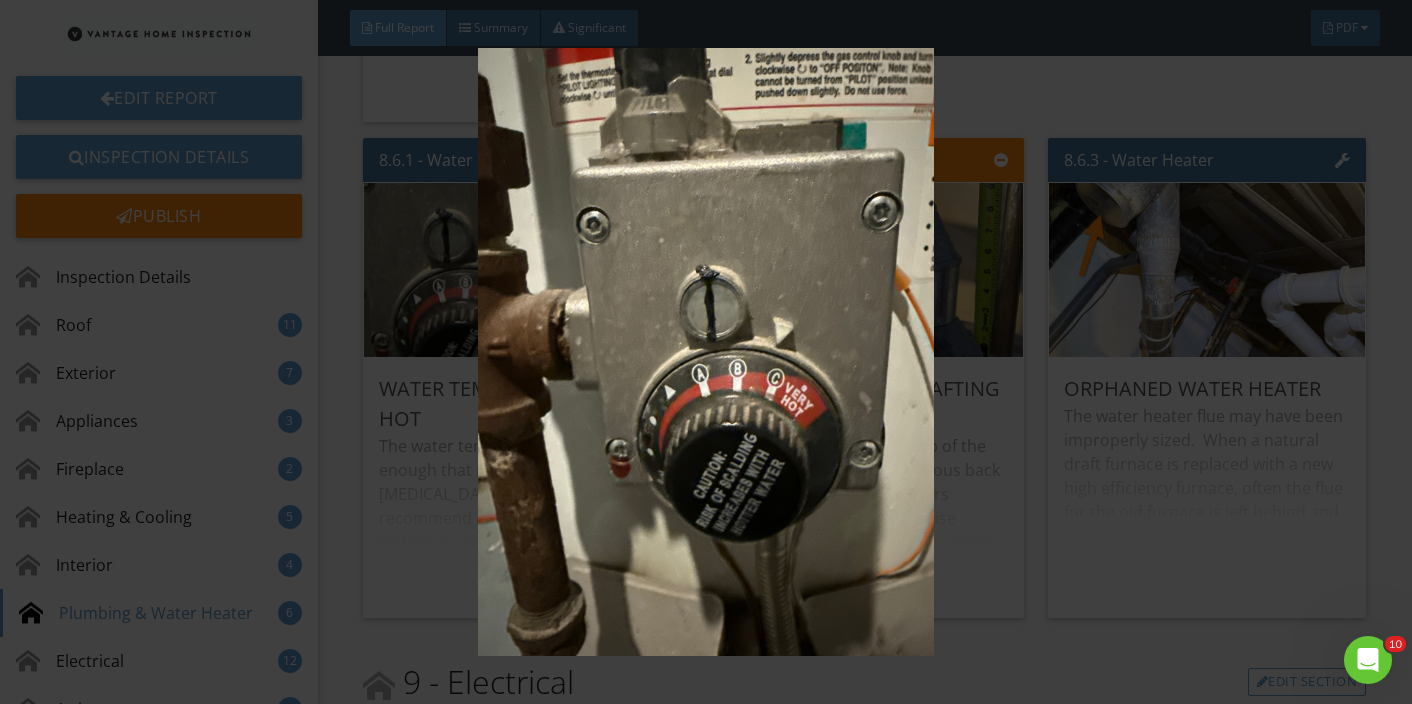 click at bounding box center [706, 352] 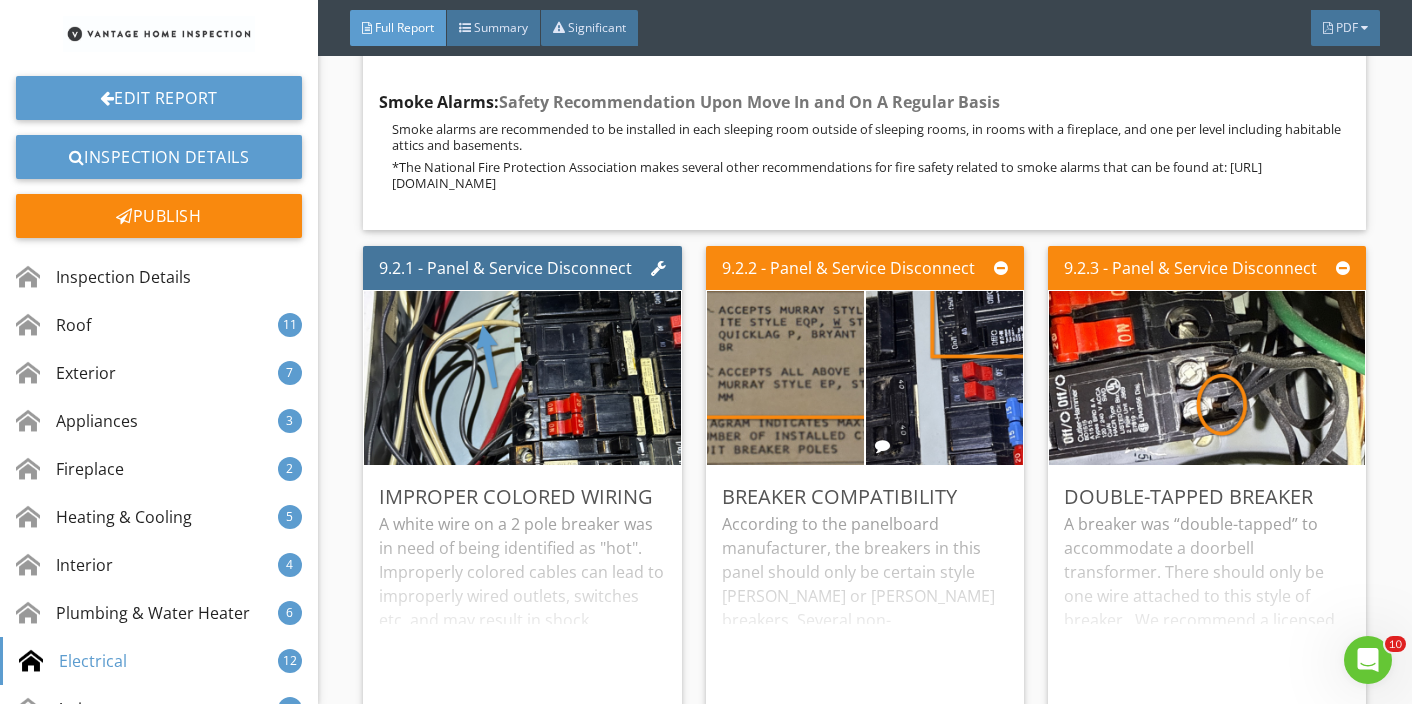 scroll, scrollTop: 28035, scrollLeft: 0, axis: vertical 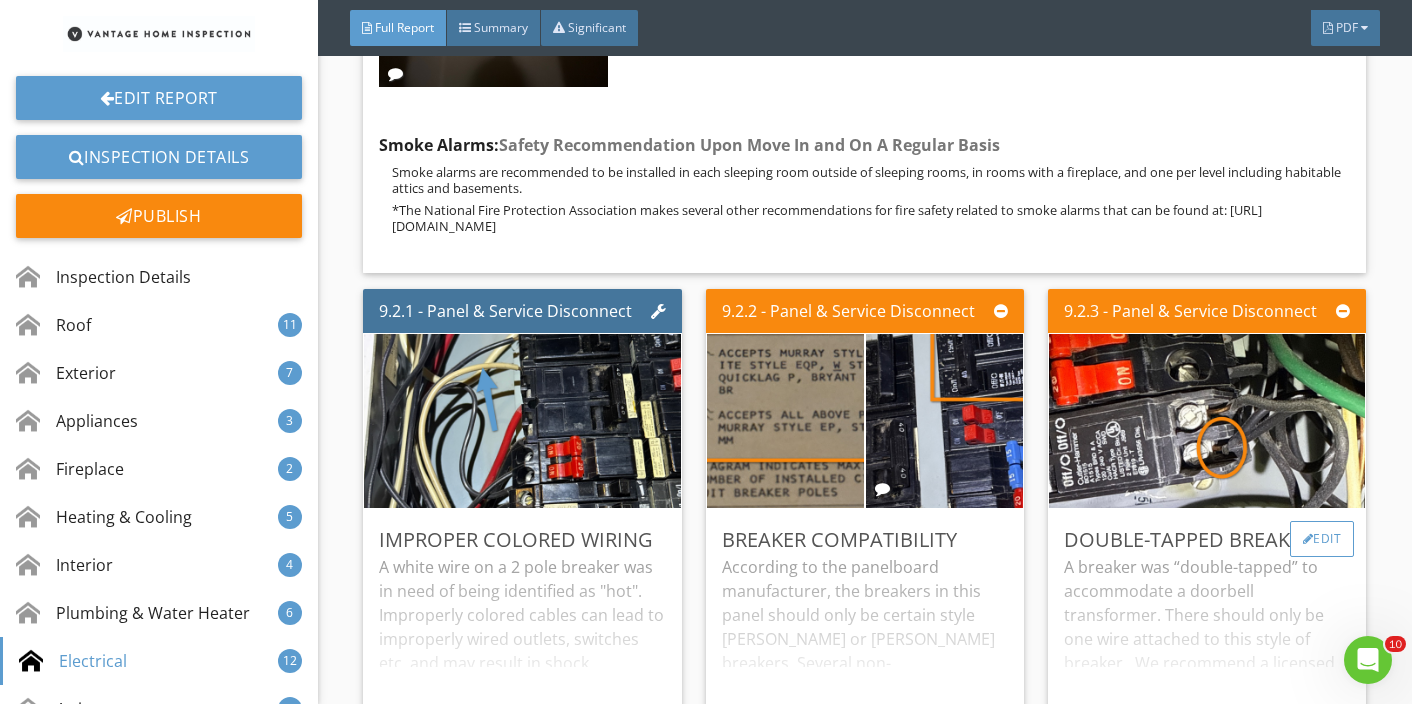 click on "Edit" at bounding box center [1322, 539] 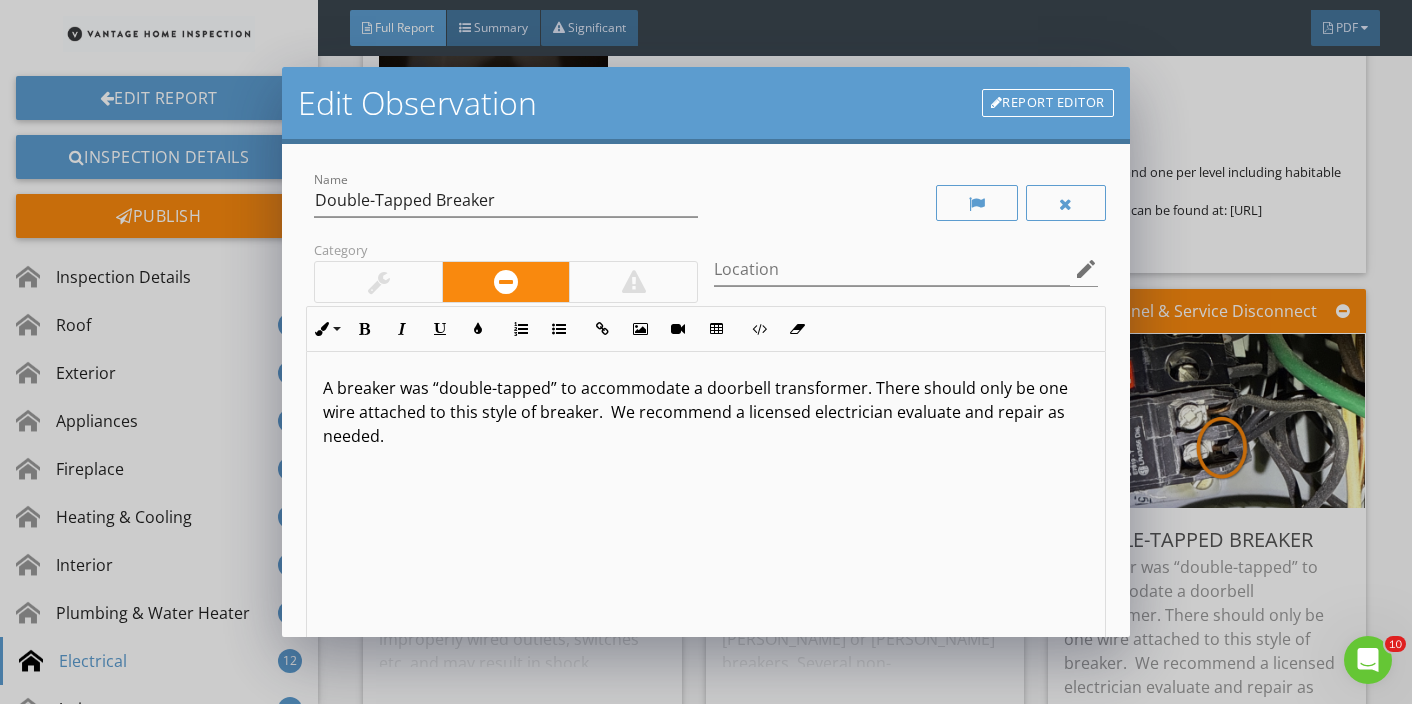 click at bounding box center (378, 282) 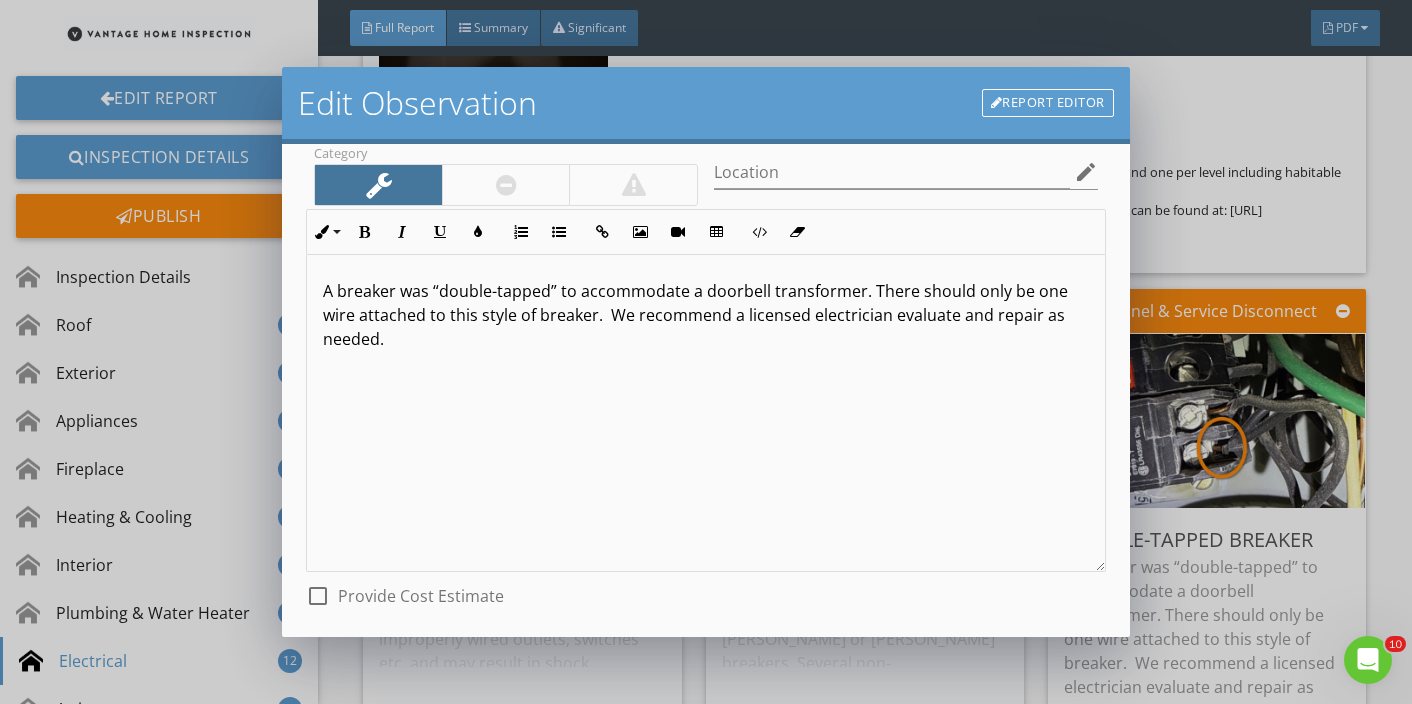 scroll, scrollTop: 269, scrollLeft: 0, axis: vertical 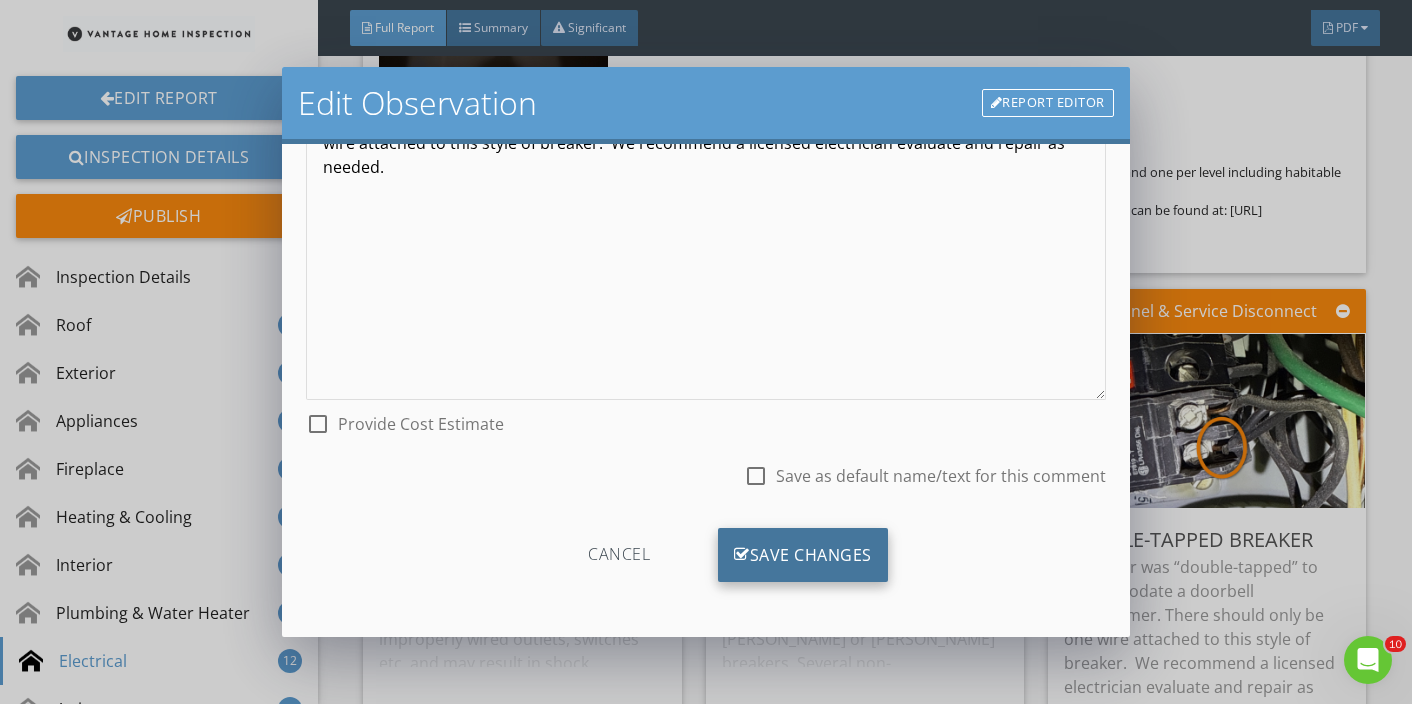 click on "Save Changes" at bounding box center [803, 555] 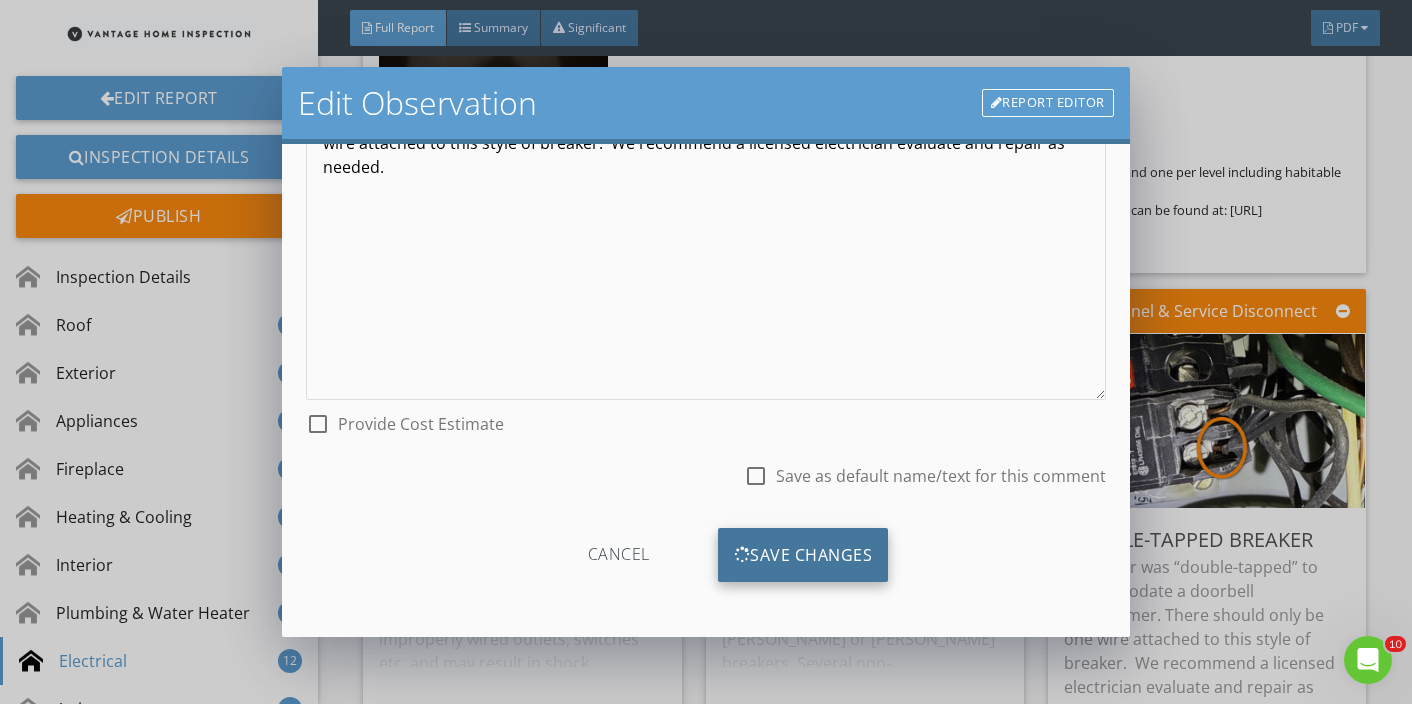 scroll, scrollTop: 32, scrollLeft: 0, axis: vertical 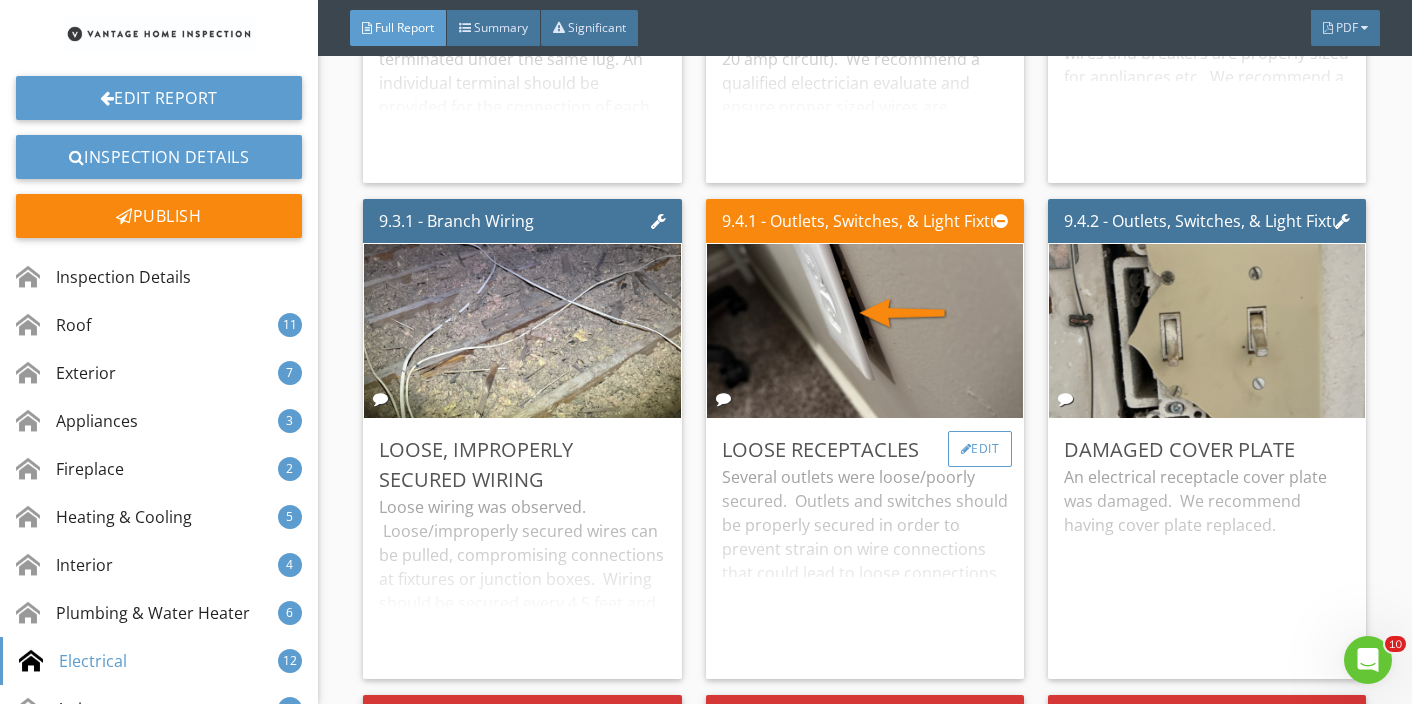 click on "Edit" at bounding box center [980, 449] 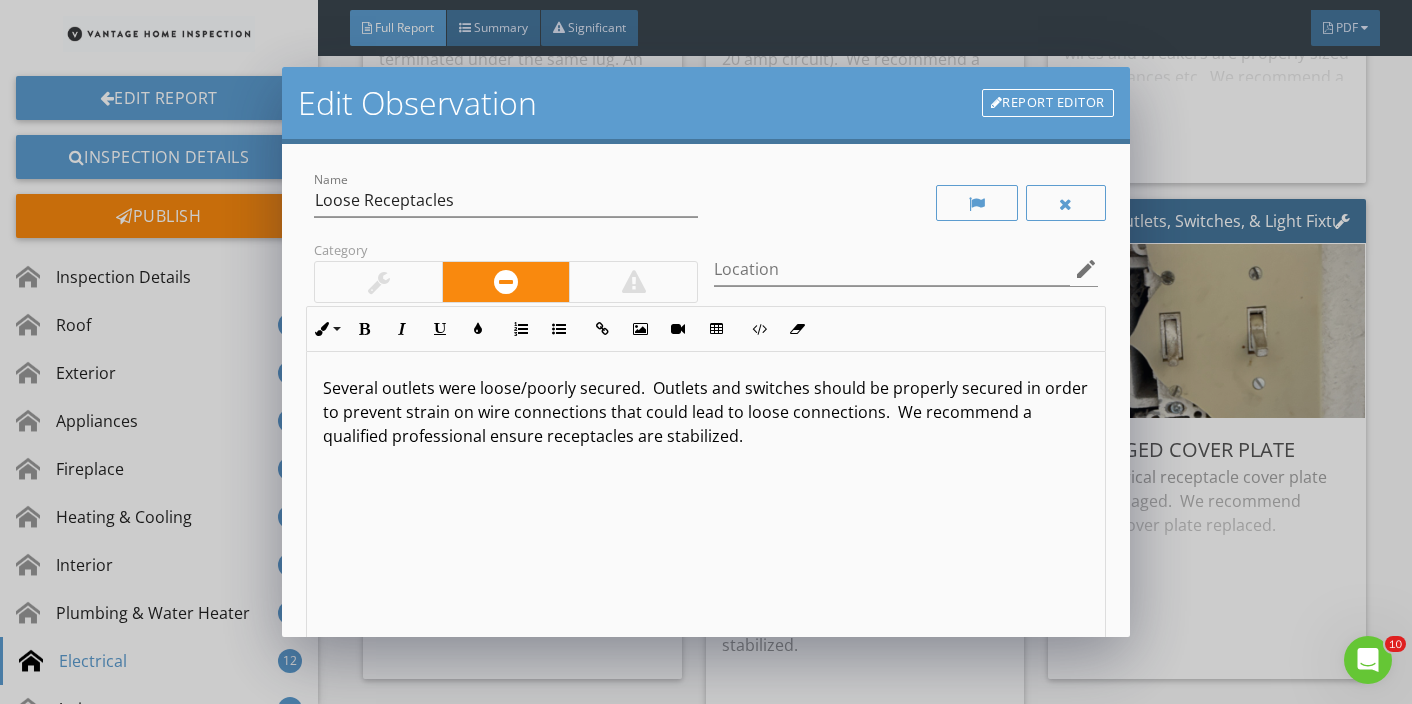 click on "Several outlets were loose/poorly secured.  Outlets and switches should be properly secured in order to prevent strain on wire connections that could lead to loose connections.  We recommend a qualified professional ensure receptacles are stabilized." at bounding box center [705, 510] 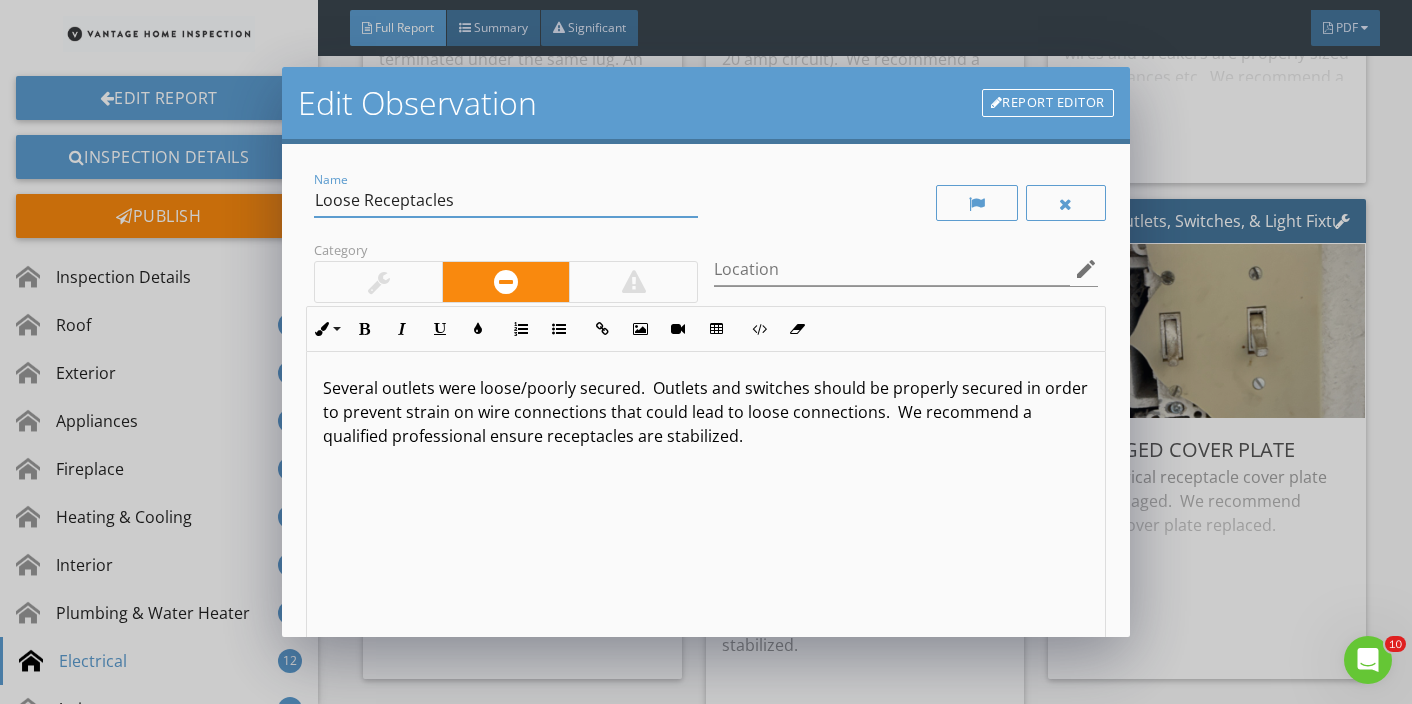 click on "Loose Receptacles" at bounding box center [506, 200] 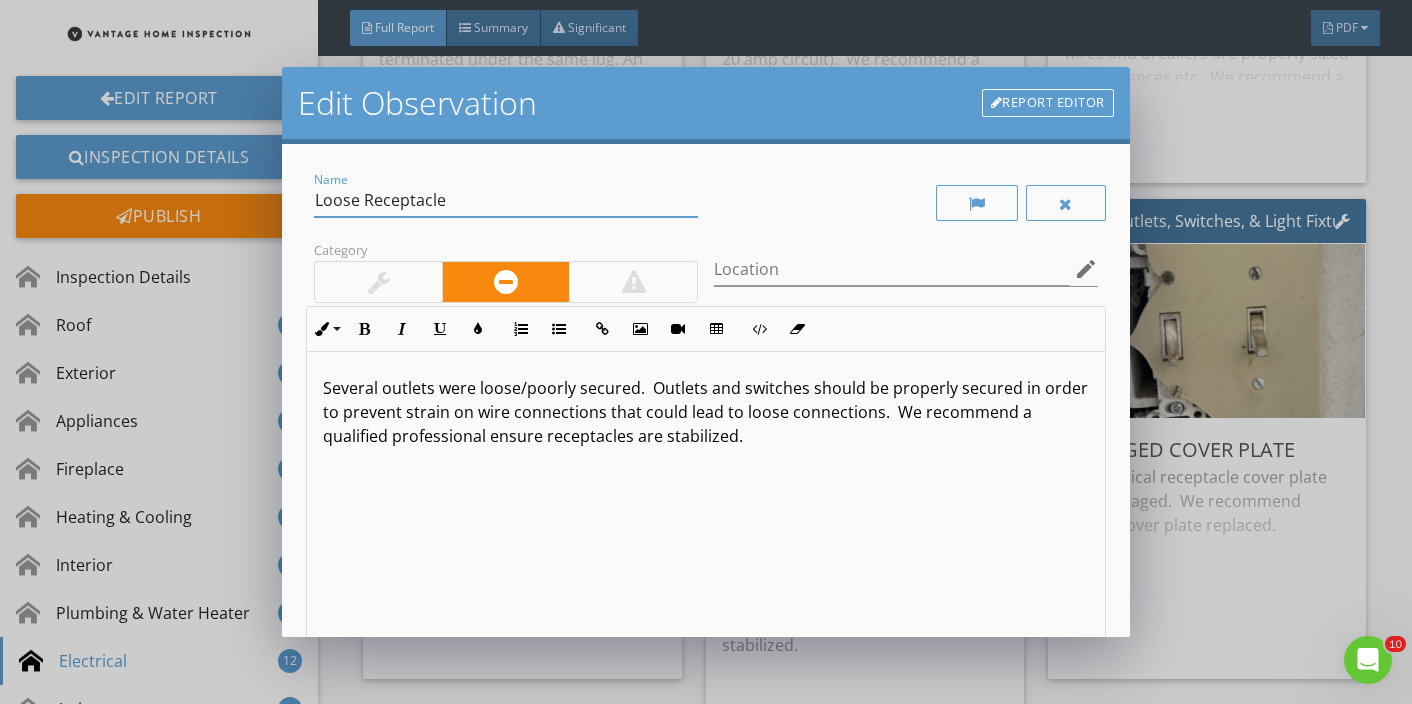 type on "Loose Receptacle" 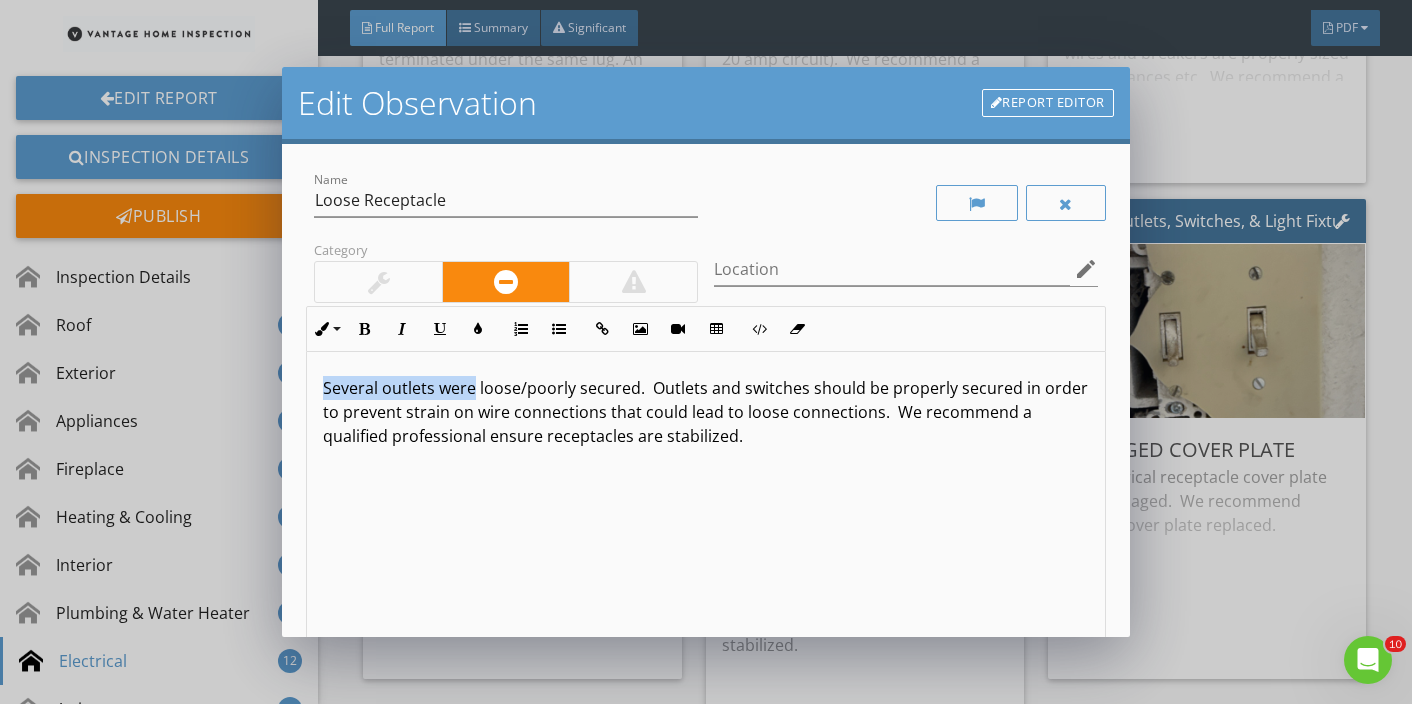 drag, startPoint x: 473, startPoint y: 386, endPoint x: 176, endPoint y: 353, distance: 298.8277 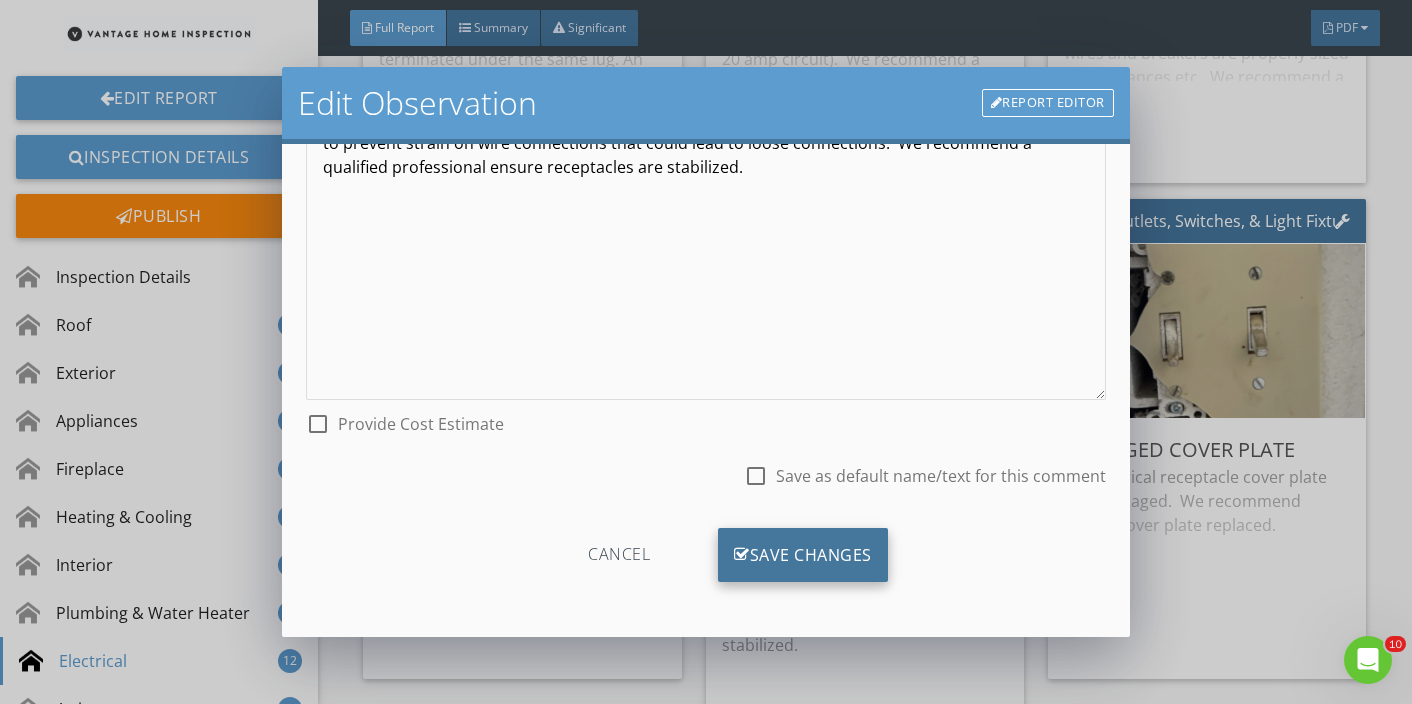 click on "Save Changes" at bounding box center [803, 555] 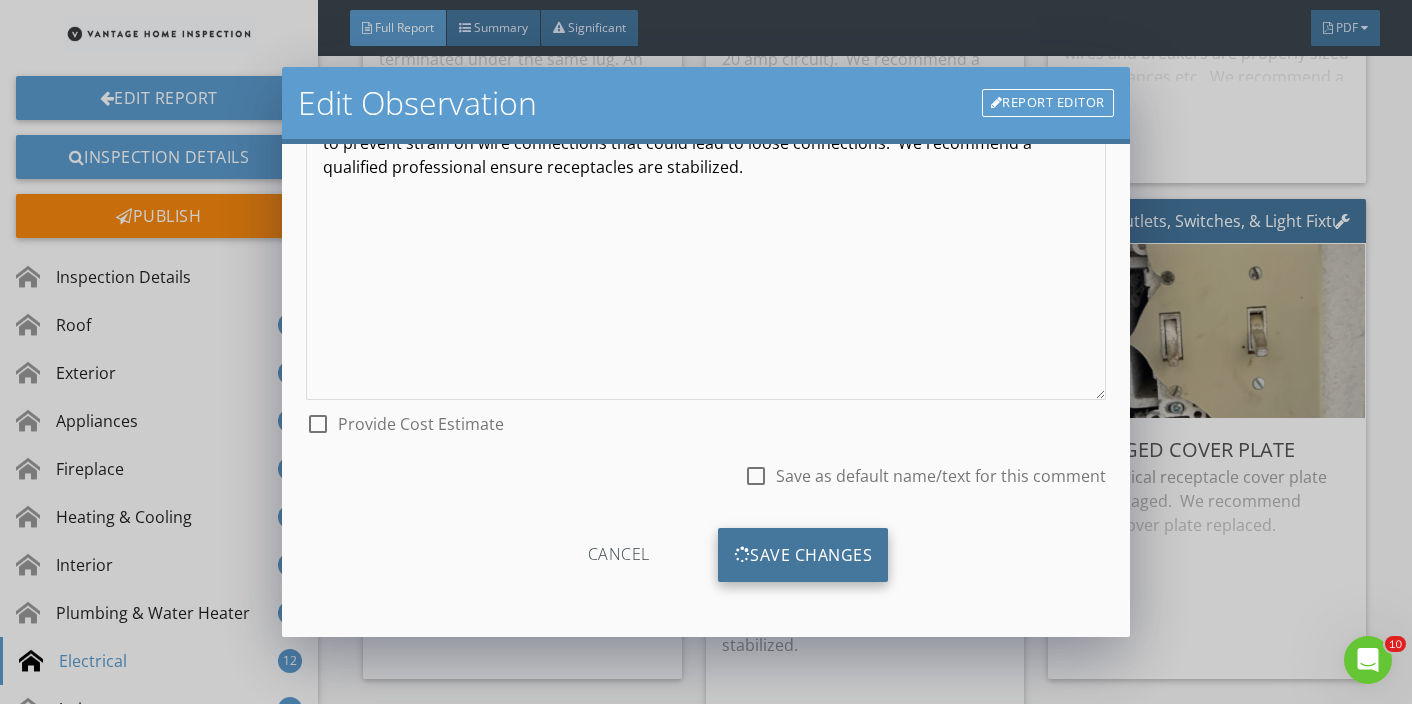 scroll, scrollTop: 32, scrollLeft: 0, axis: vertical 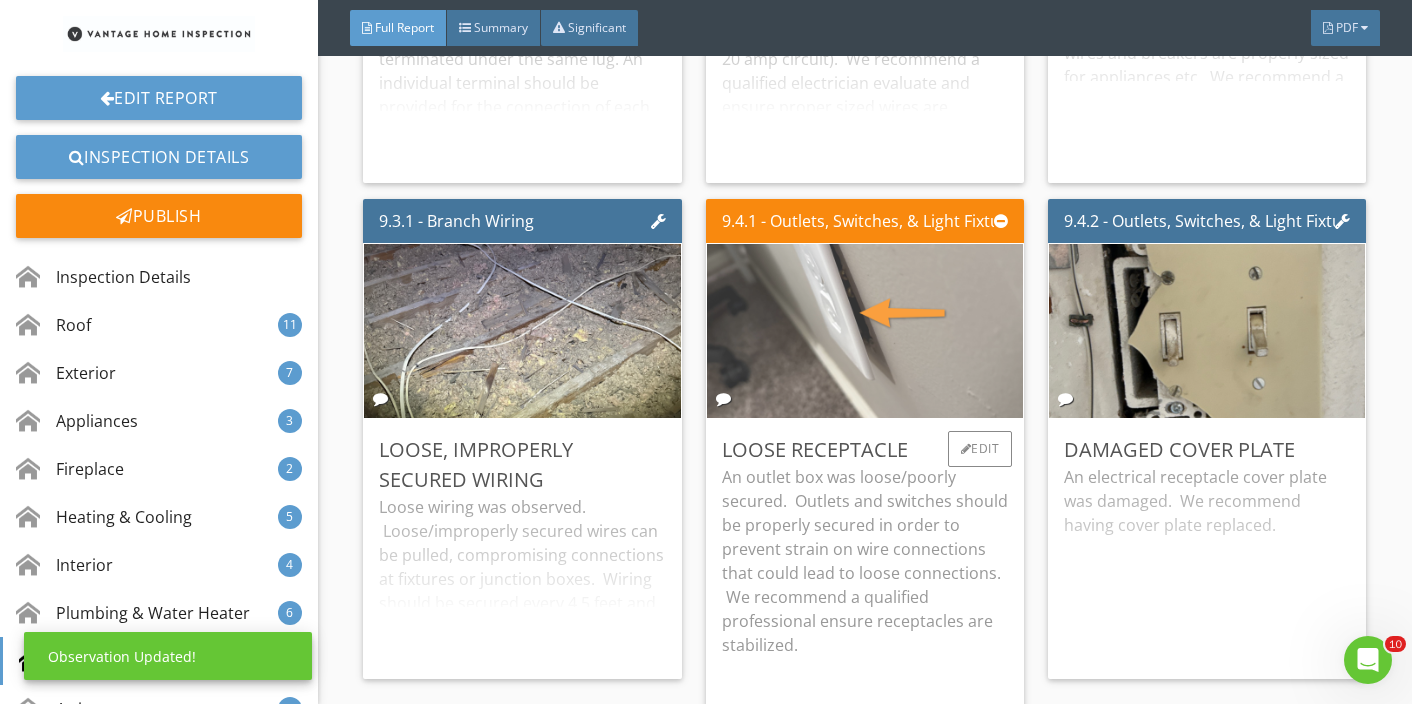 click at bounding box center (865, 331) 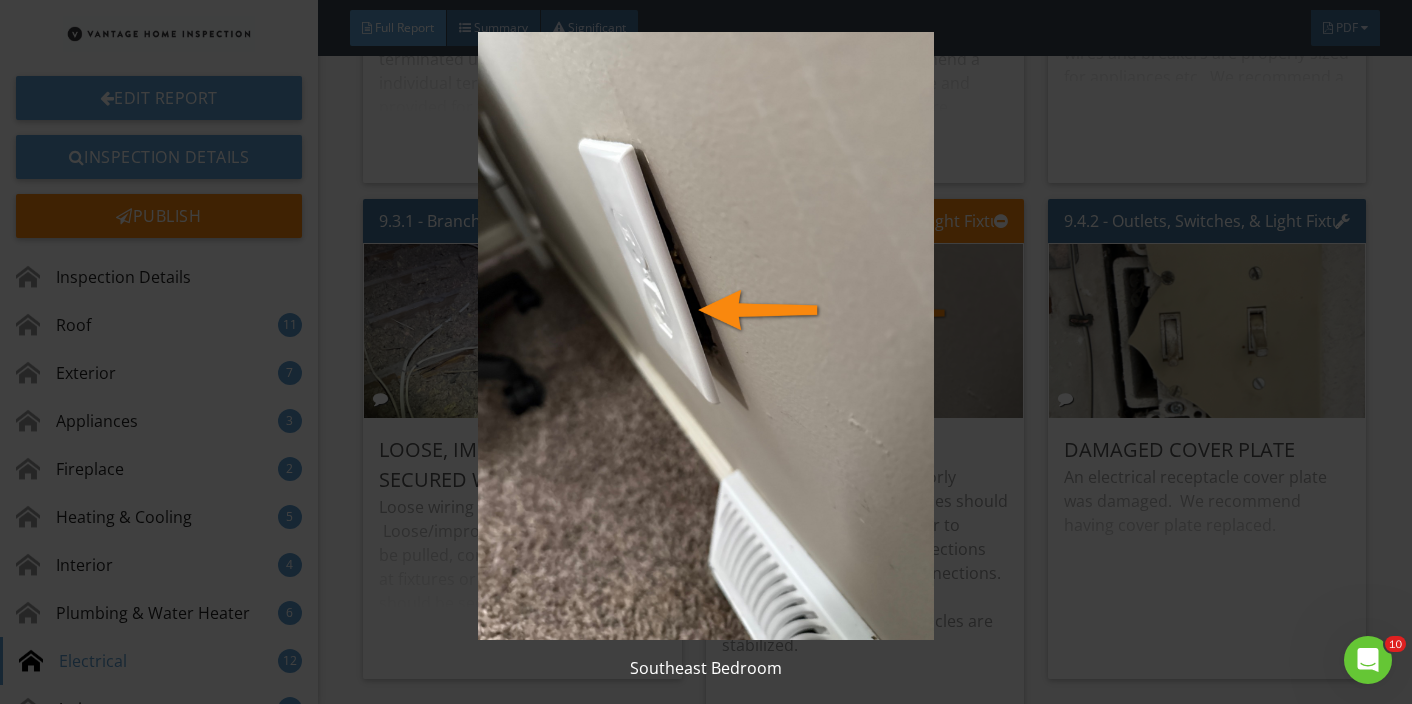 click at bounding box center (706, 336) 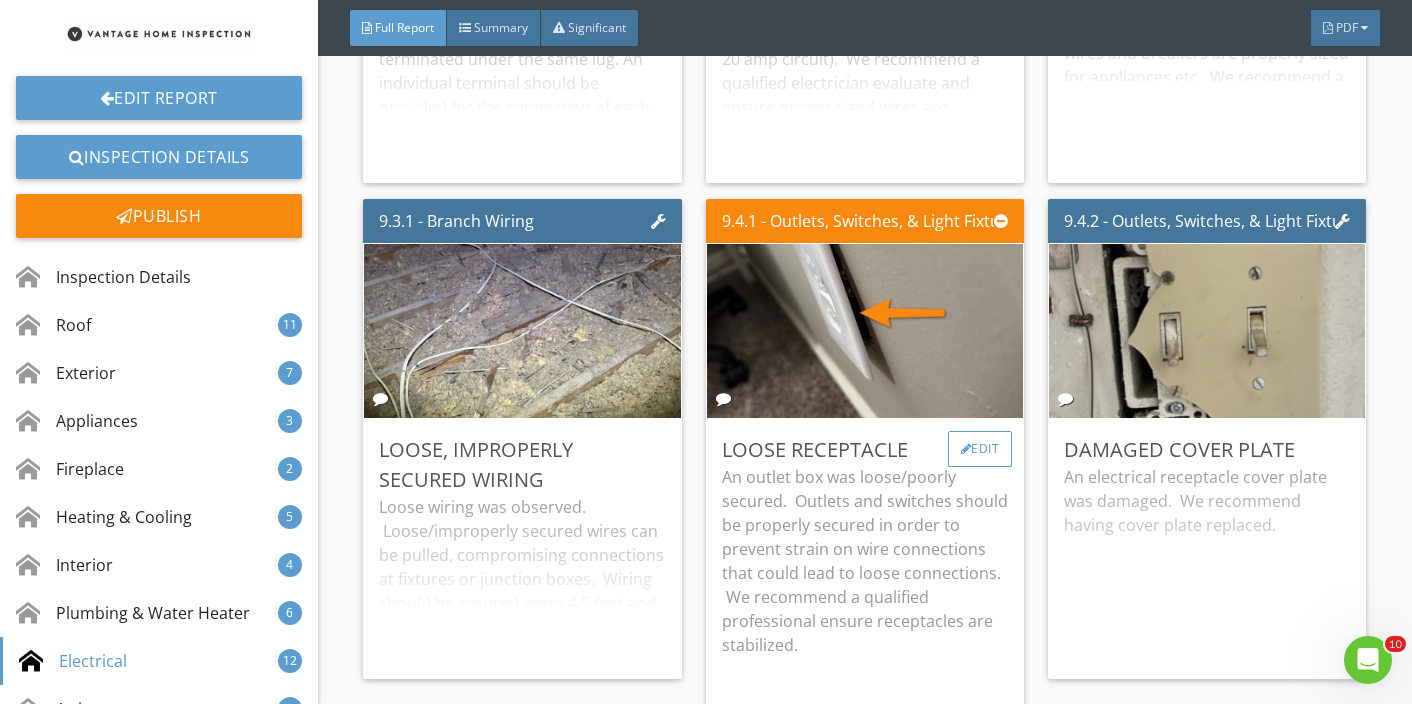 click on "Edit" at bounding box center (980, 449) 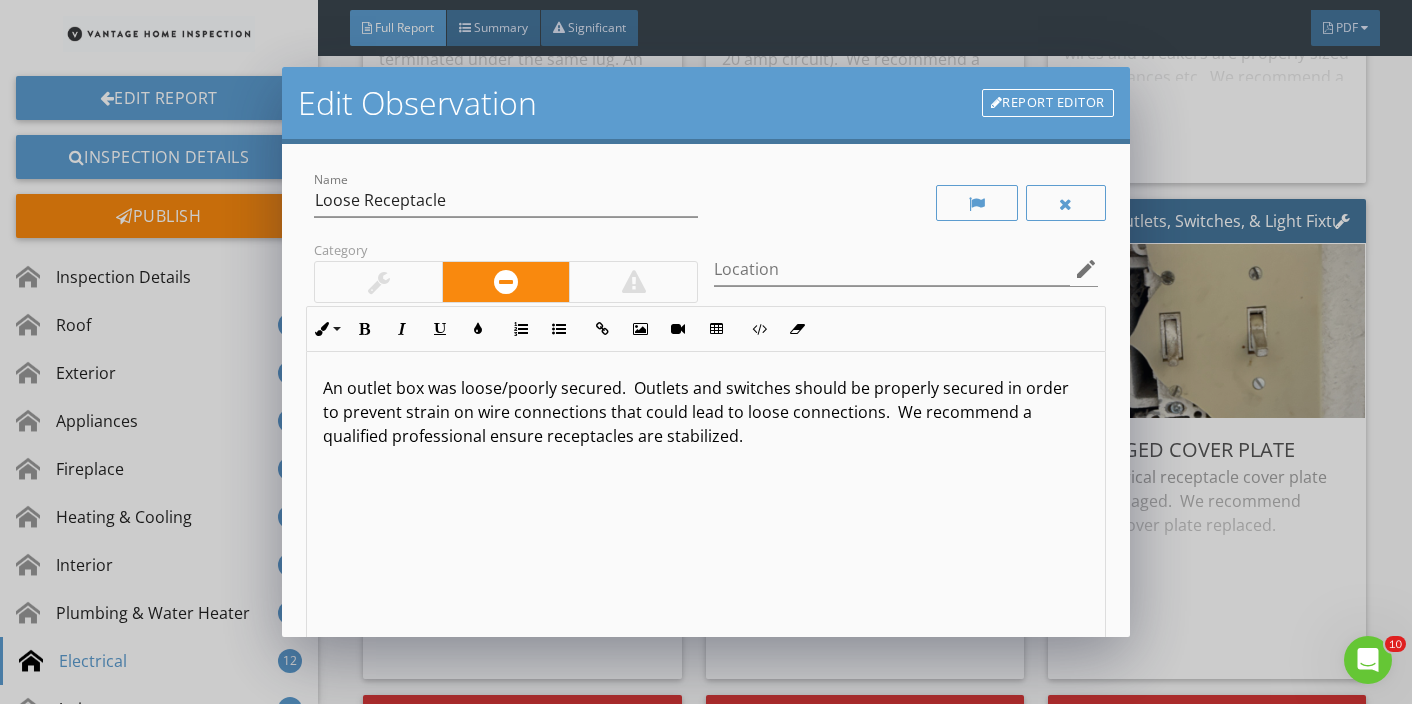 click at bounding box center (379, 282) 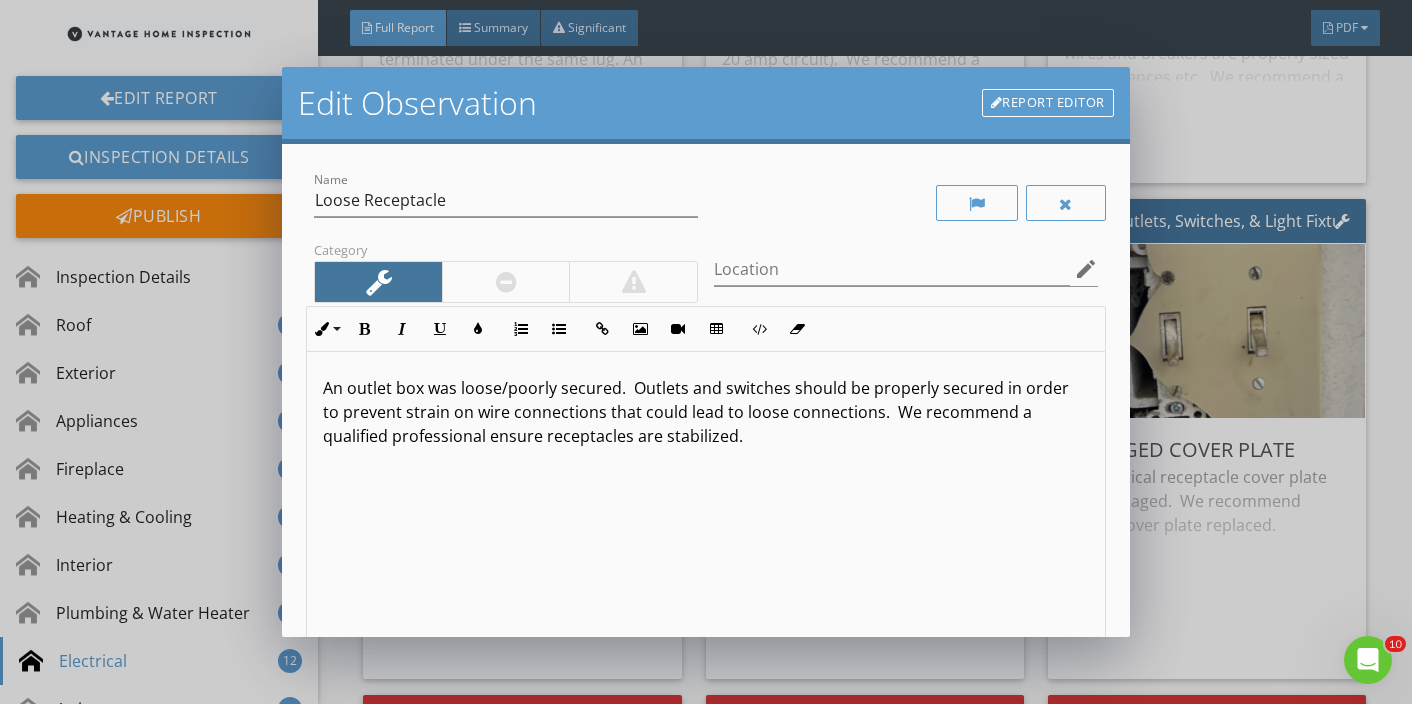 scroll, scrollTop: 269, scrollLeft: 0, axis: vertical 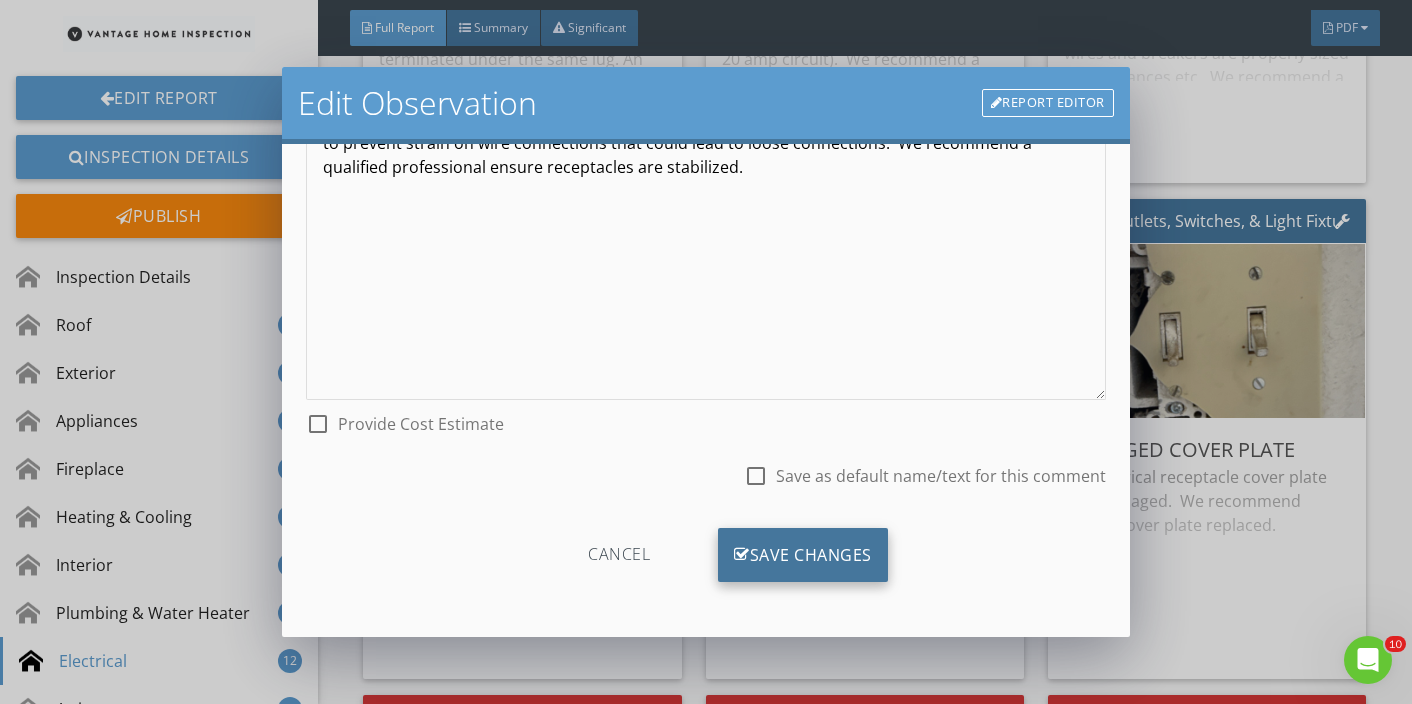 click on "Save Changes" at bounding box center (803, 555) 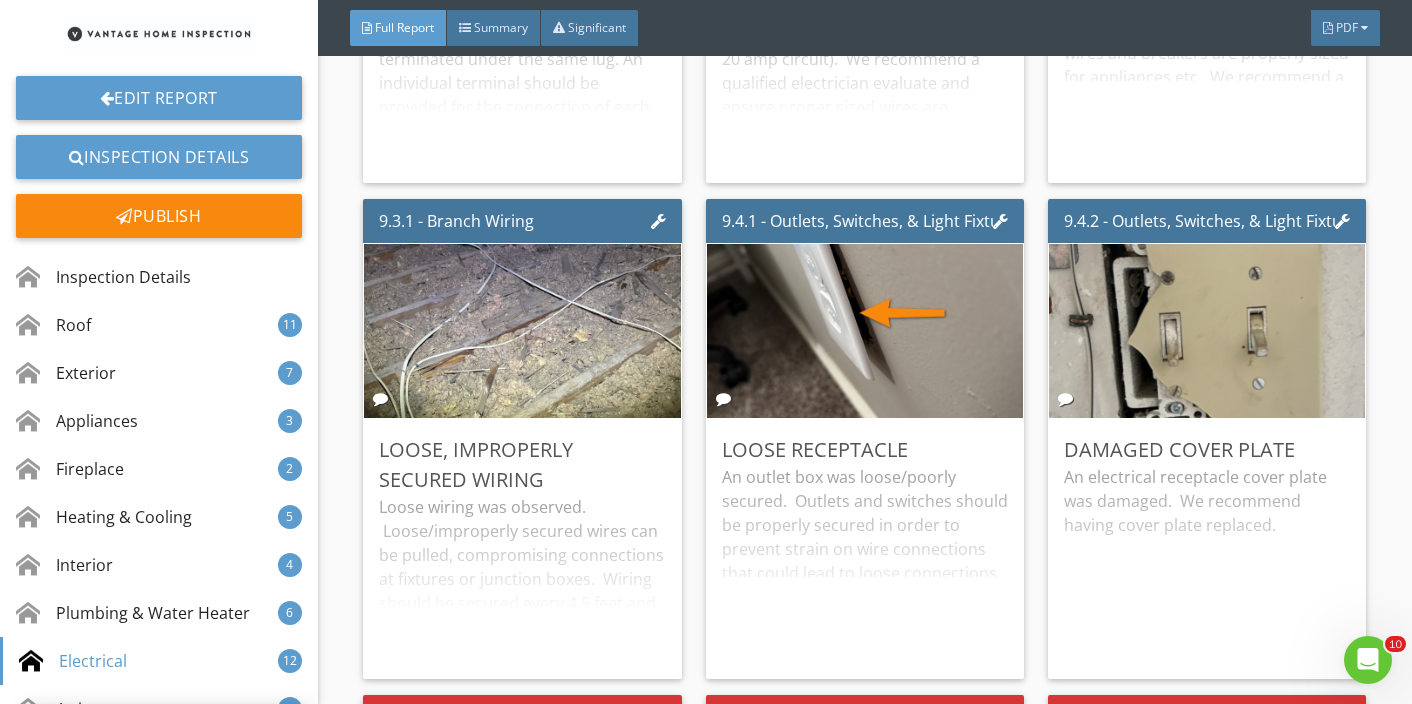 scroll, scrollTop: 32, scrollLeft: 0, axis: vertical 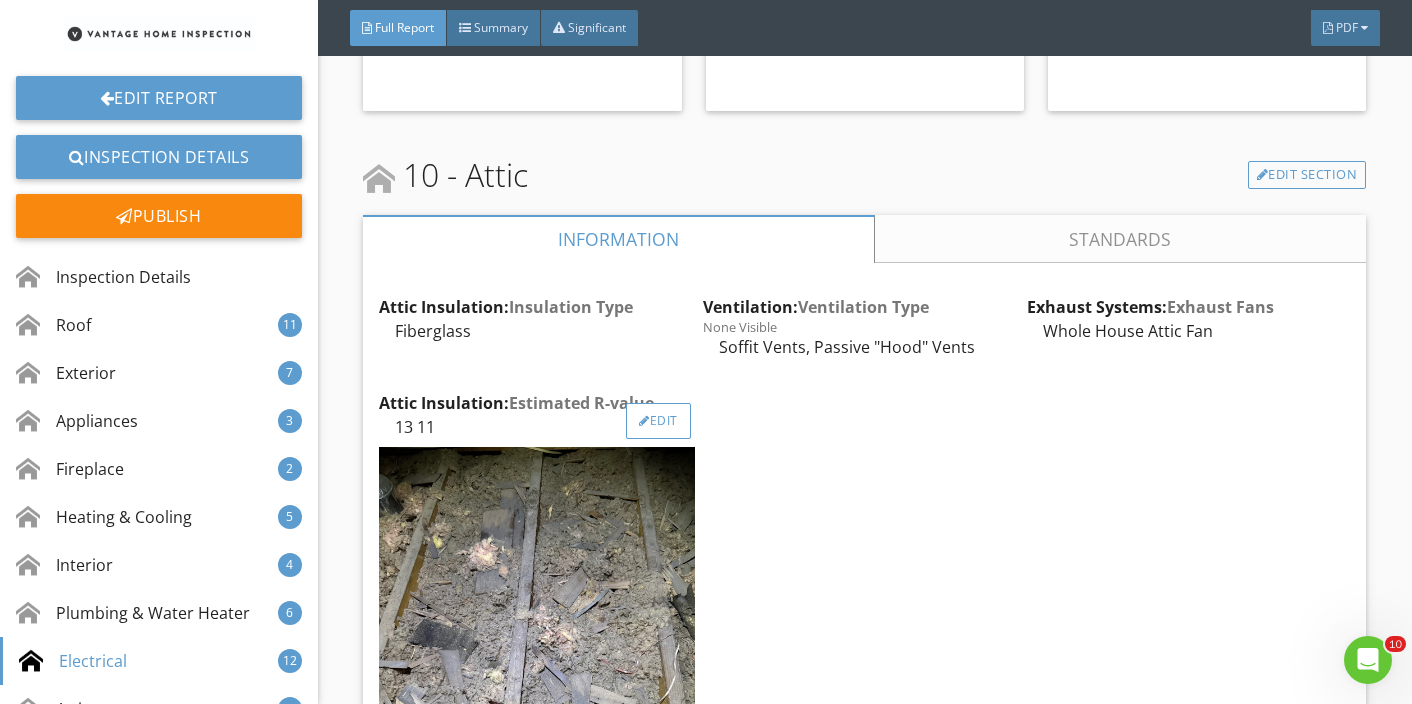 click on "Edit" at bounding box center (658, 421) 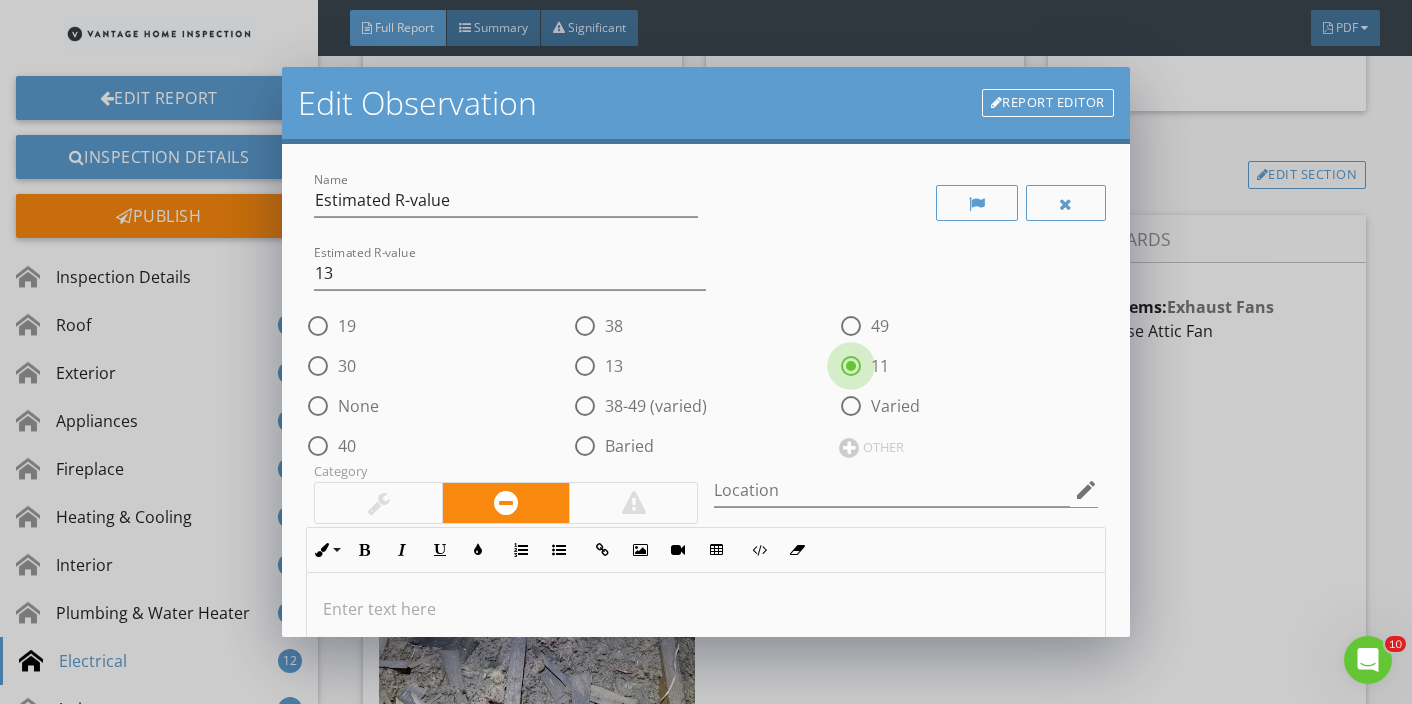 click at bounding box center (851, 366) 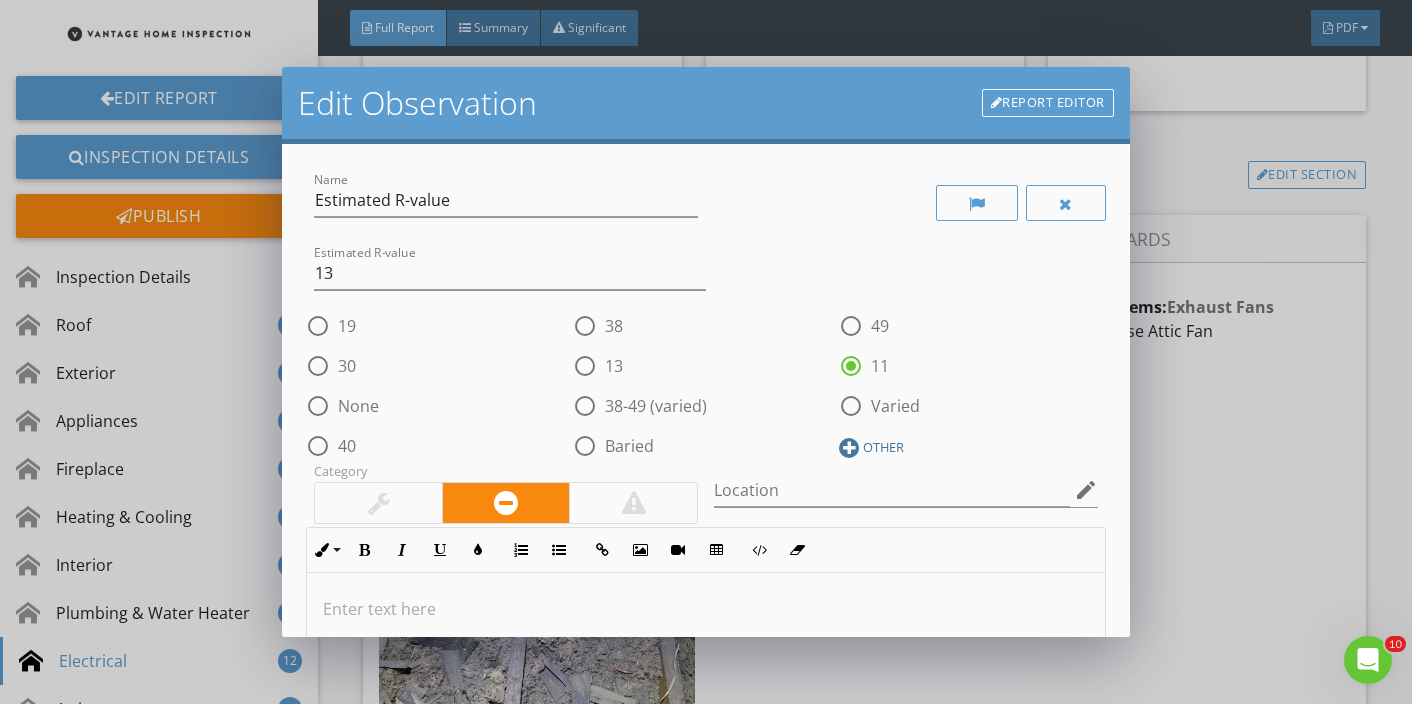 click on "OTHER" at bounding box center [883, 447] 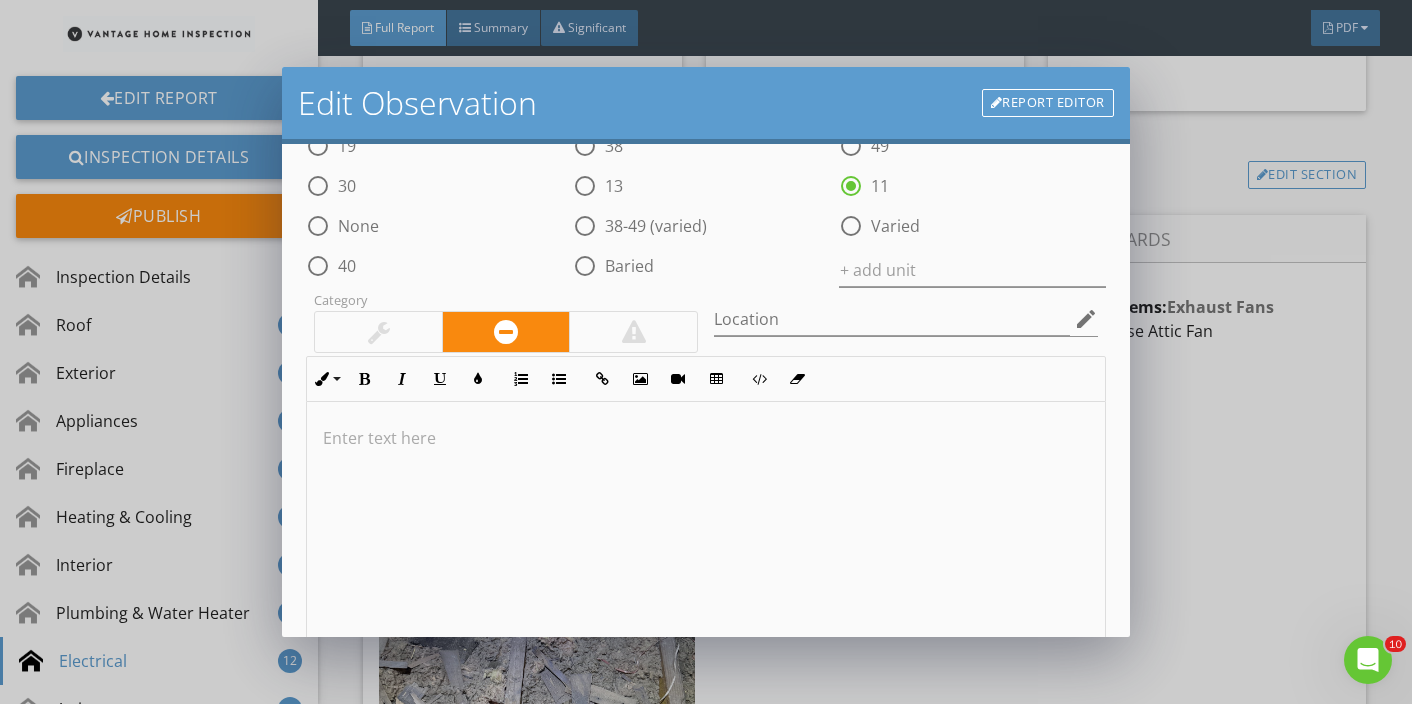 scroll, scrollTop: 499, scrollLeft: 0, axis: vertical 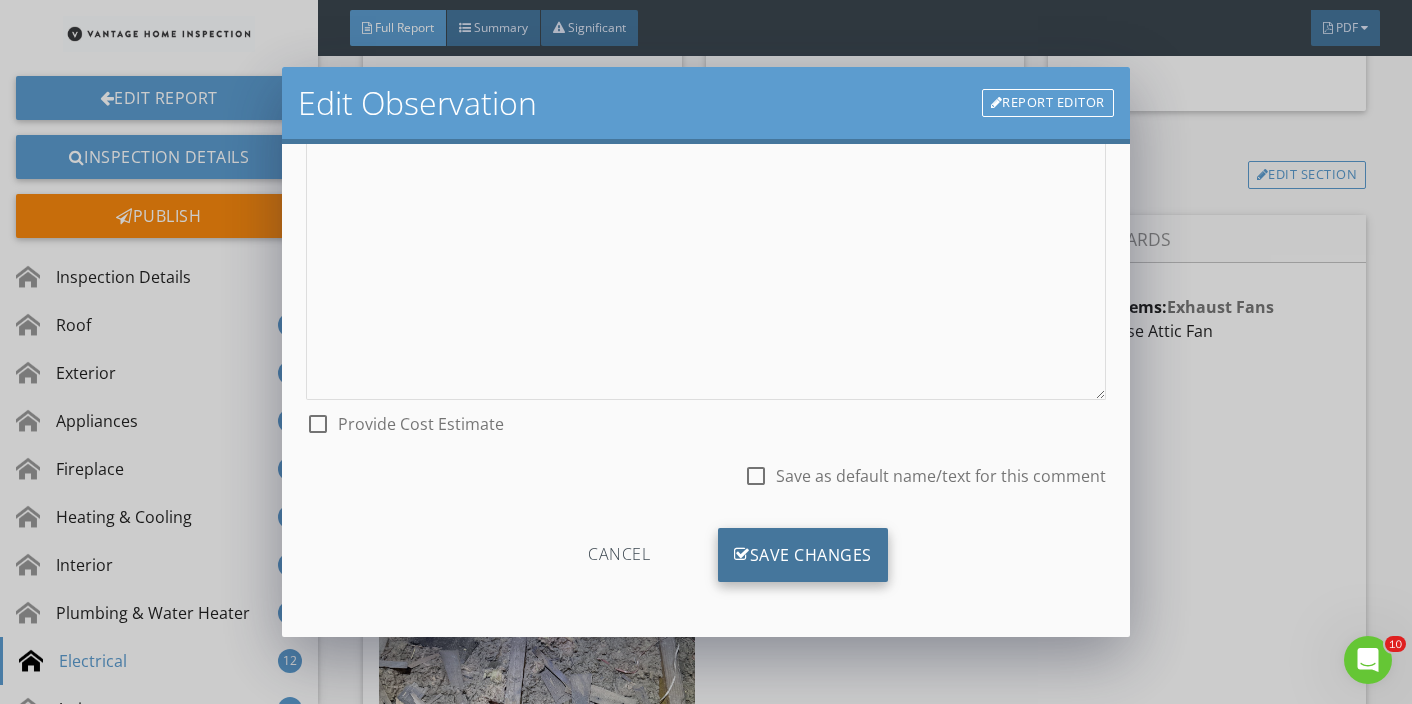 click on "Save Changes" at bounding box center (803, 555) 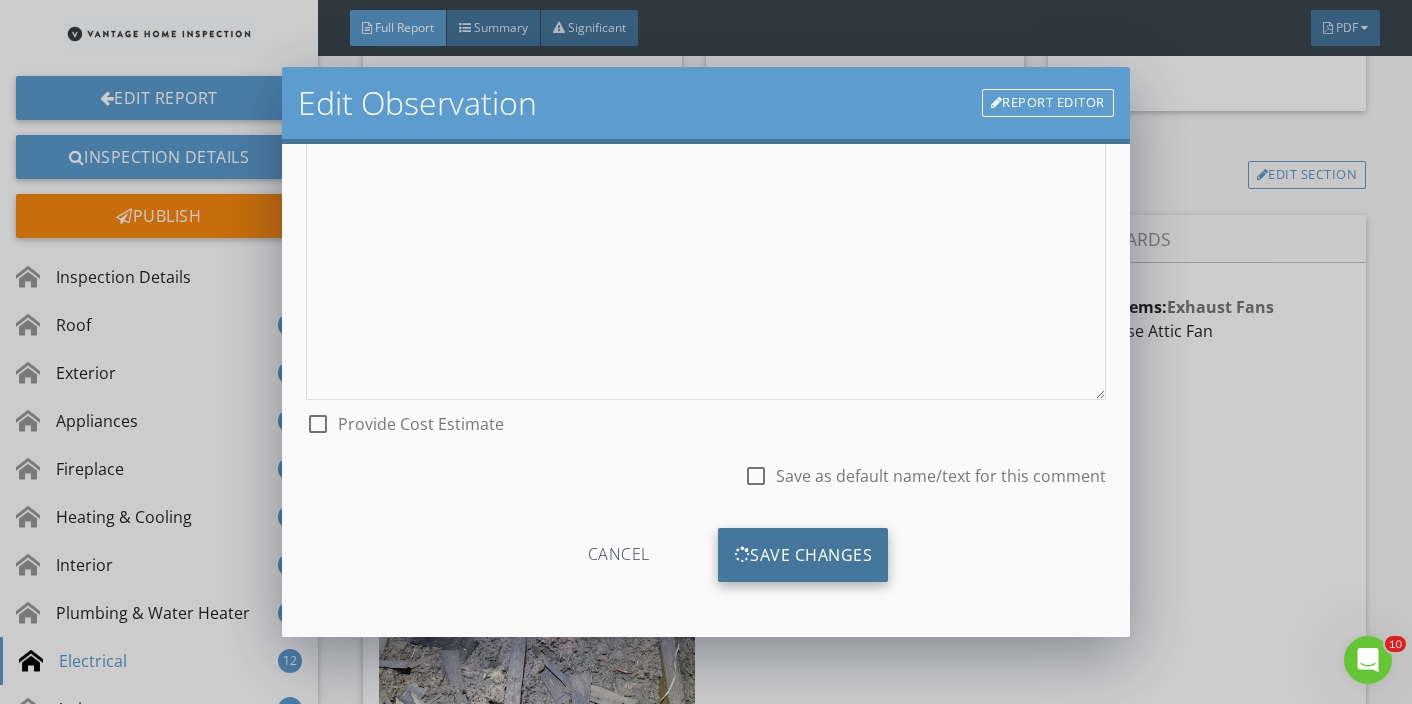 scroll, scrollTop: 262, scrollLeft: 0, axis: vertical 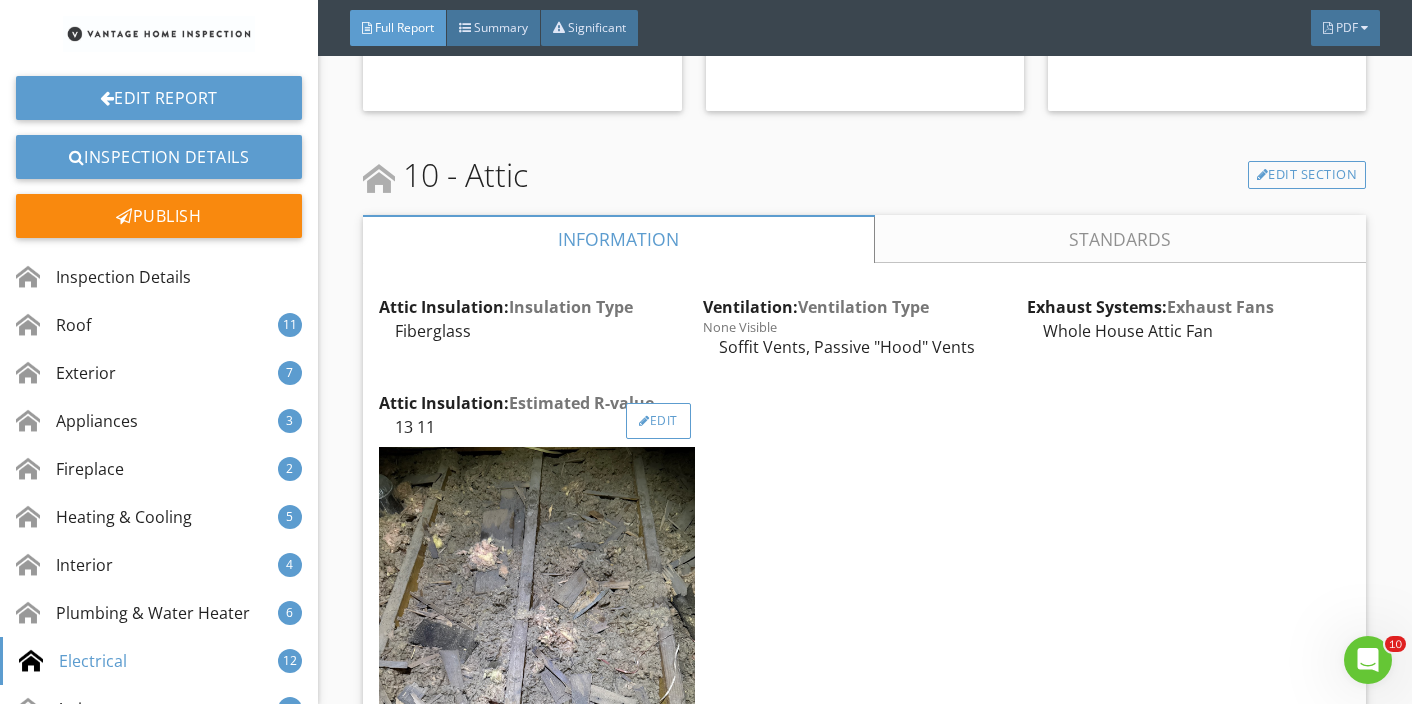 click on "Edit" at bounding box center [658, 421] 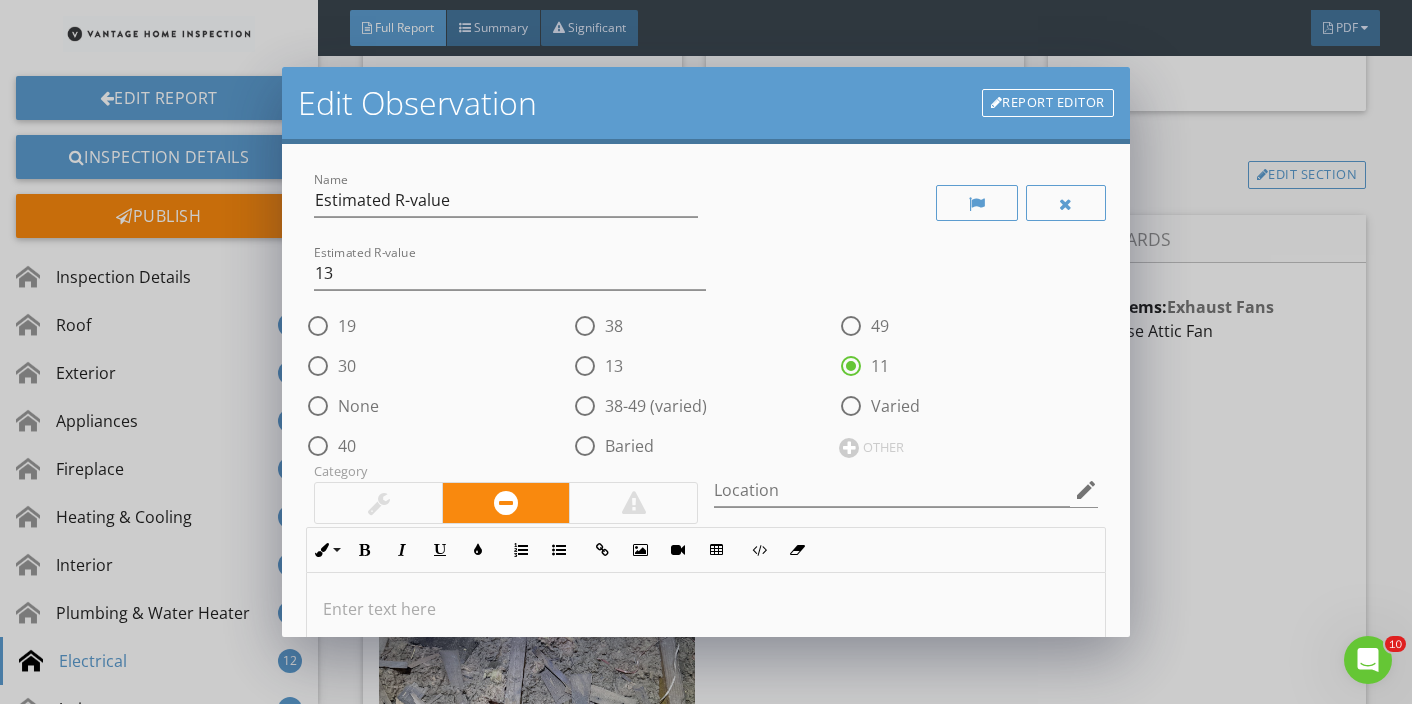 click at bounding box center (585, 366) 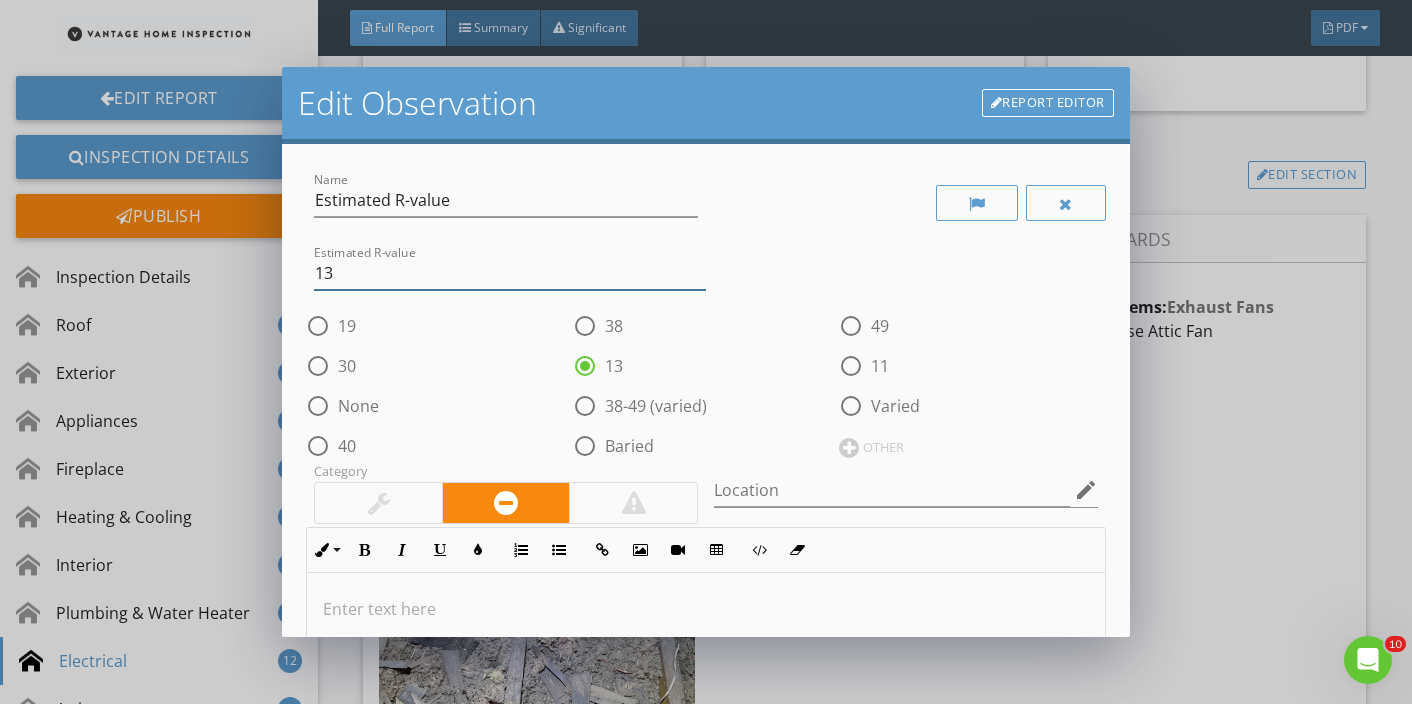 drag, startPoint x: 346, startPoint y: 269, endPoint x: 293, endPoint y: 262, distance: 53.460266 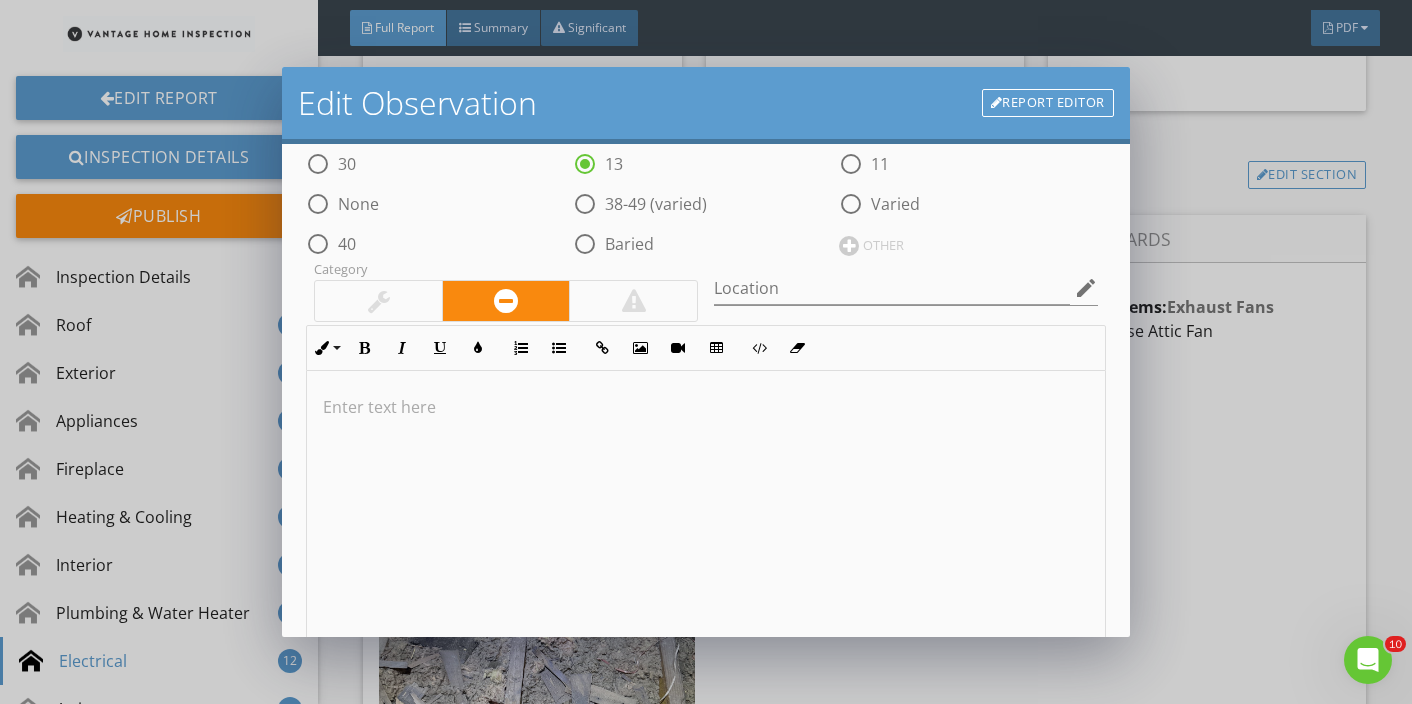 scroll, scrollTop: 287, scrollLeft: 0, axis: vertical 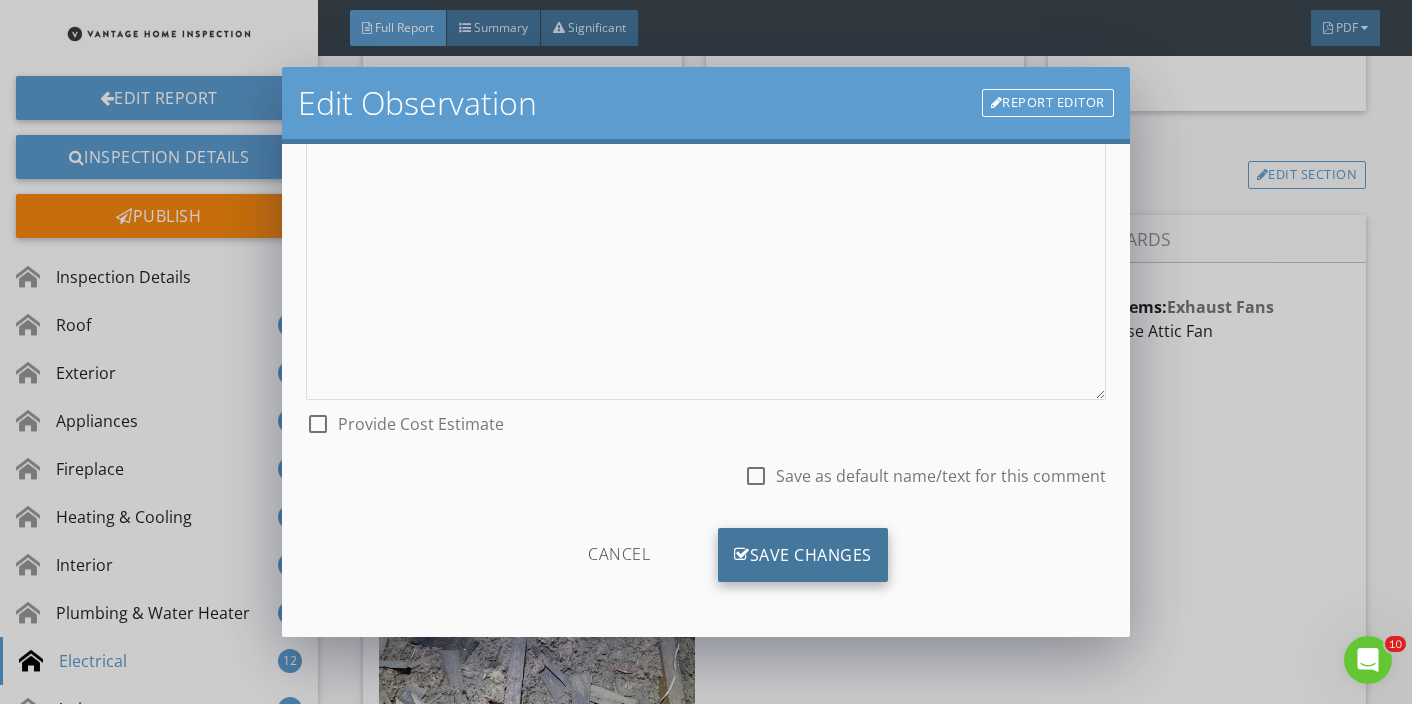 type 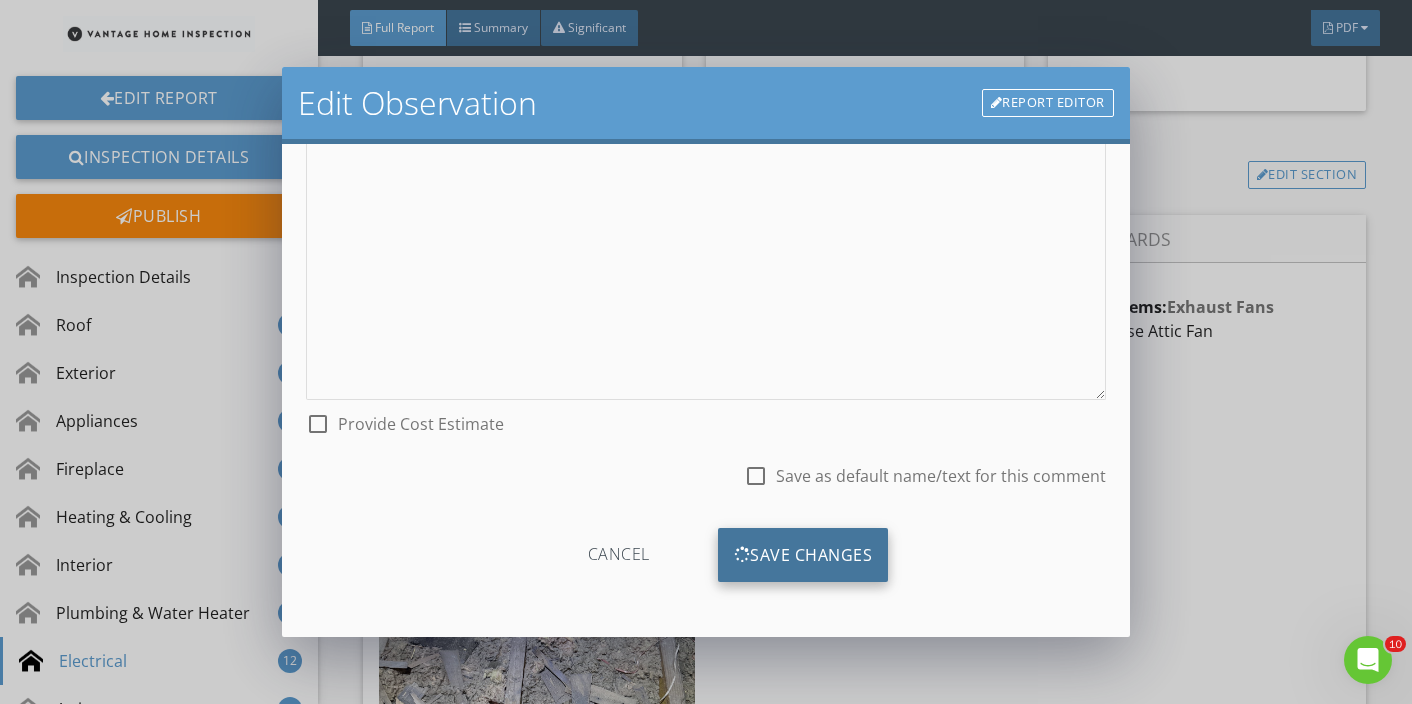 scroll, scrollTop: 253, scrollLeft: 0, axis: vertical 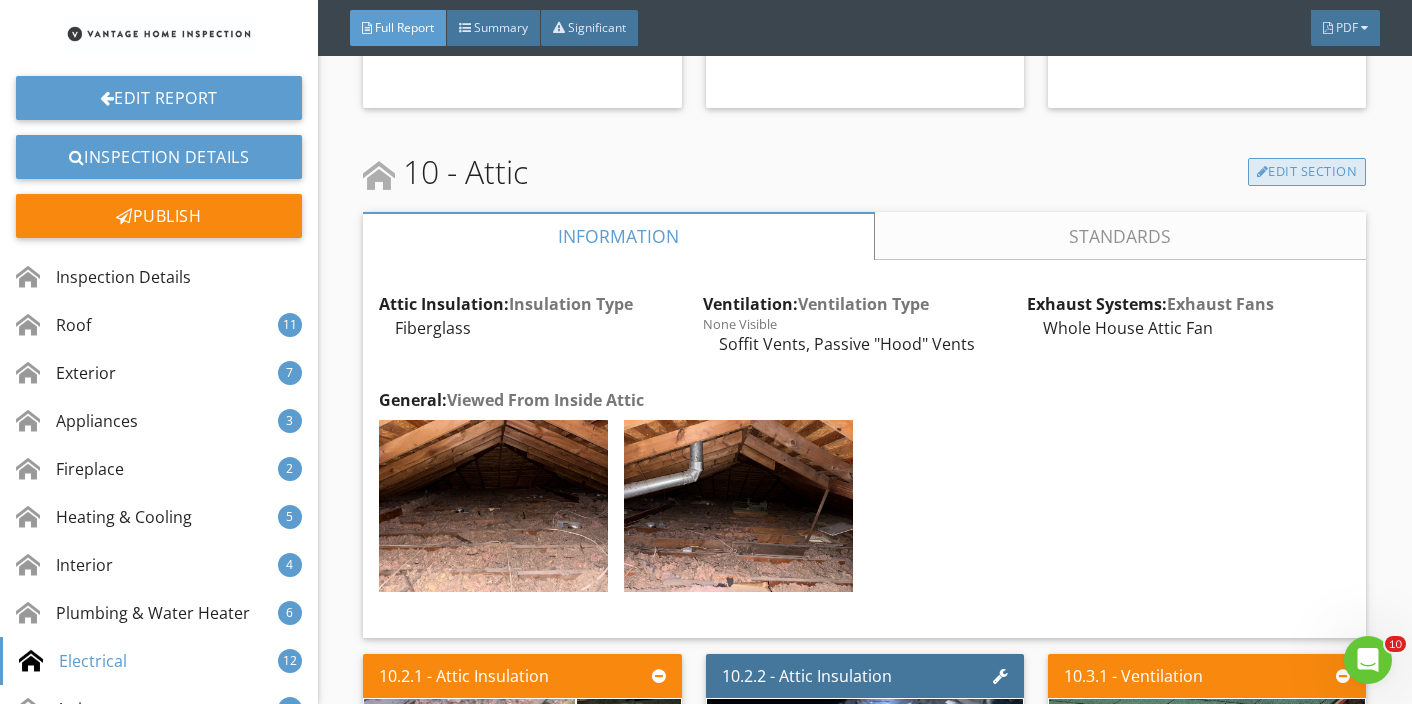 click on "Edit Section" at bounding box center [1307, 172] 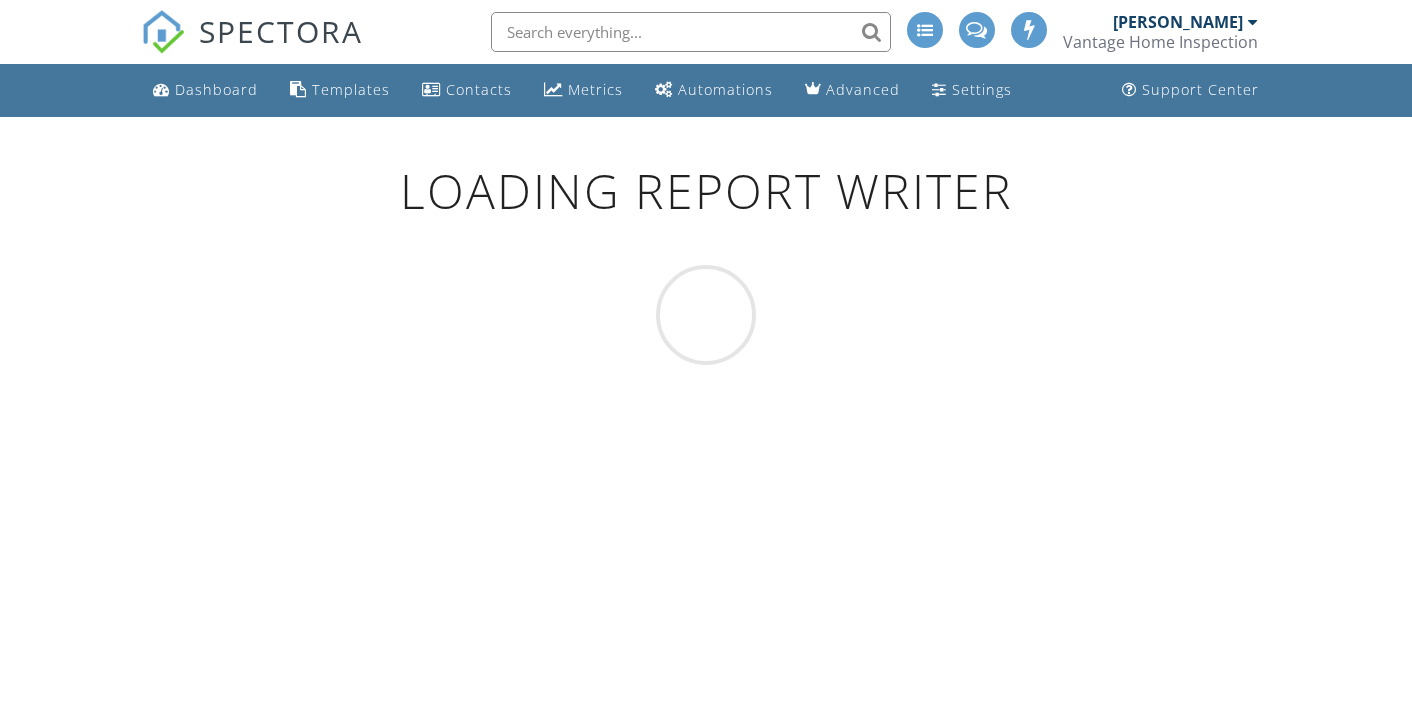 scroll, scrollTop: 0, scrollLeft: 0, axis: both 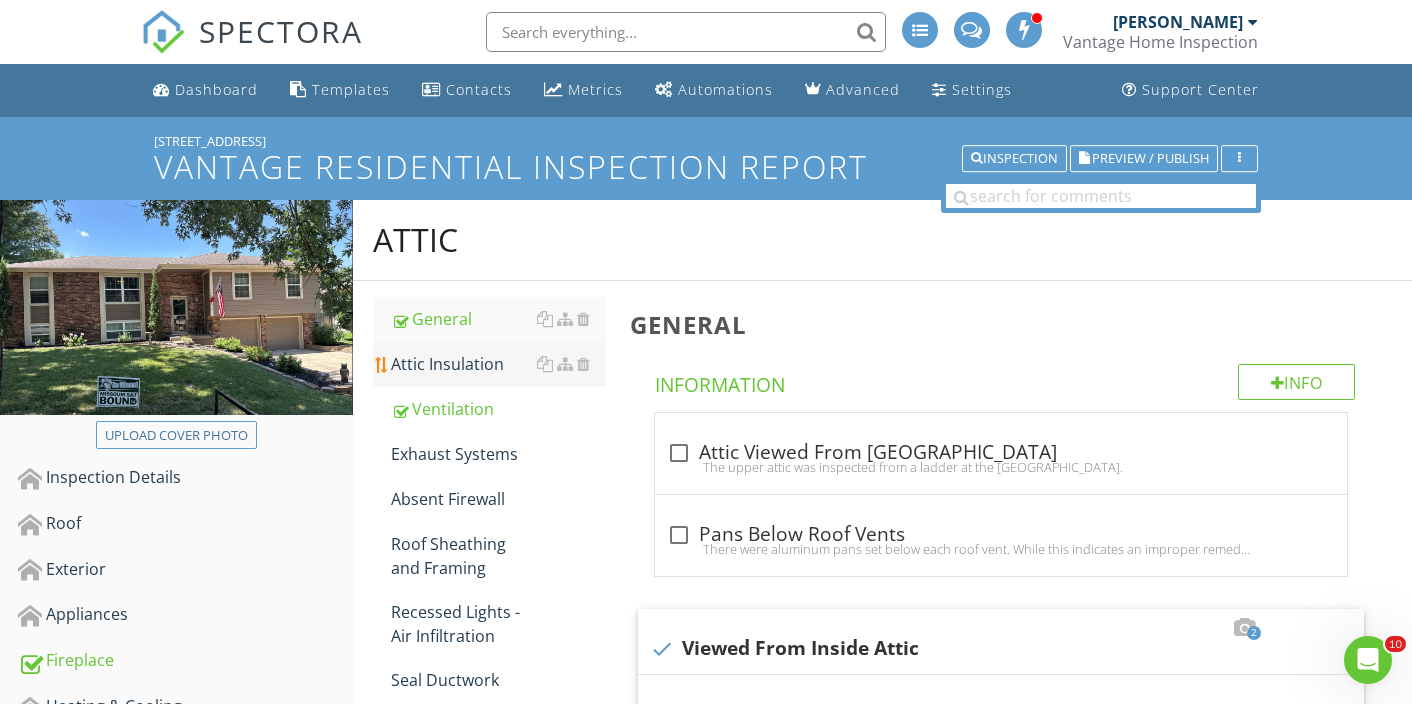 click on "Attic Insulation" at bounding box center [498, 364] 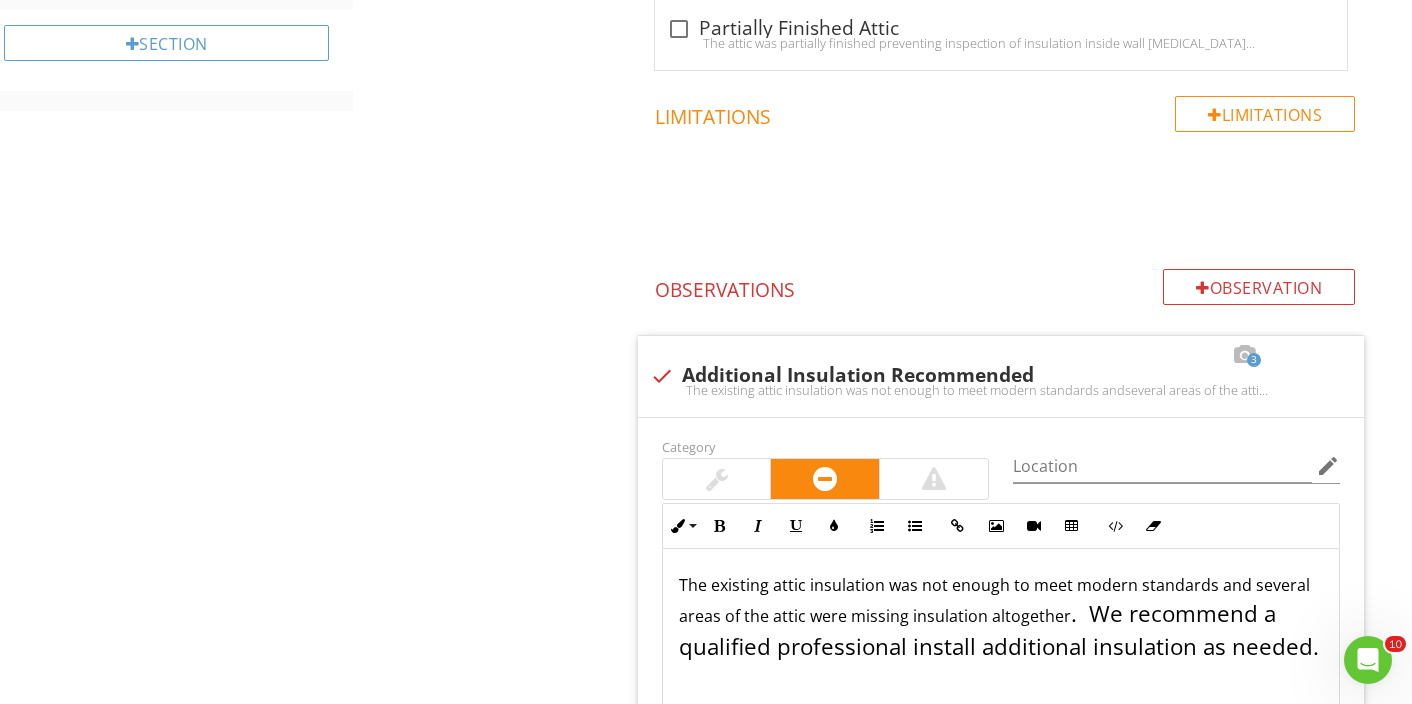 scroll, scrollTop: 1075, scrollLeft: 0, axis: vertical 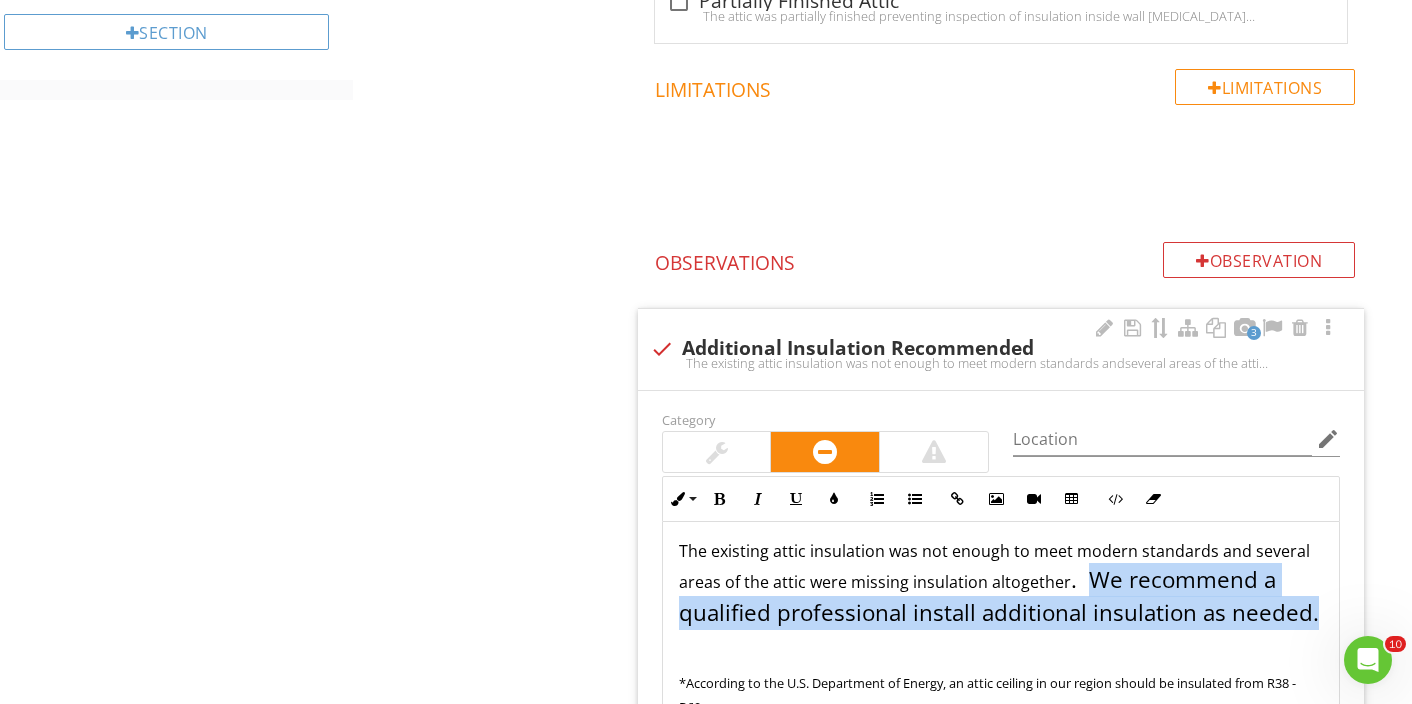 drag, startPoint x: 1314, startPoint y: 614, endPoint x: 1085, endPoint y: 575, distance: 232.29723 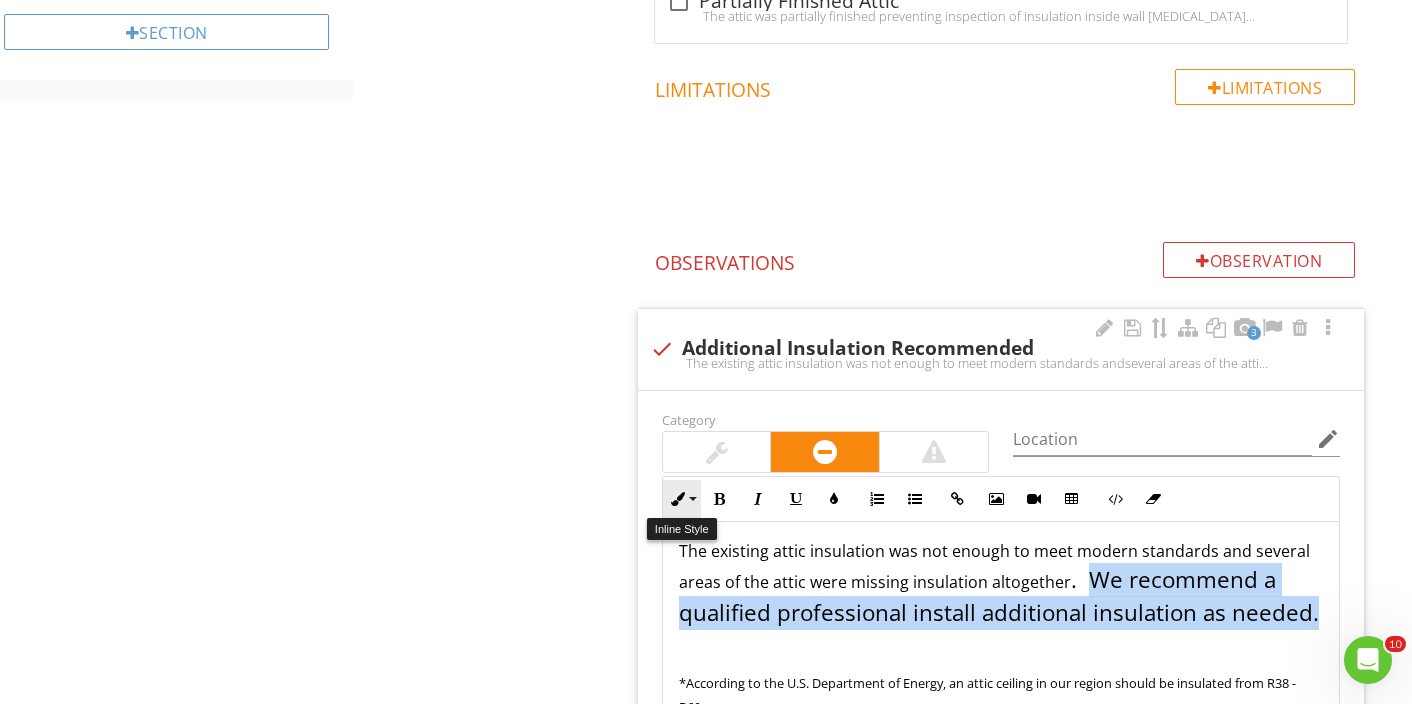 click on "Inline Style" at bounding box center [682, 499] 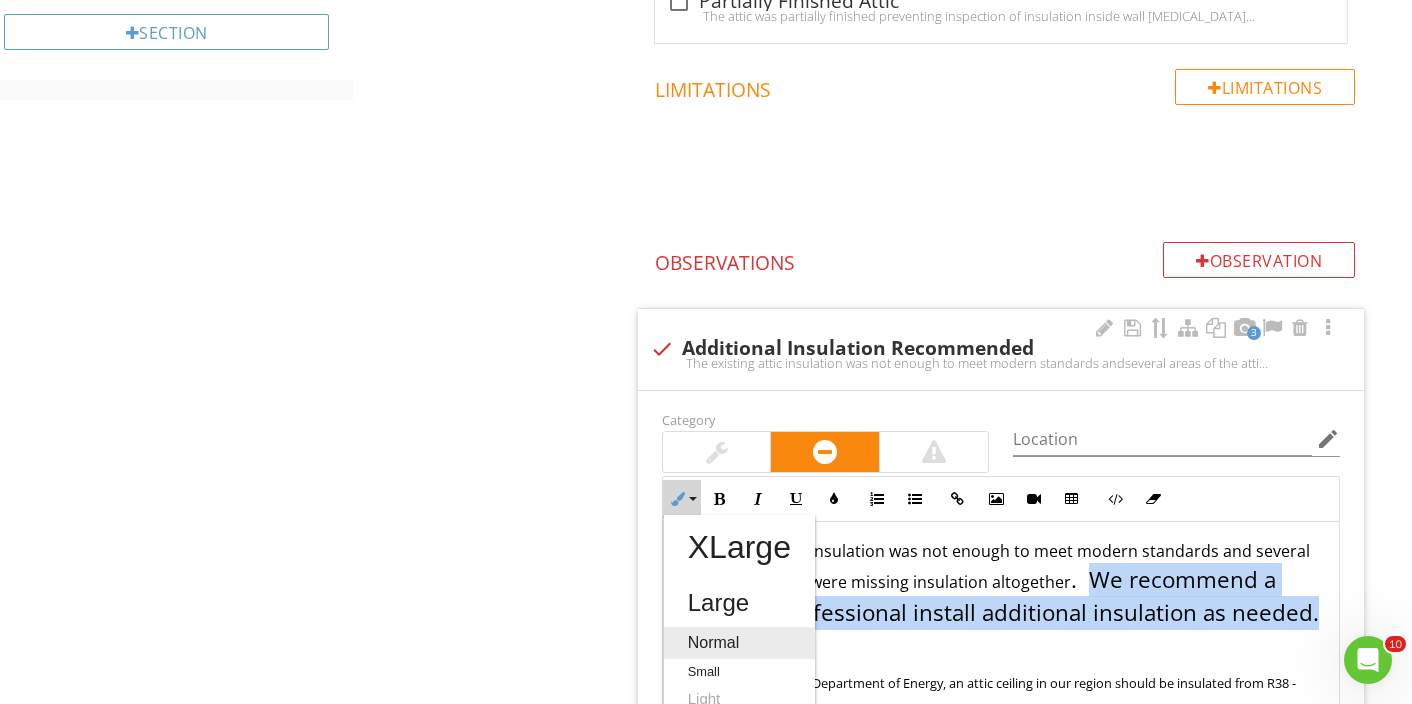 click on "Normal" at bounding box center [739, 643] 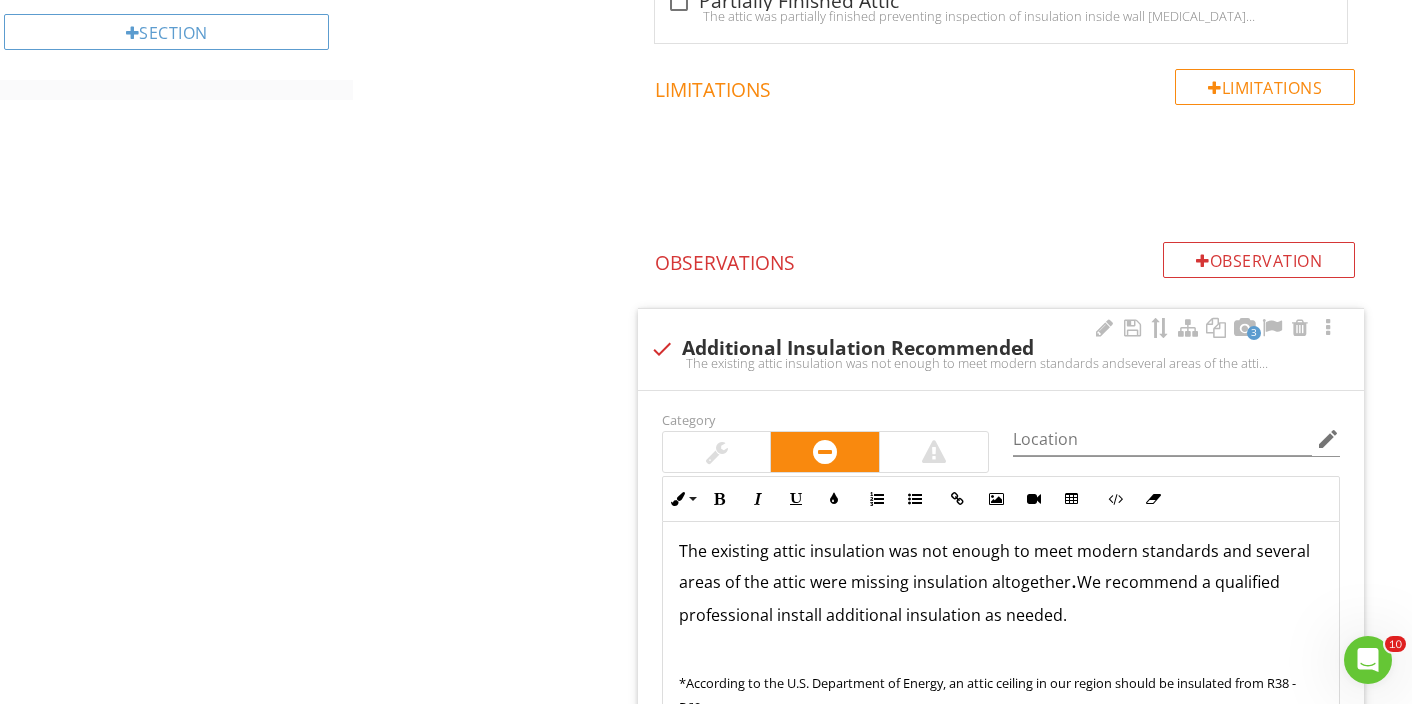 click on "The existing attic insulation was not enough to meet modern standards and several areas of the attic were missing insulation altogether .   We recommend a qualified professional install additional insulation as needed." at bounding box center [1001, 584] 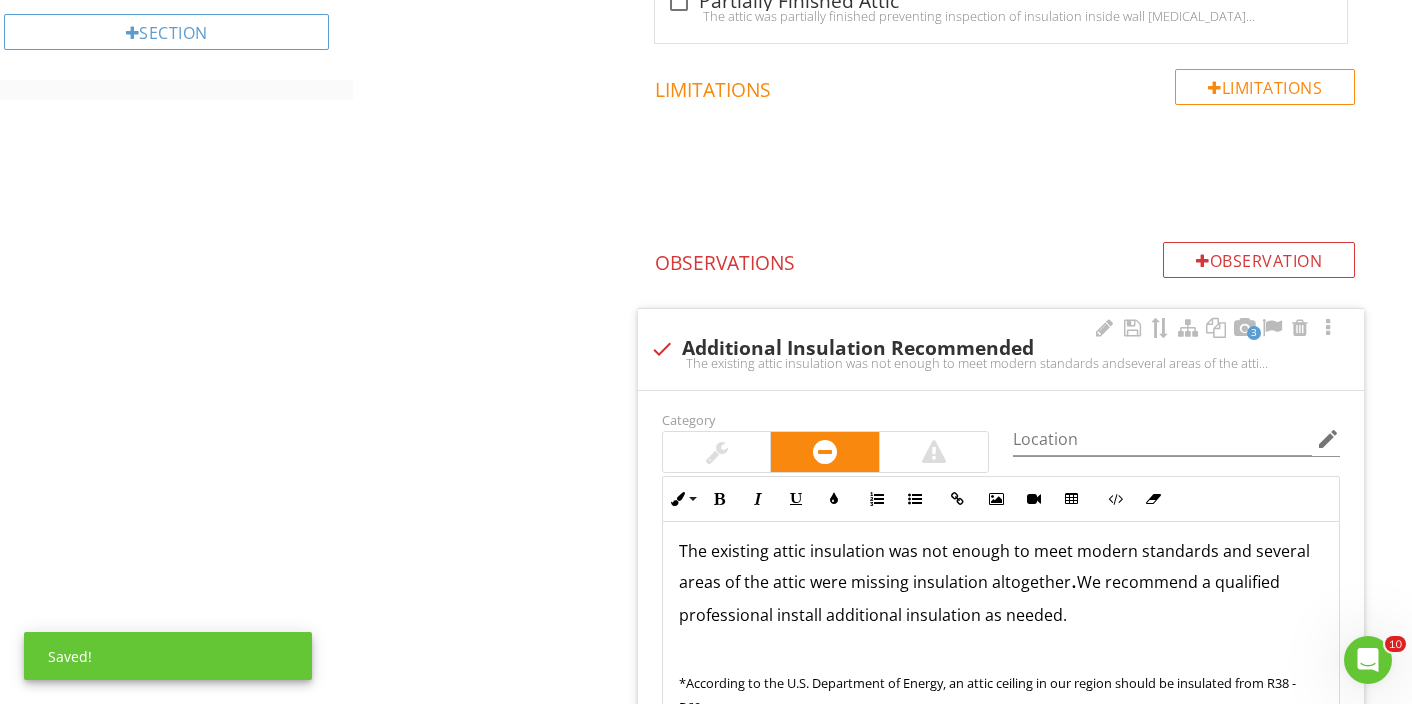 click on "The existing attic insulation was not enough to meet modern standards and several areas of the attic were missing insulation altogether .   We recommend a qualified professional install additional insulation as needed." at bounding box center (1001, 584) 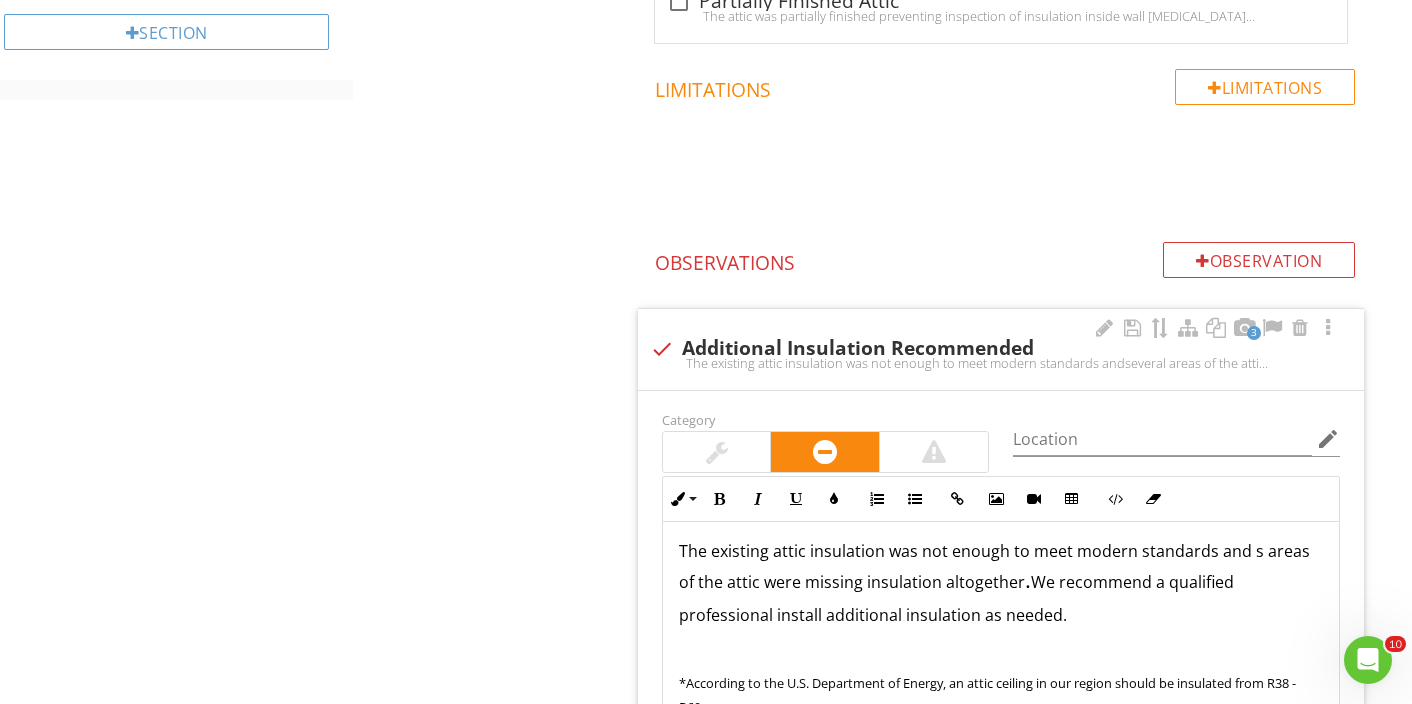 type 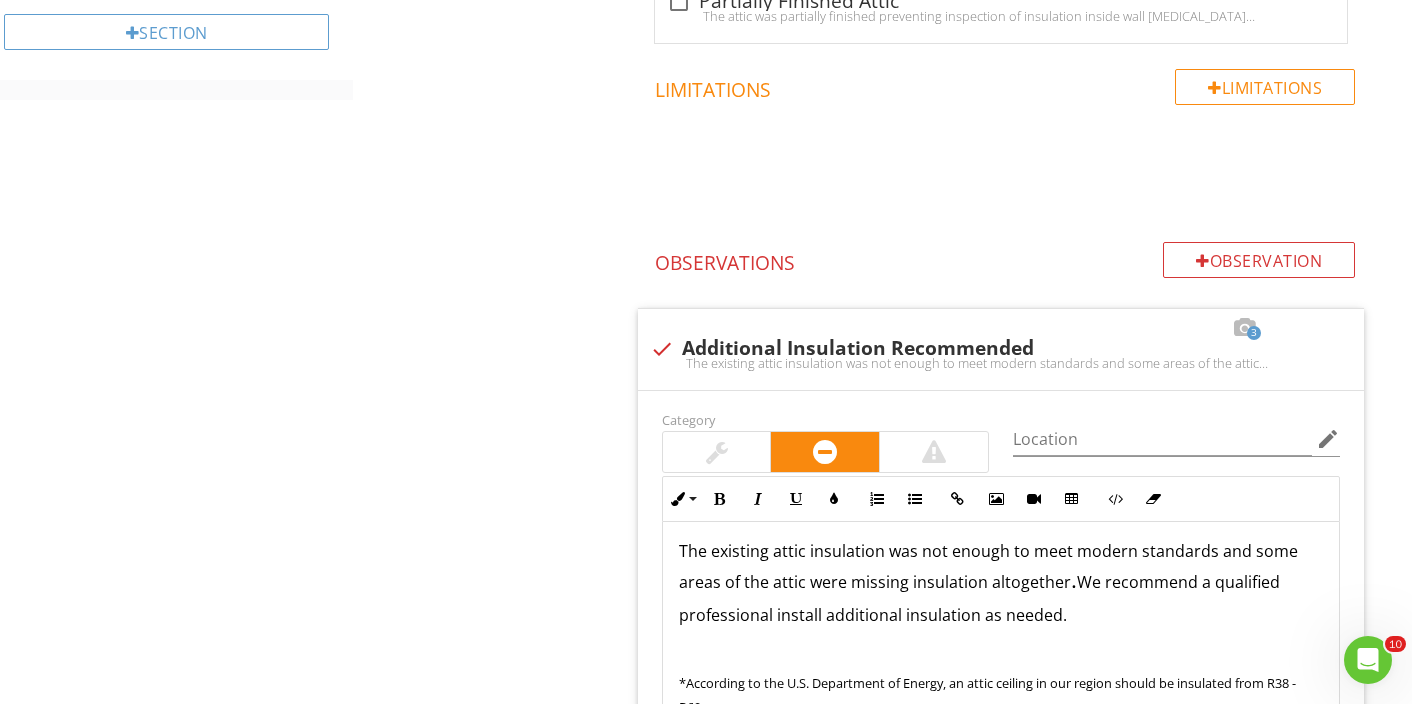 click on "Attic
General
Attic Insulation
Ventilation
Exhaust Systems
Absent Firewall
Roof Sheathing and Framing
Recessed Lights - Air Infiltration
Seal Ductwork
Item
Attic Insulation
Info
Information
Insulation Type
check_box_outline_blank Cellulose   check_box Fiberglass   check_box_outline_blank Mineral Wool   check_box_outline_blank Loose Fill Fiberglass   check_box_outline_blank Spray Foam   check_box_outline_blank Vermiculite   check_box_outline_blank Fiberglass Batt   check_box_outline_blank Balsam Wool   check_box_outline_blank None   check_box_outline_blank Hemp/Jute   check_box_outline_blank Foil" at bounding box center [882, 2182] 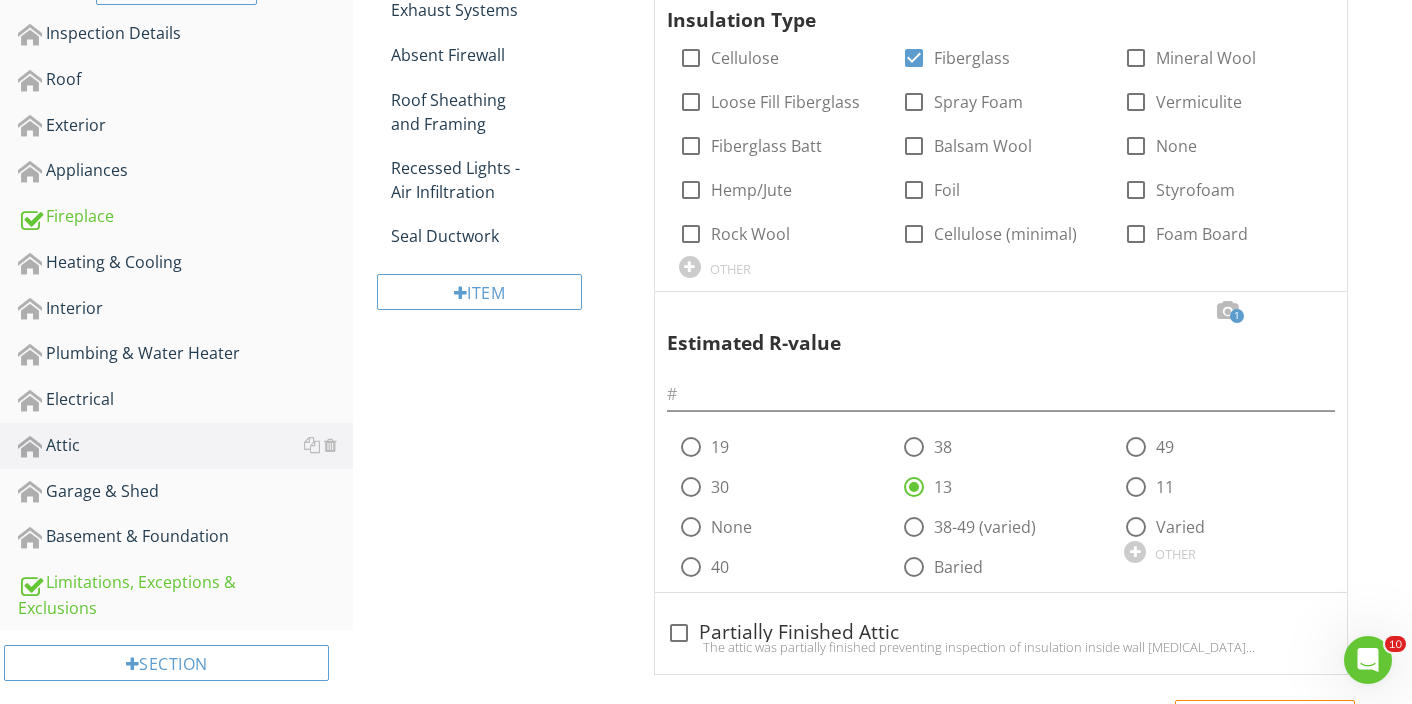 scroll, scrollTop: 432, scrollLeft: 0, axis: vertical 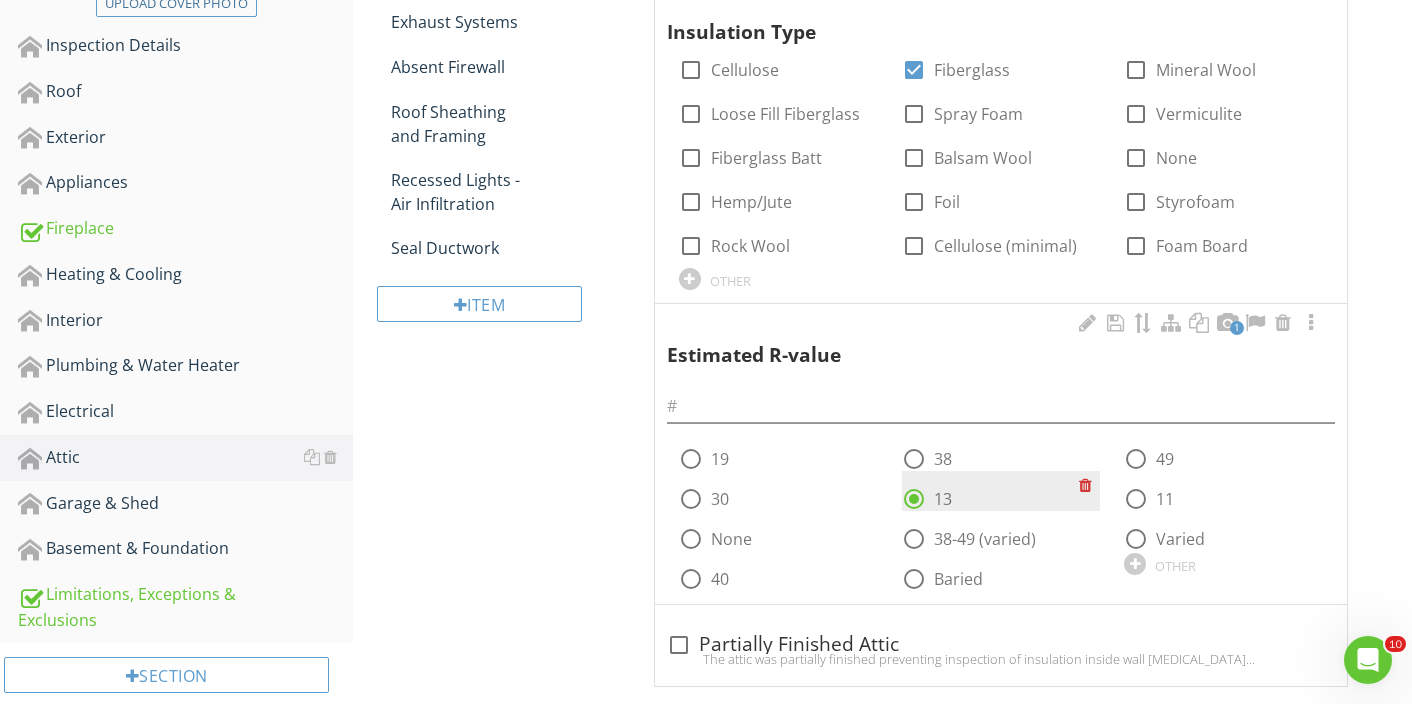 click at bounding box center (914, 499) 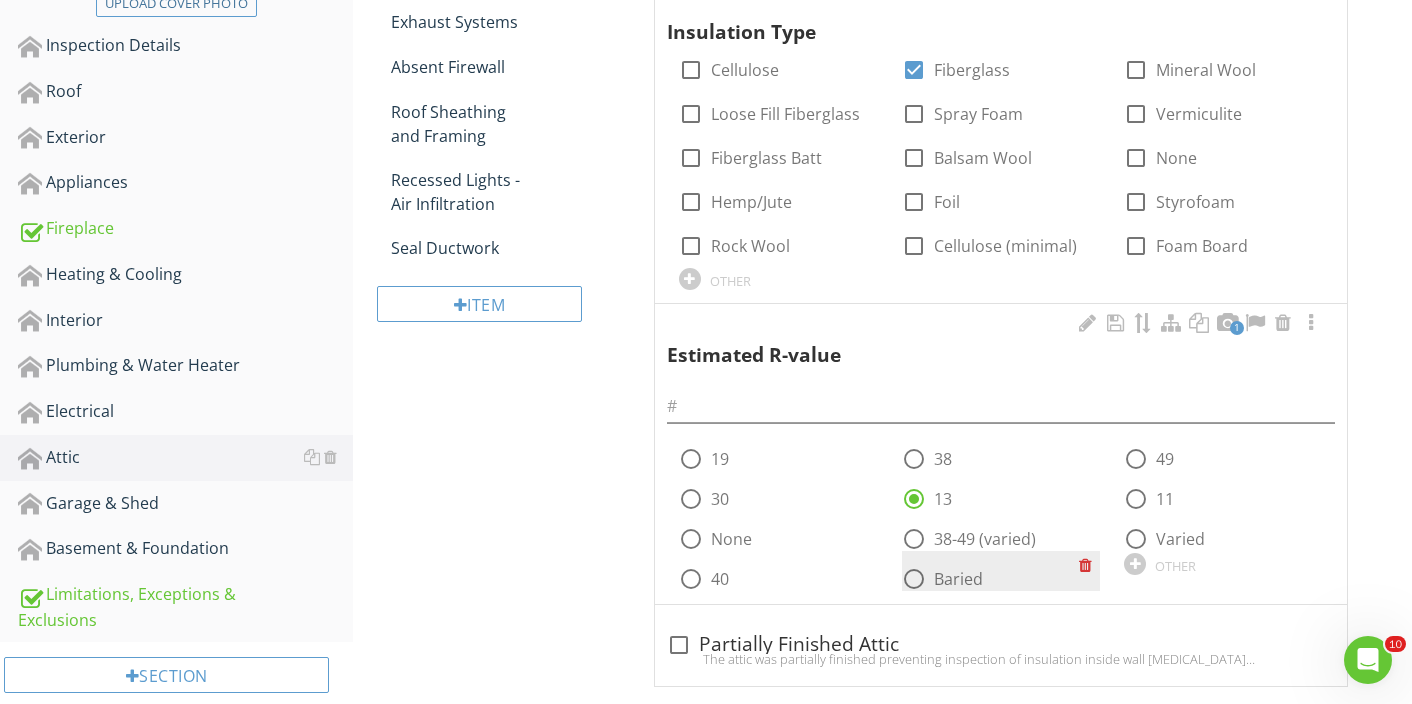 click at bounding box center [1089, 565] 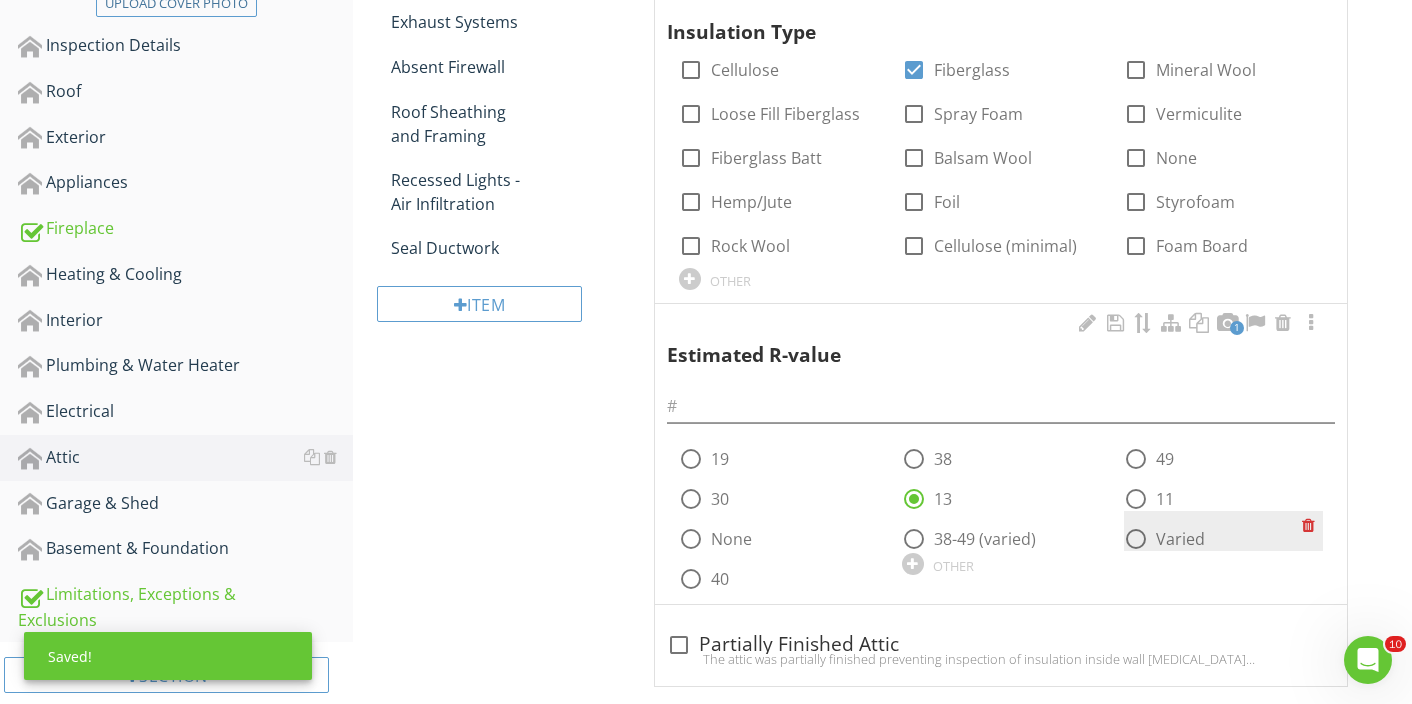click on "Varied" at bounding box center [1180, 539] 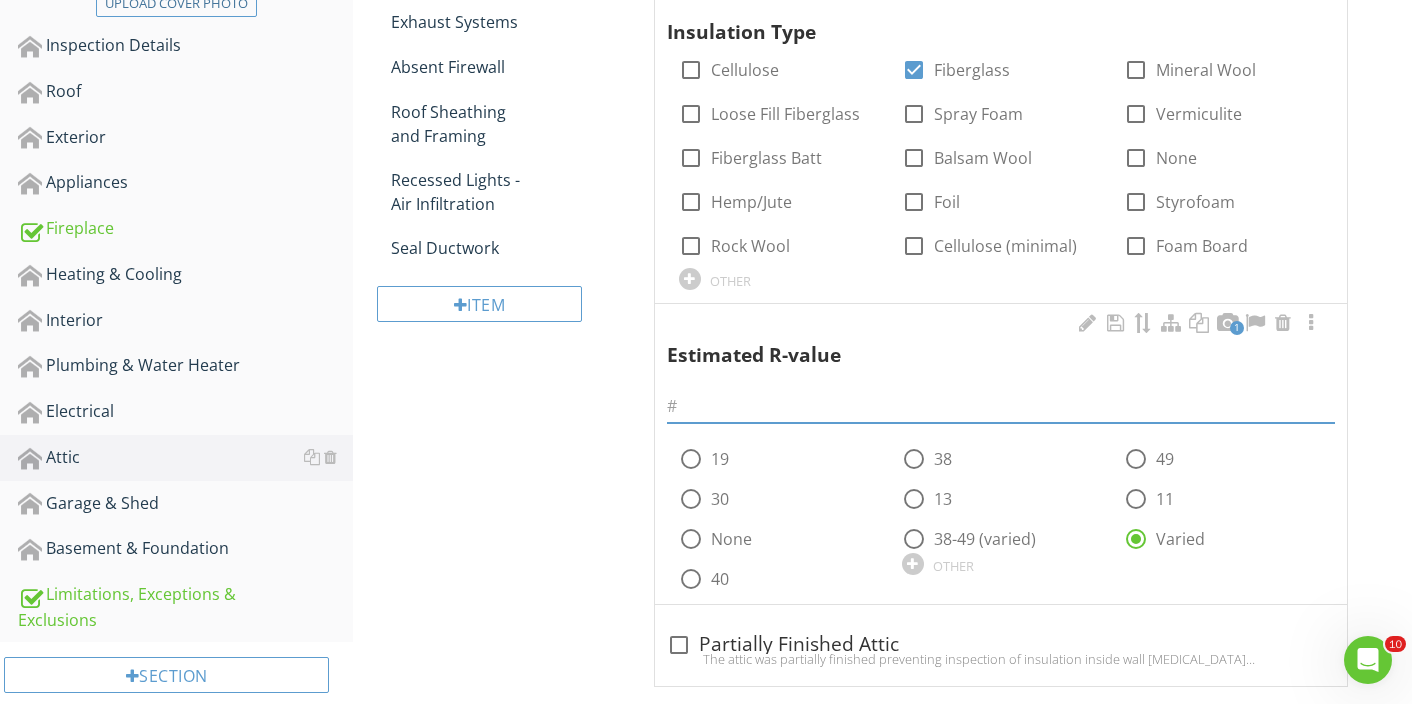 click at bounding box center [1001, 406] 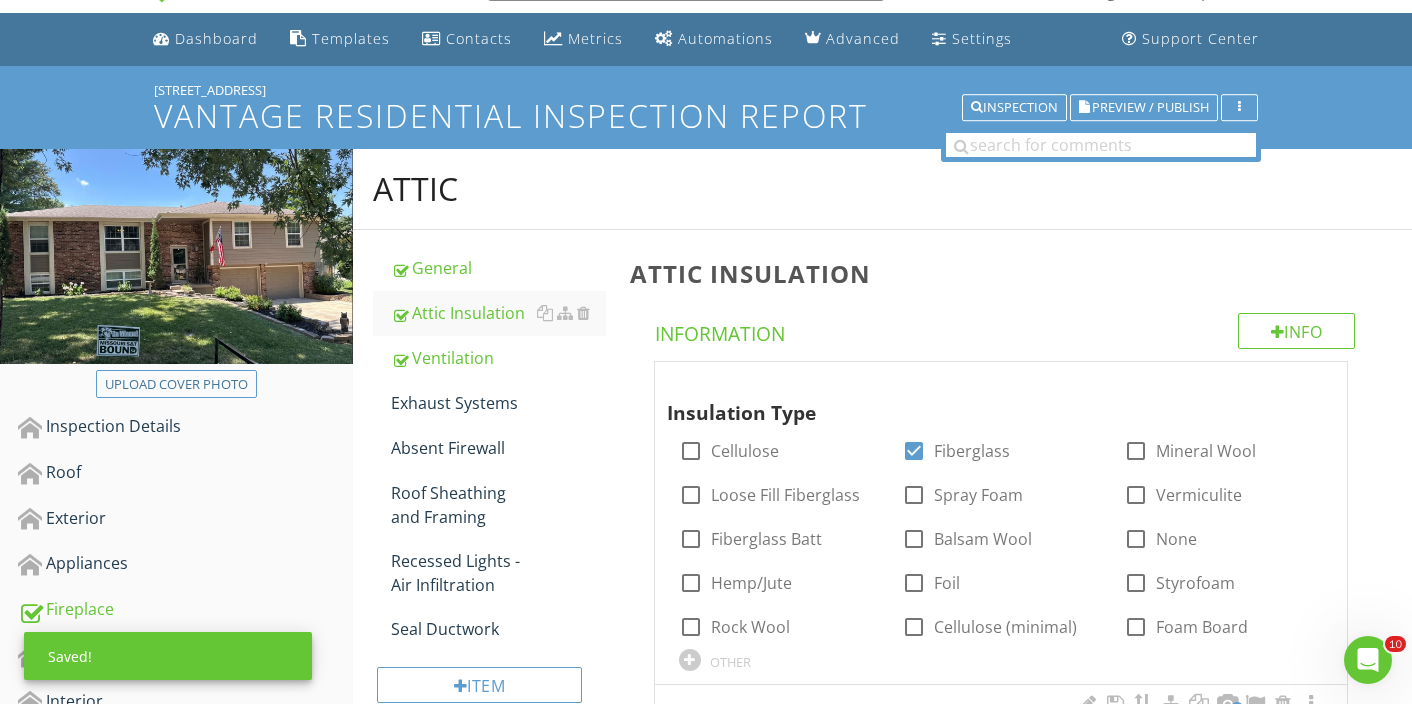 scroll, scrollTop: 0, scrollLeft: 0, axis: both 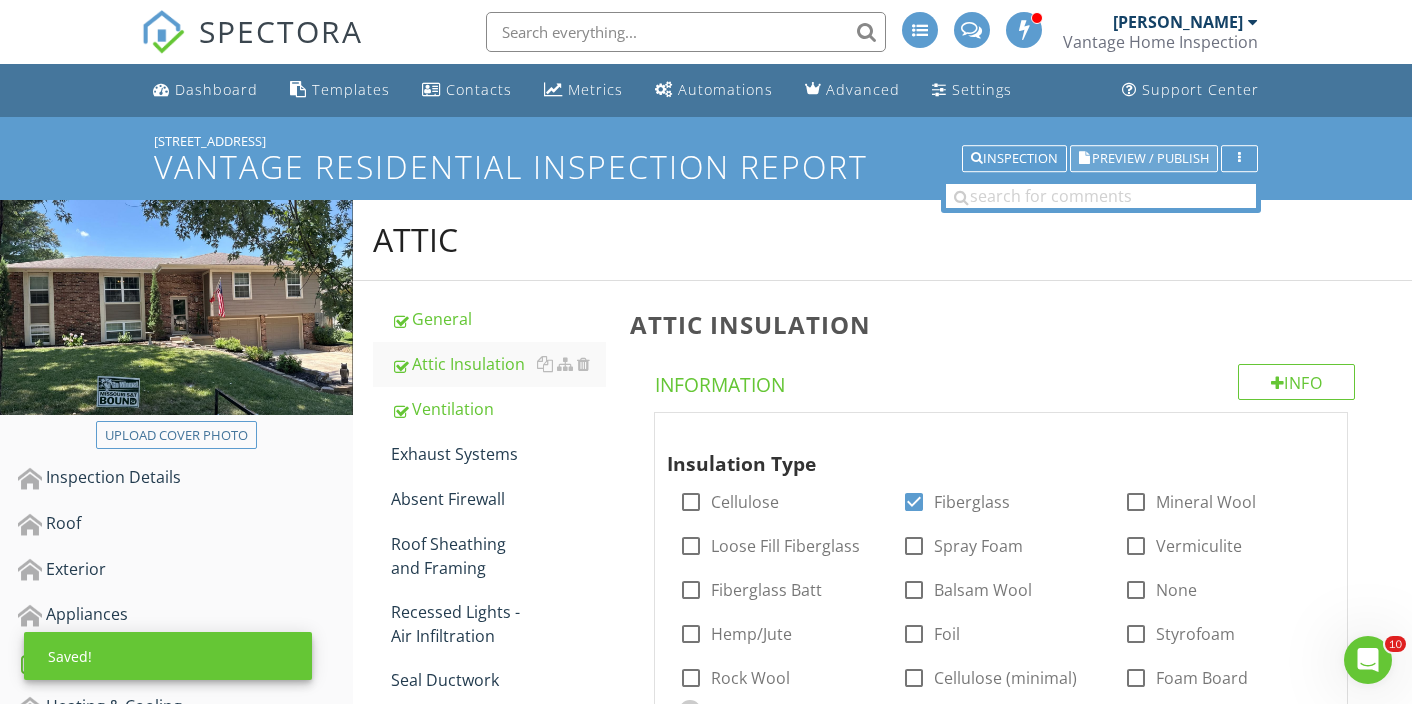 type on "13" 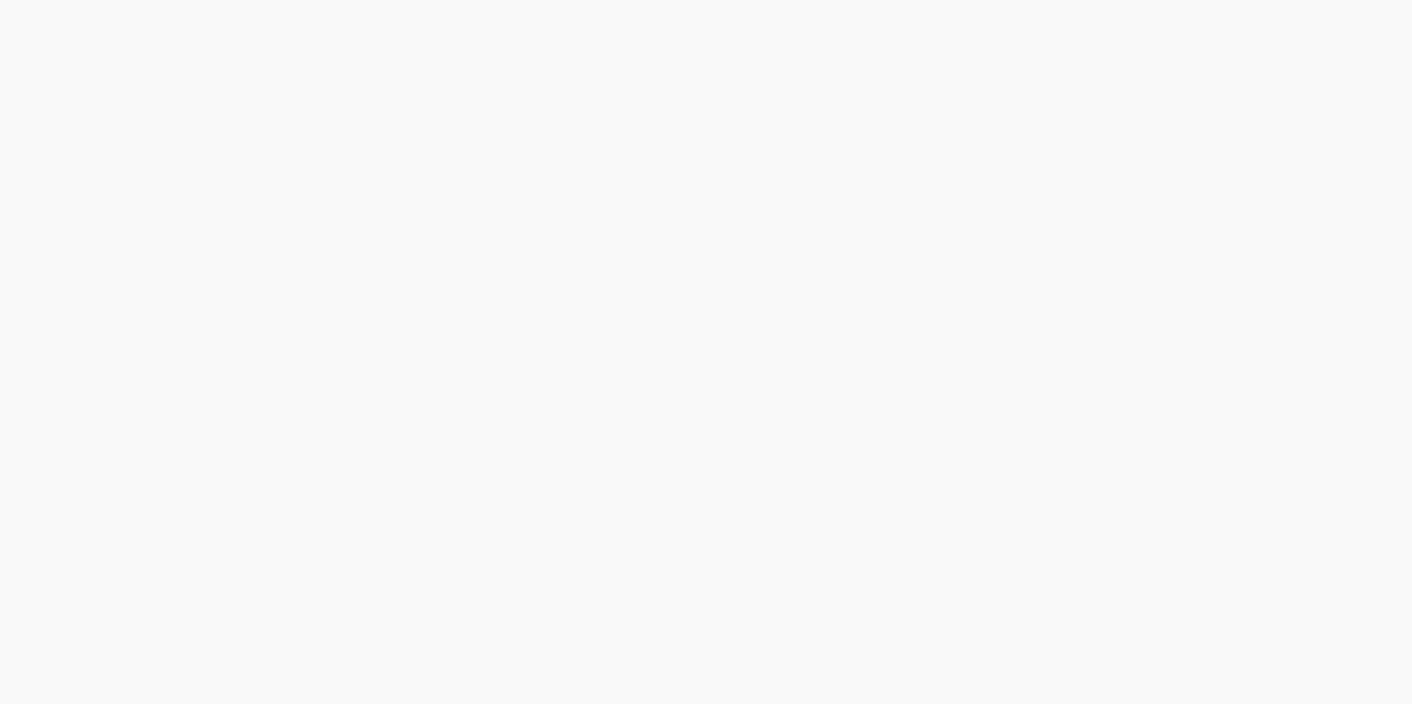 scroll, scrollTop: 0, scrollLeft: 0, axis: both 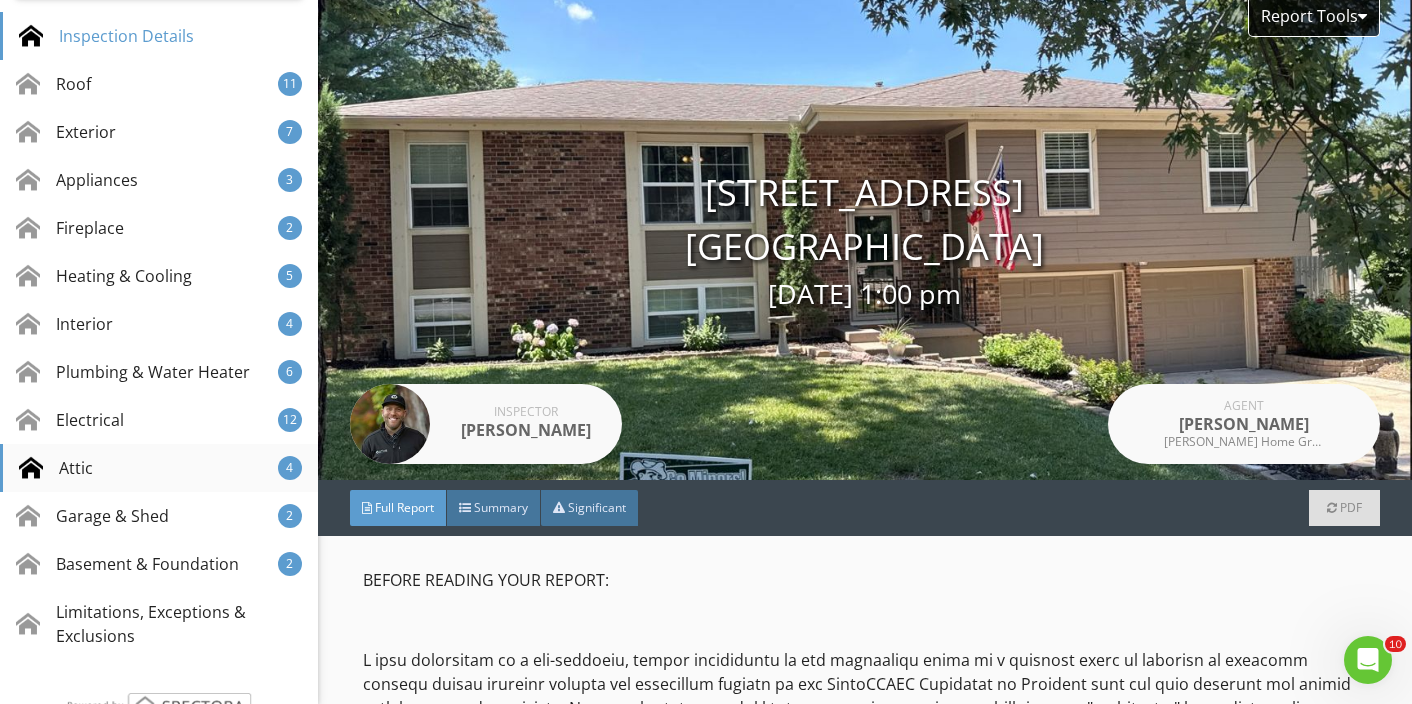 click on "Attic" at bounding box center (56, 468) 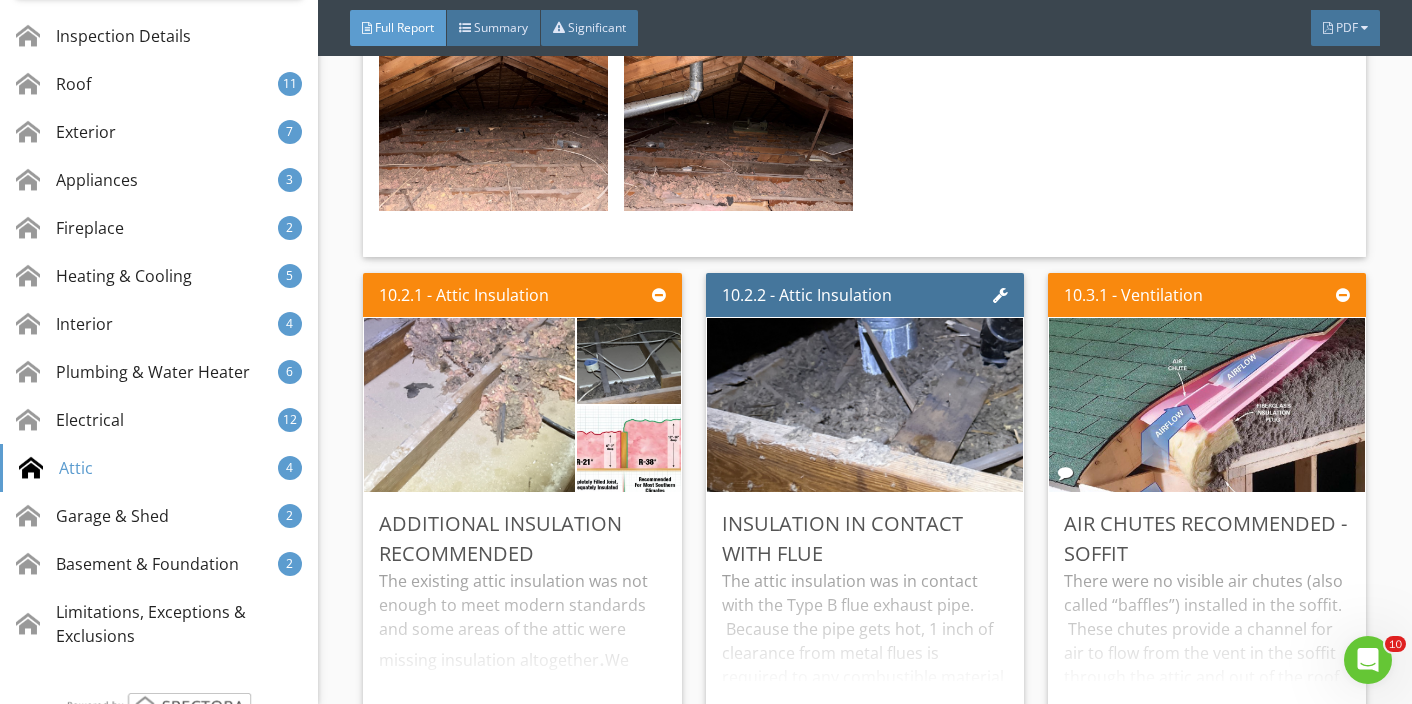 scroll, scrollTop: 30476, scrollLeft: 0, axis: vertical 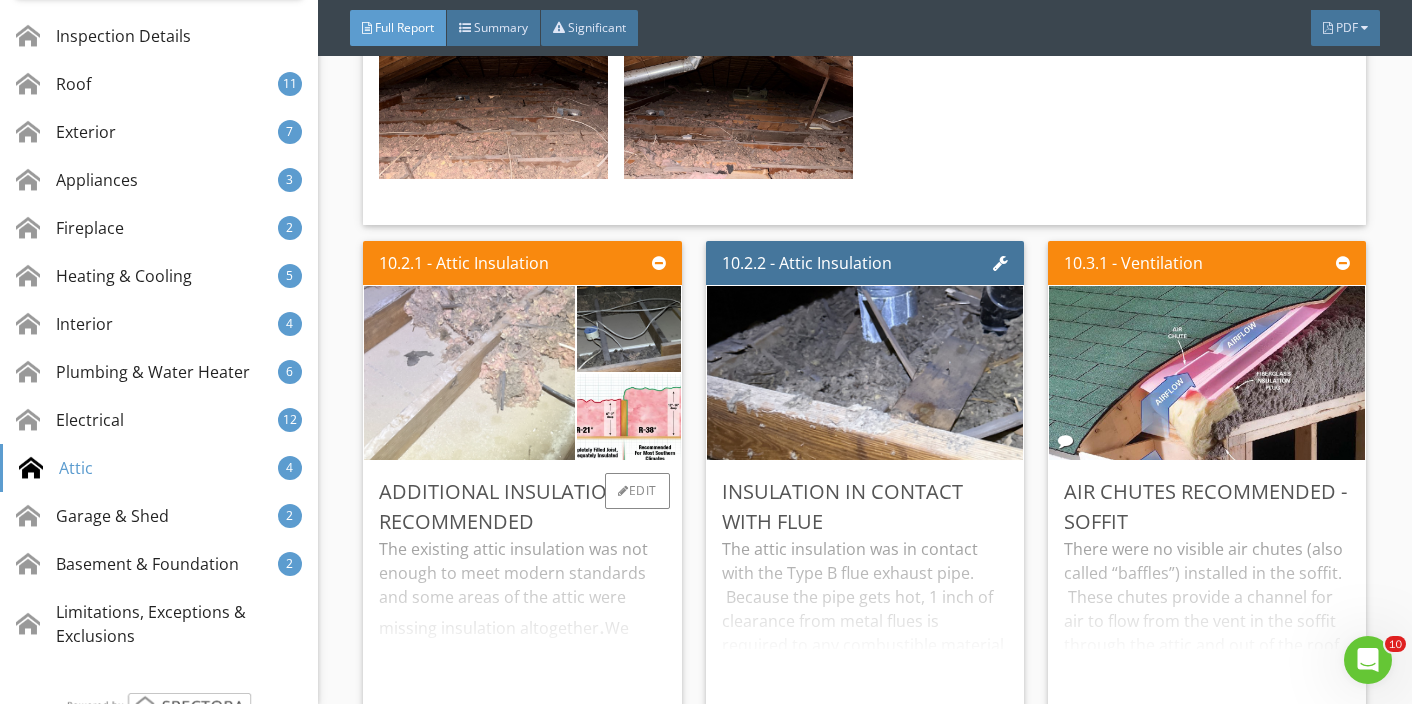 click at bounding box center [470, 373] 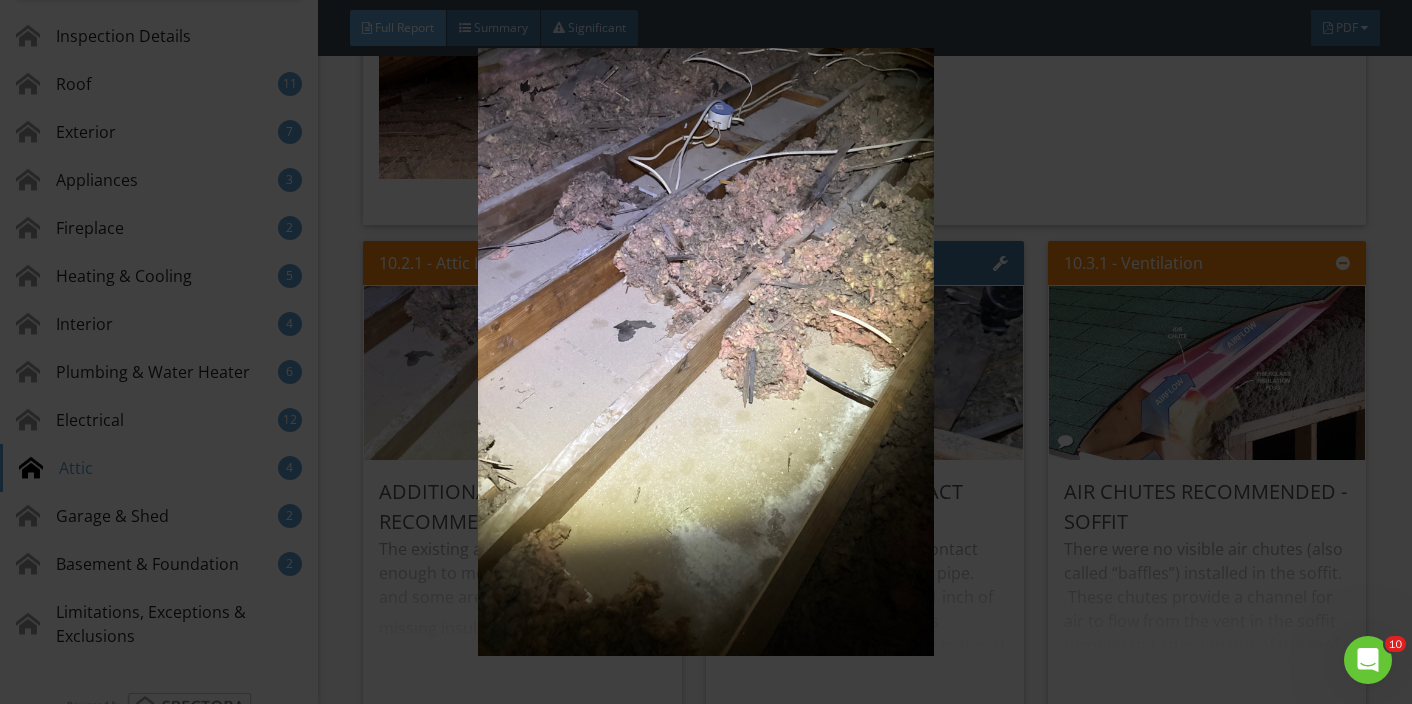 click at bounding box center [706, 352] 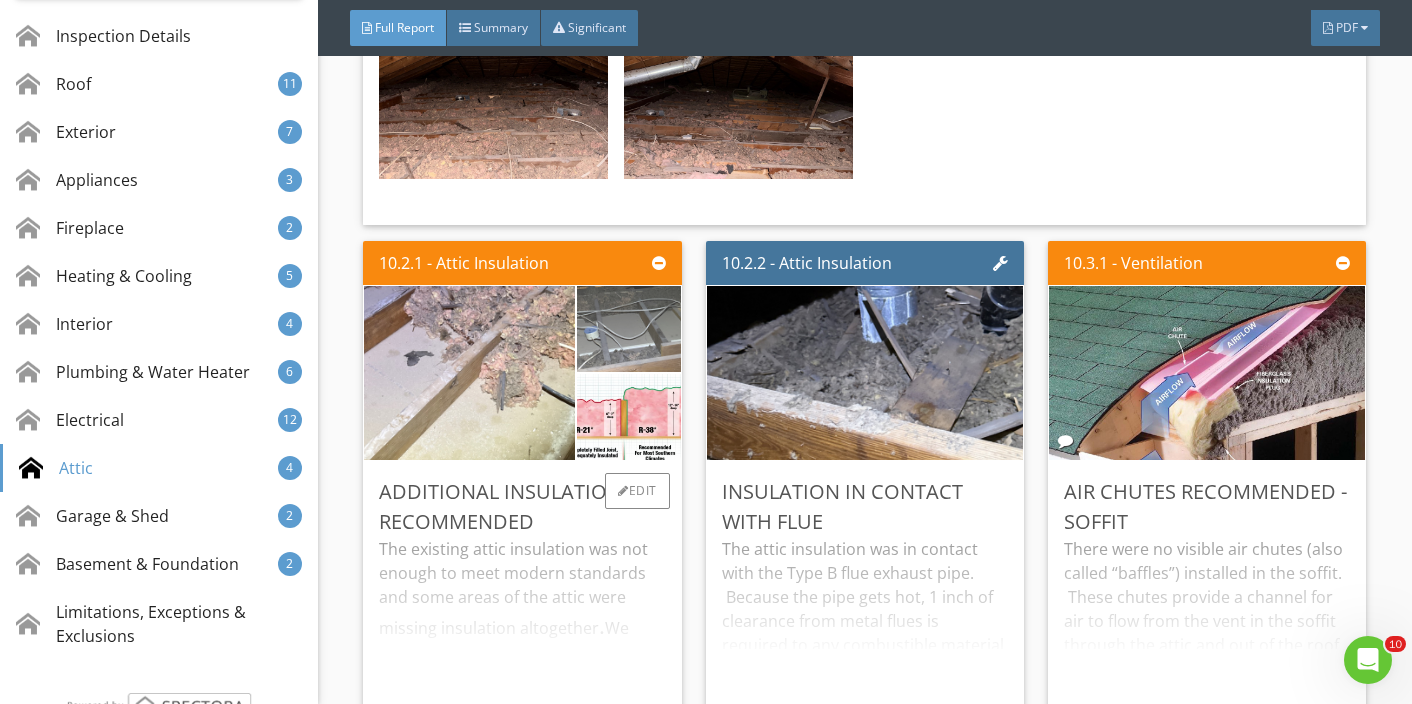 click at bounding box center (628, 329) 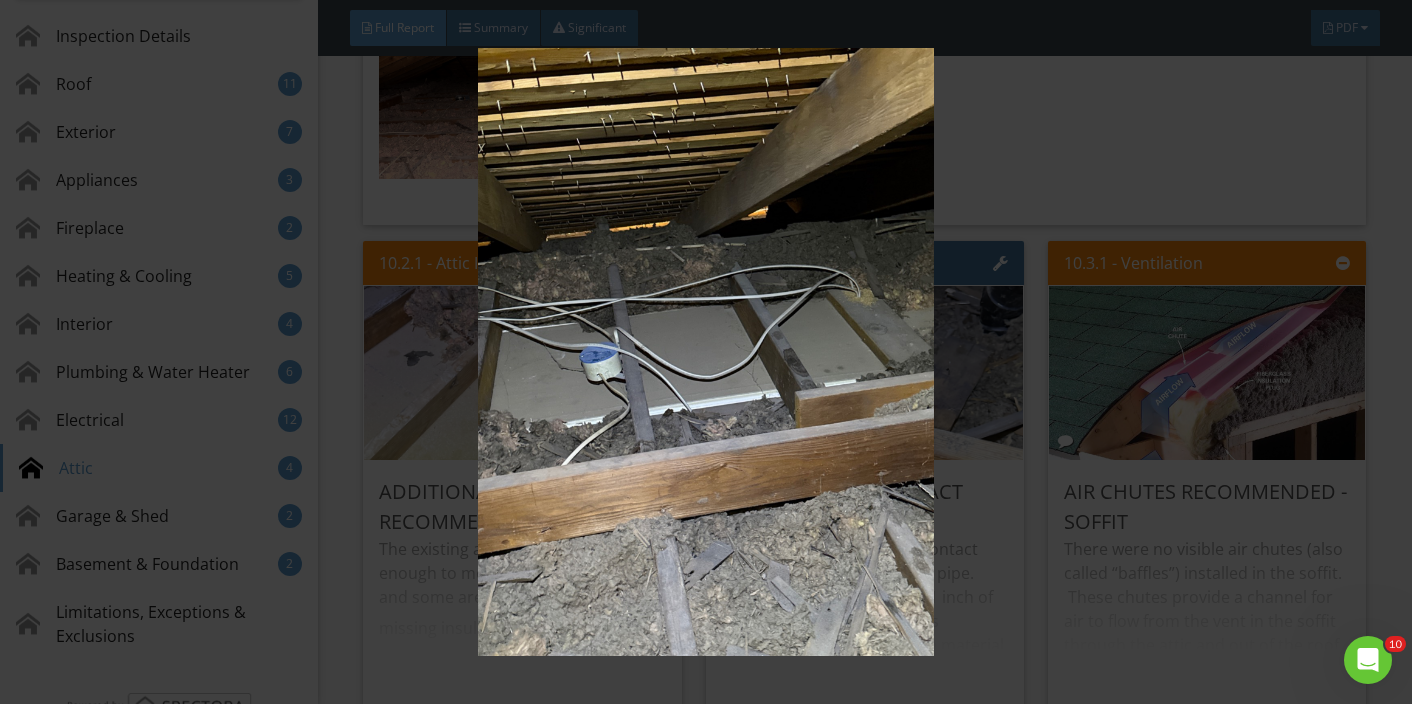 click at bounding box center [706, 352] 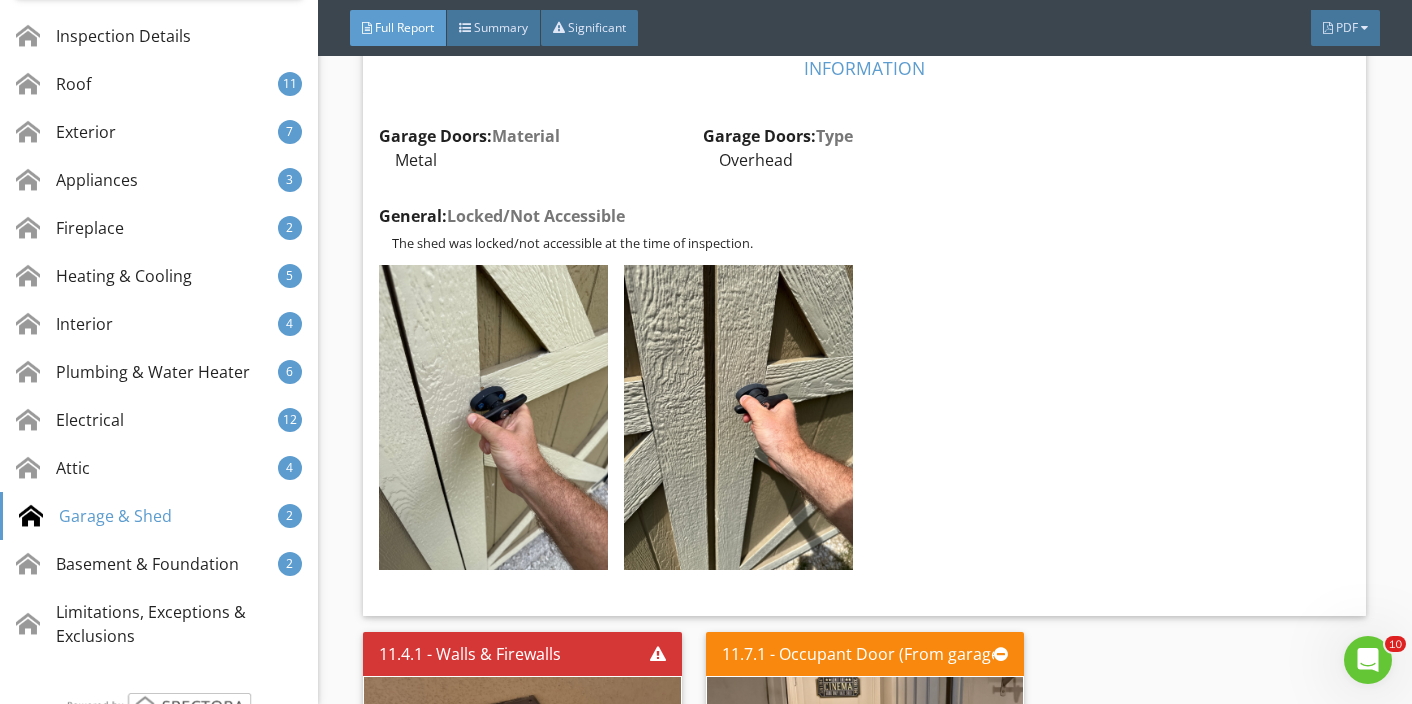 scroll, scrollTop: 31755, scrollLeft: 0, axis: vertical 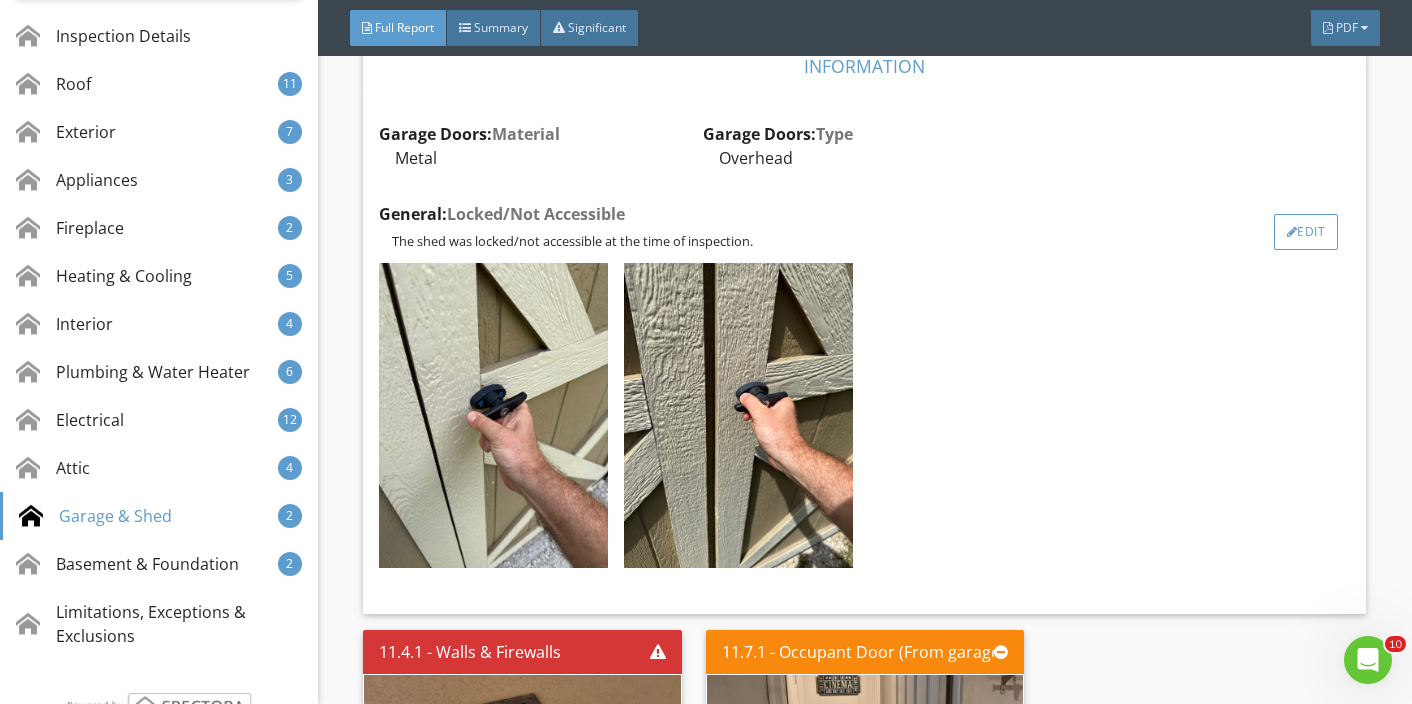 click on "Edit" at bounding box center [1306, 232] 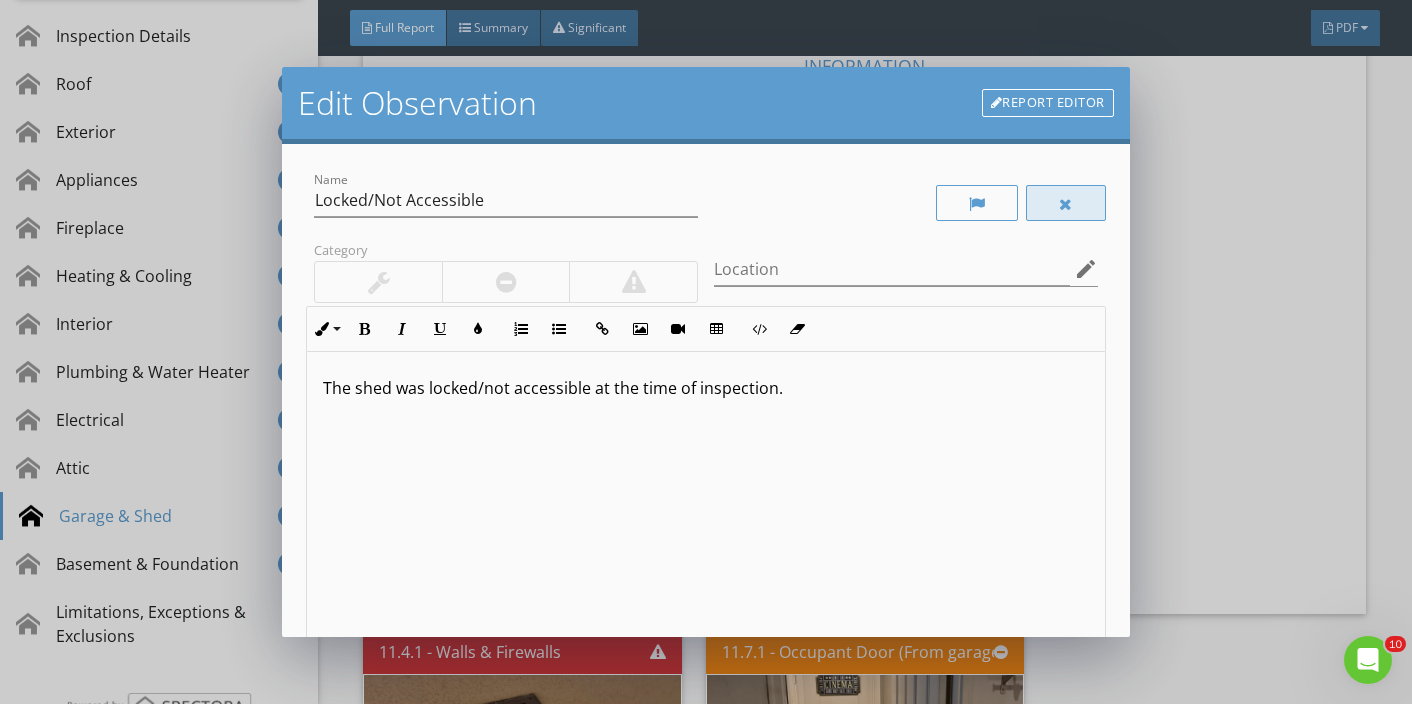 click at bounding box center [1066, 203] 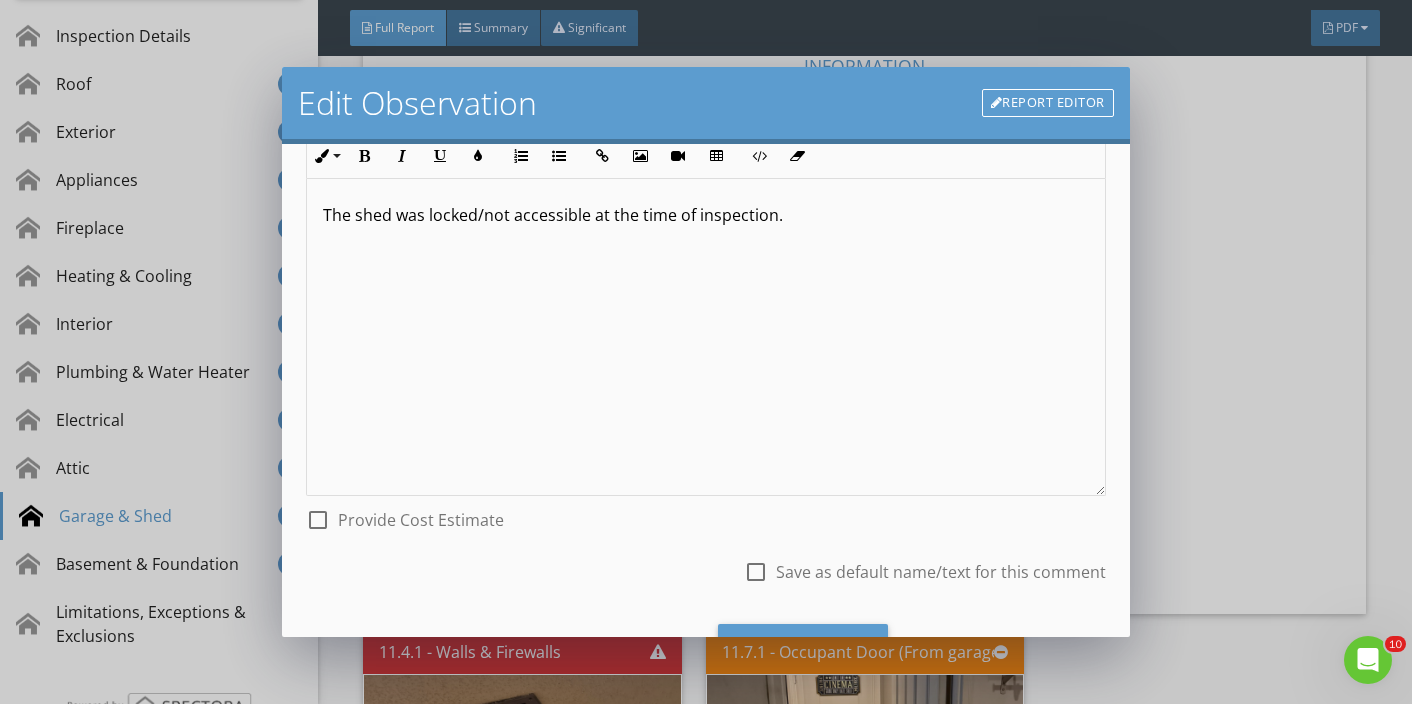 scroll, scrollTop: 269, scrollLeft: 0, axis: vertical 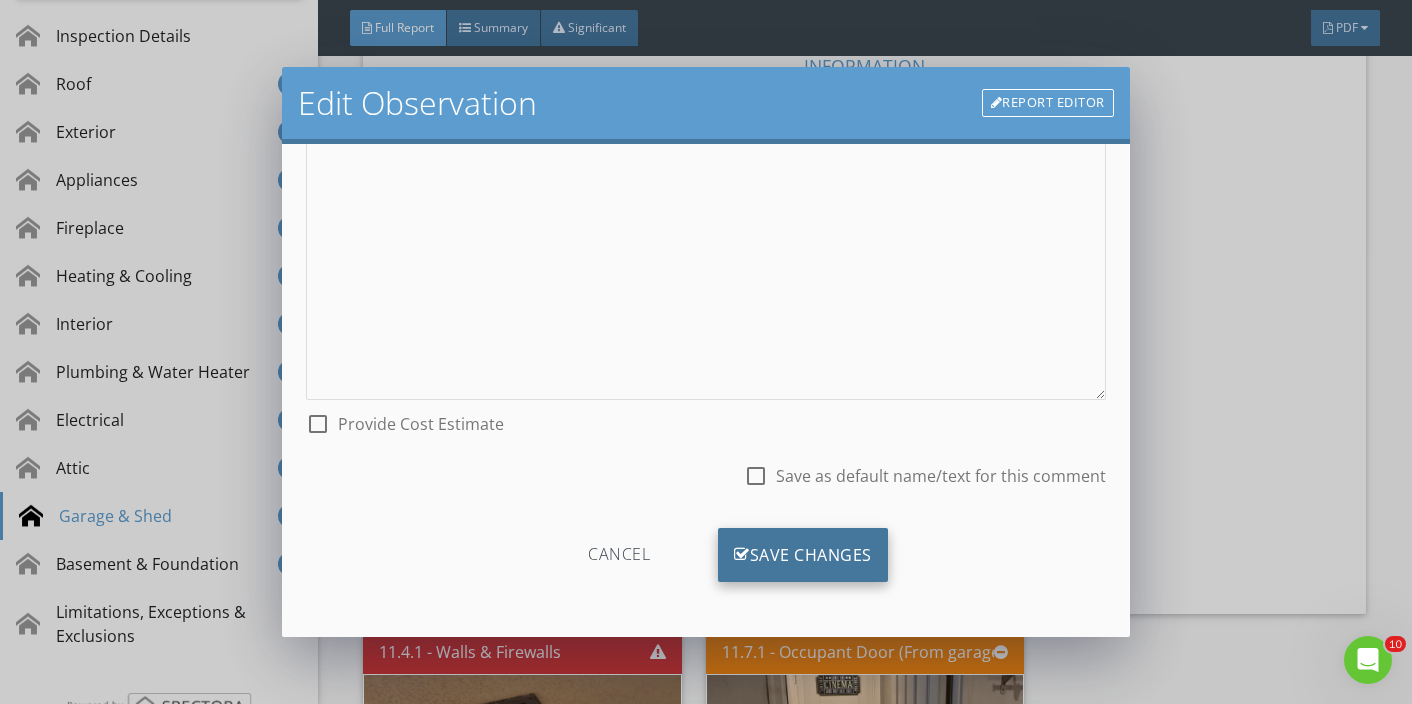click on "Save Changes" at bounding box center [803, 555] 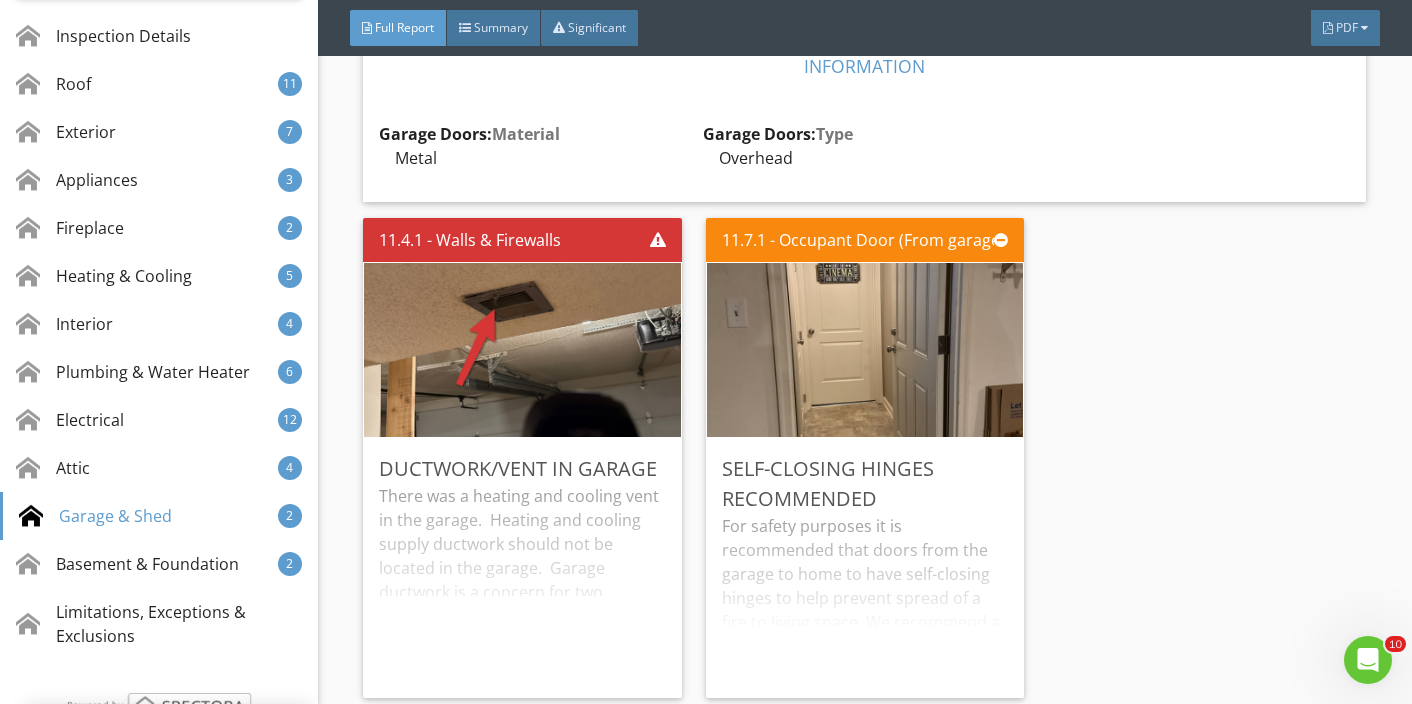 scroll, scrollTop: 32, scrollLeft: 0, axis: vertical 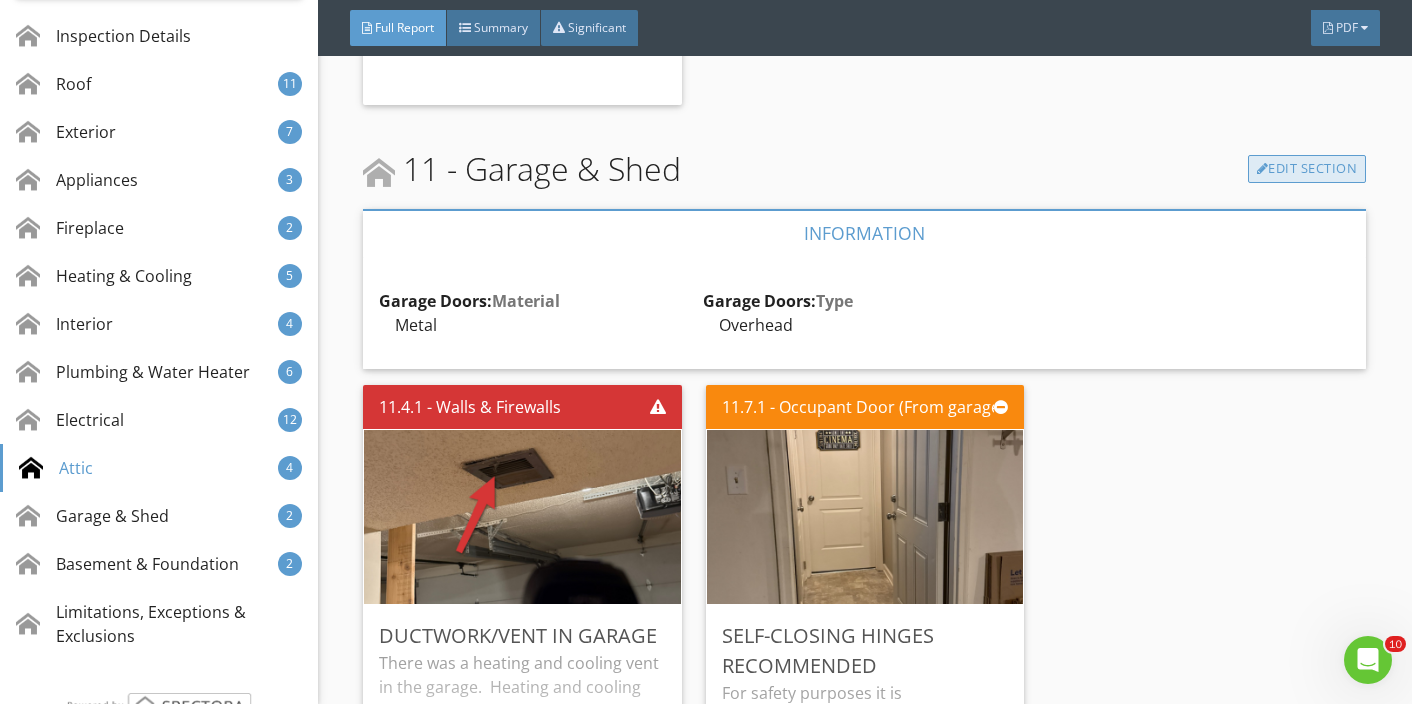 click on "Edit Section" at bounding box center (1307, 169) 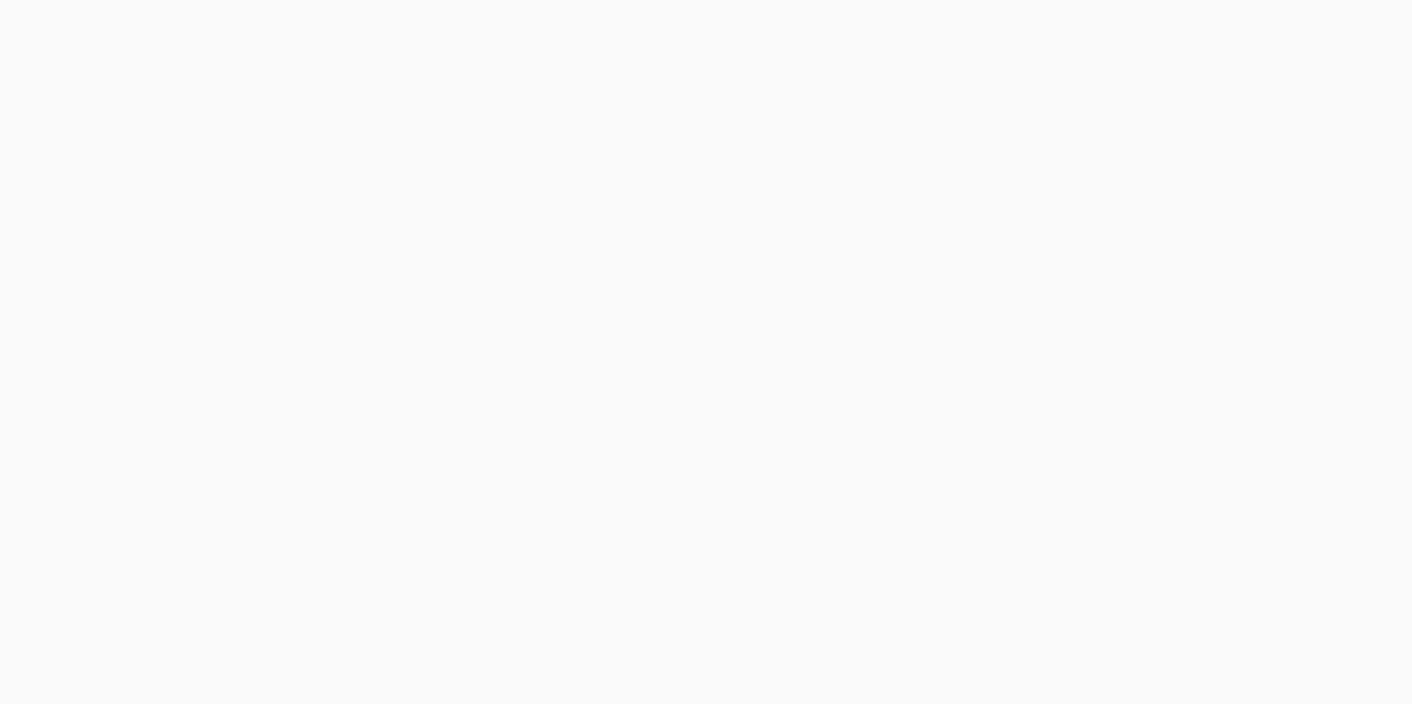 scroll, scrollTop: 0, scrollLeft: 0, axis: both 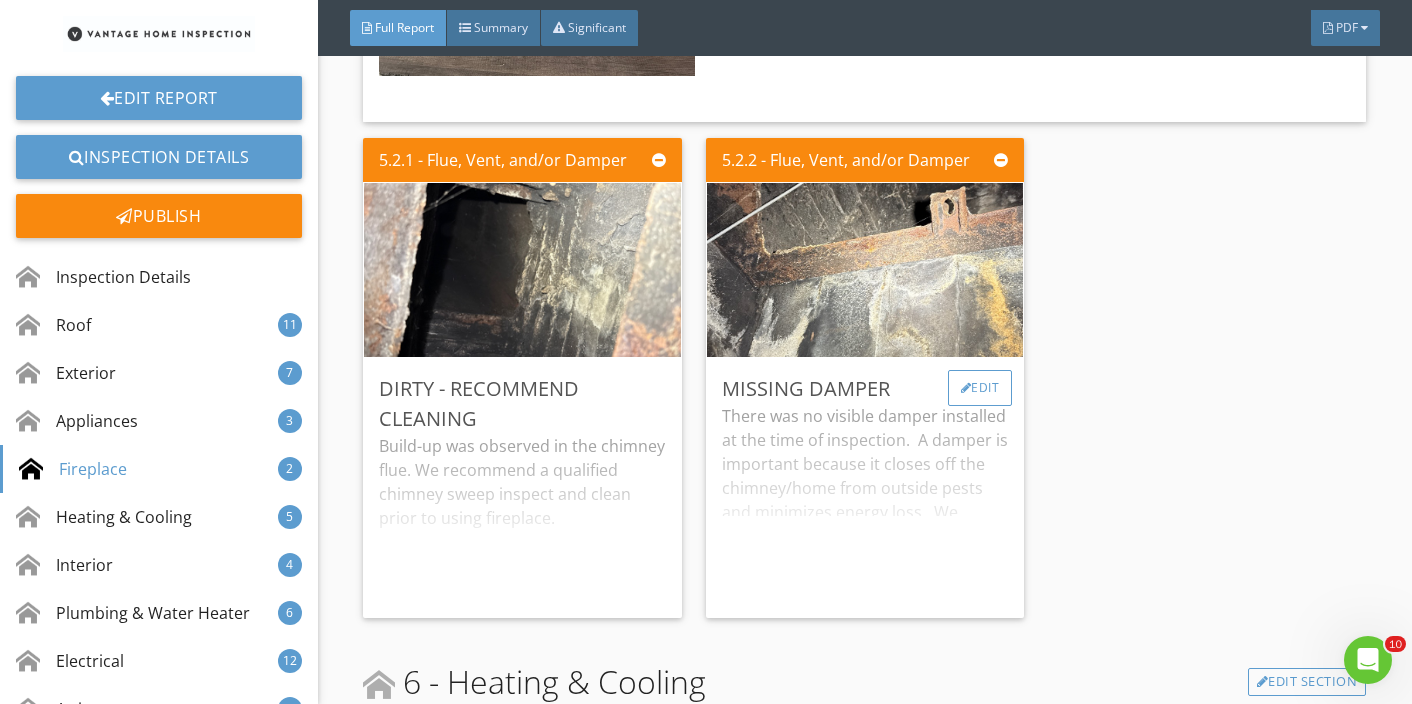 click on "Edit" at bounding box center [980, 388] 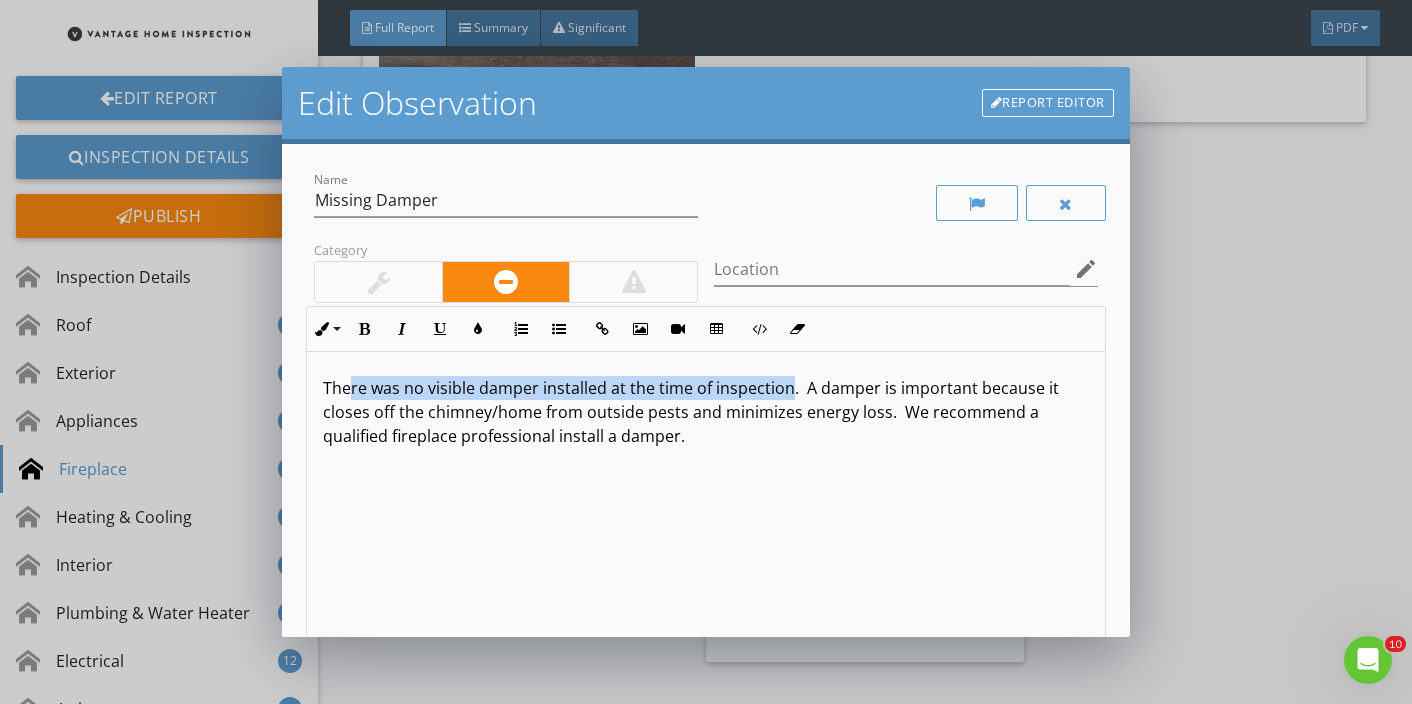 drag, startPoint x: 788, startPoint y: 389, endPoint x: 349, endPoint y: 385, distance: 439.01822 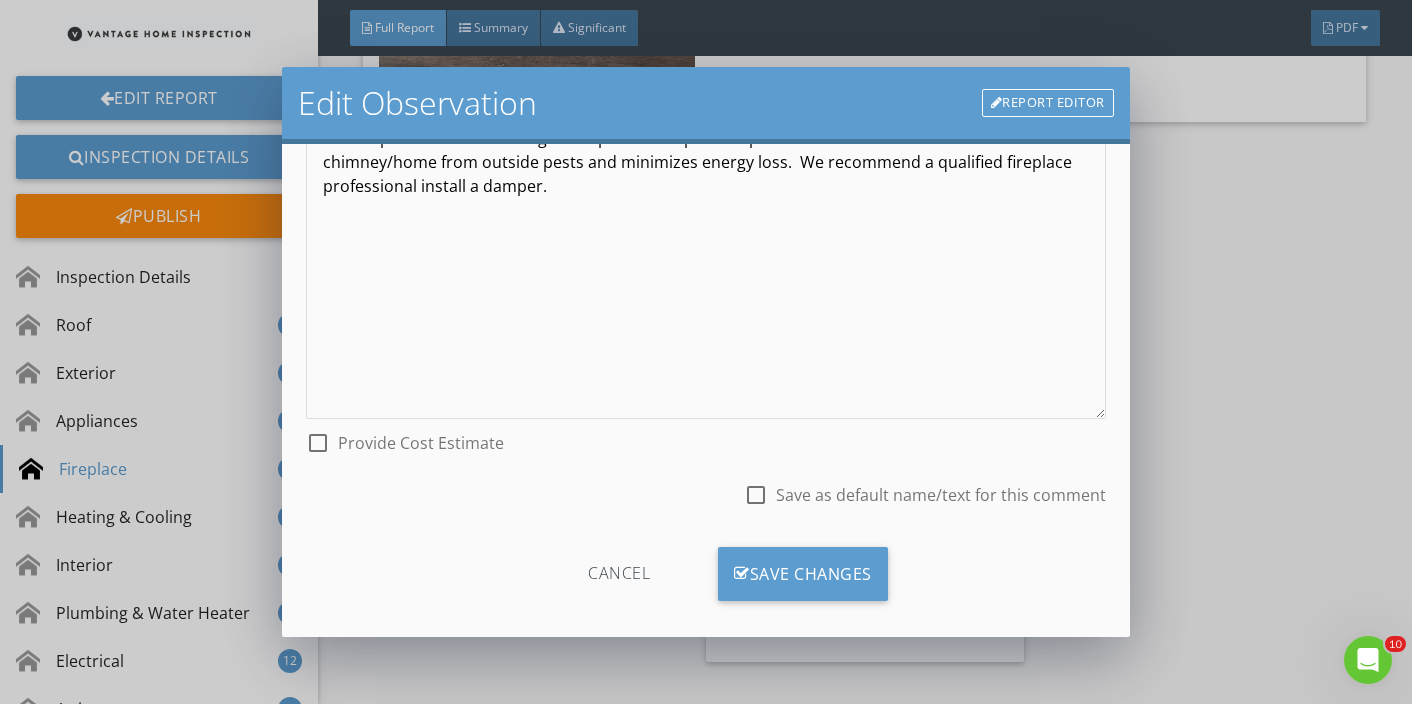 scroll, scrollTop: 269, scrollLeft: 0, axis: vertical 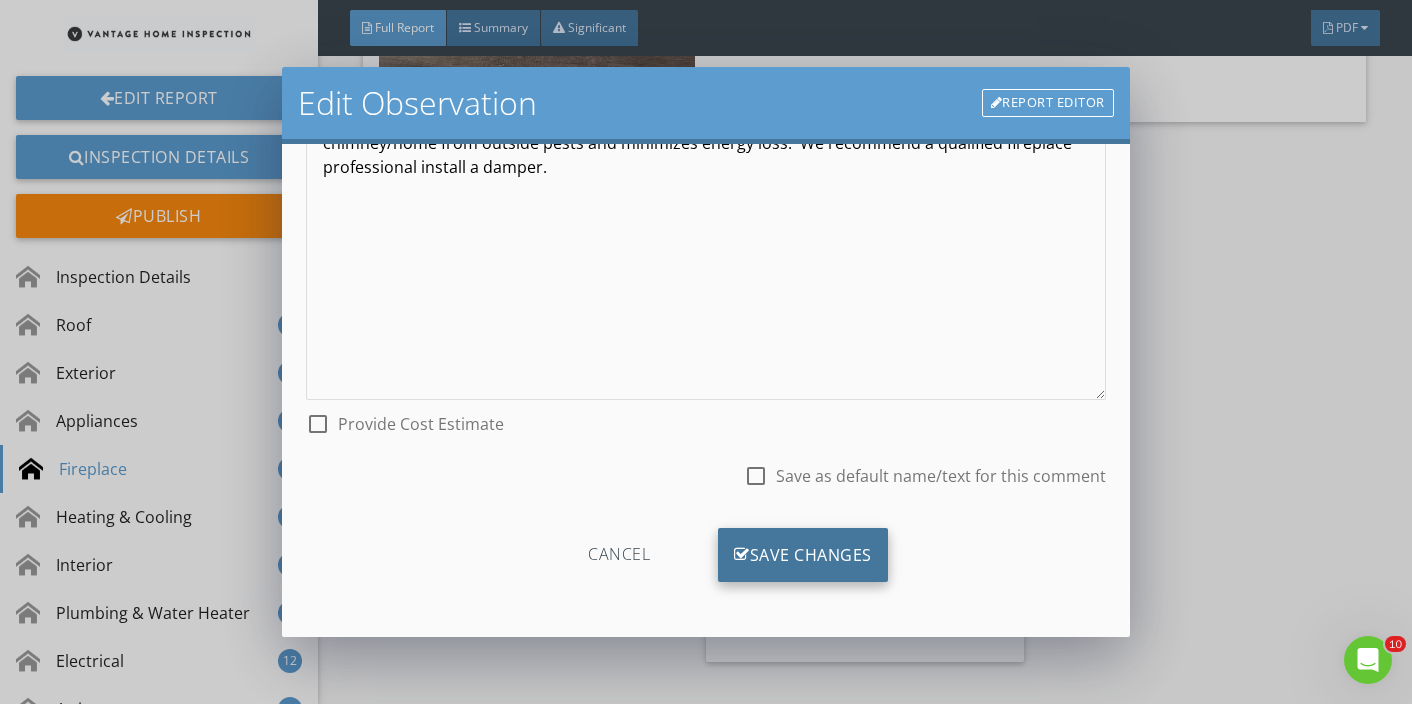 click on "Save Changes" at bounding box center (803, 555) 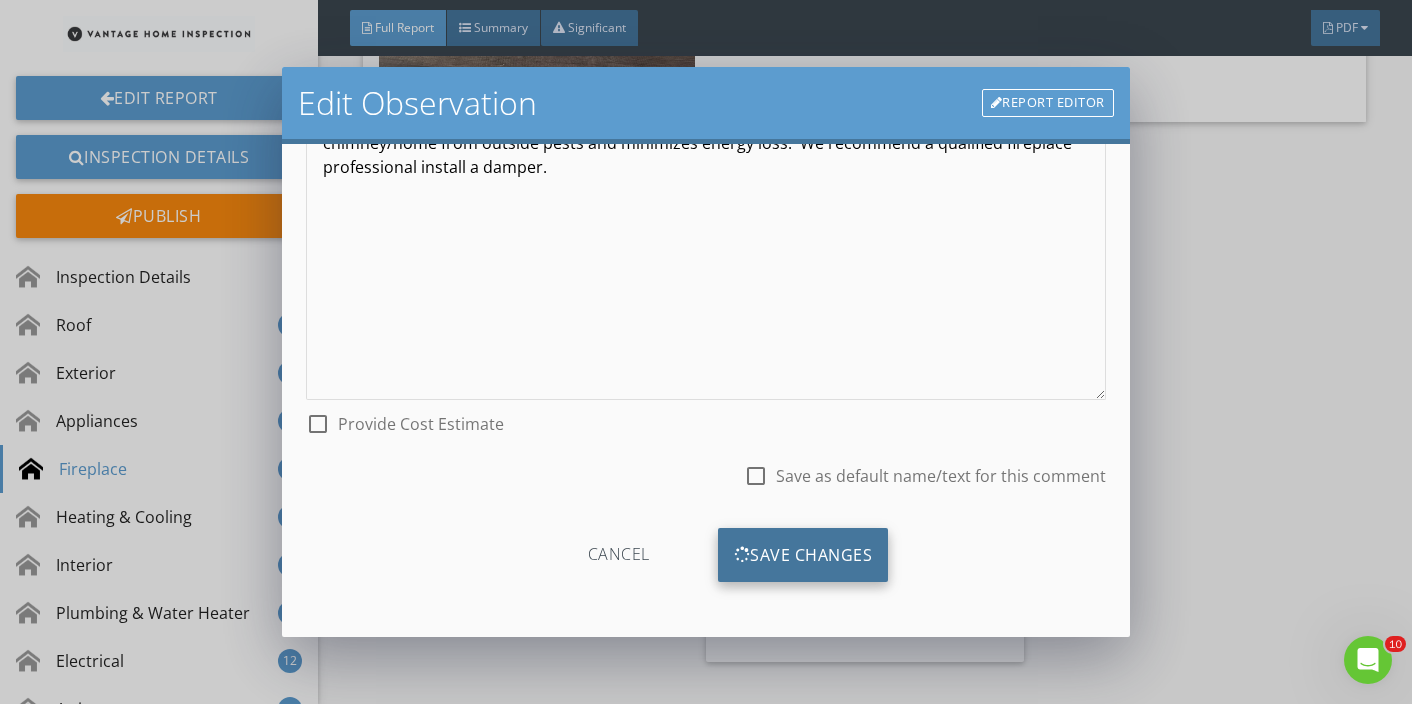 scroll, scrollTop: 32, scrollLeft: 0, axis: vertical 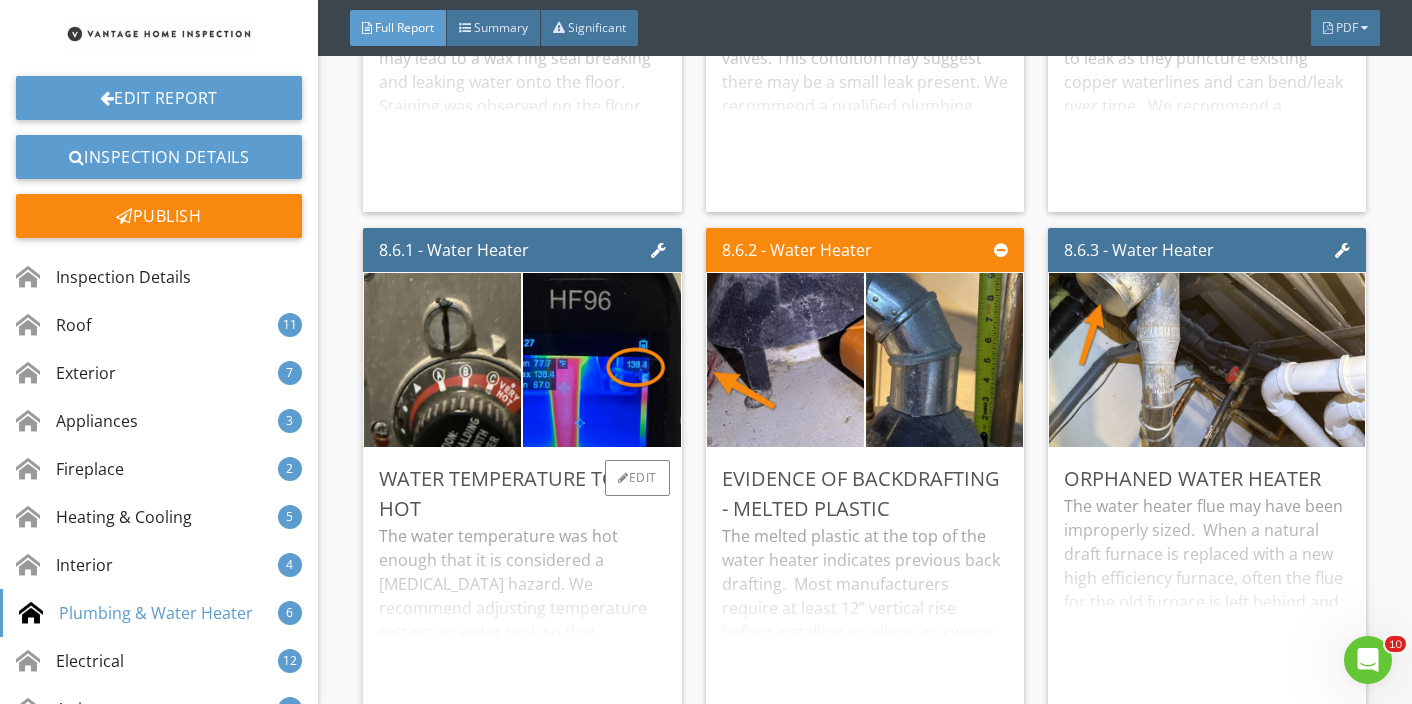 click on "The water temperature was hot enough that it is considered a scald hazard. We recommend adjusting temperature setting on water tank so that temperature is  120°.   *According to the Consumer Product Safety Commission, most adults will suffer third-degree burns if exposed to 150 degree water for two seconds. Burns will also occur with a six-second exposure to 140 degree water or with a thirty second exposure to 130 degree water." at bounding box center (522, 608) 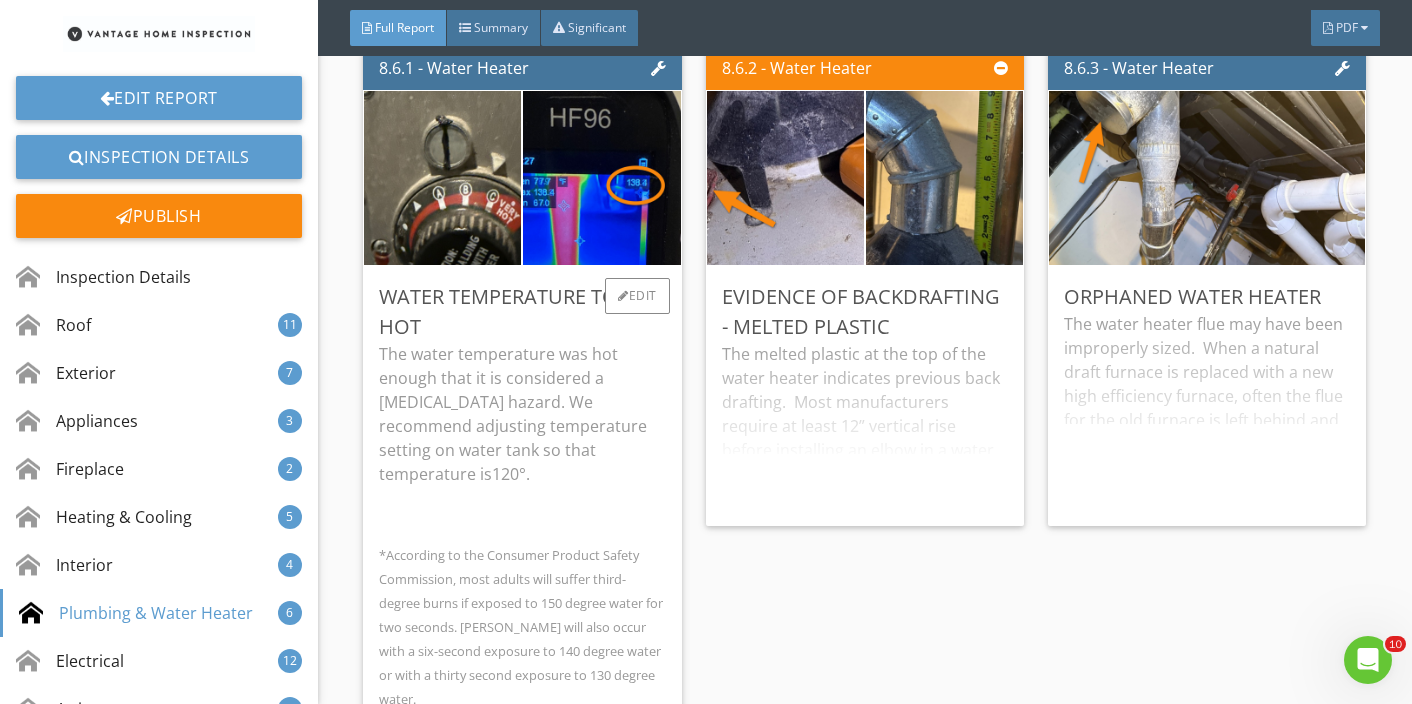 scroll, scrollTop: 24744, scrollLeft: 0, axis: vertical 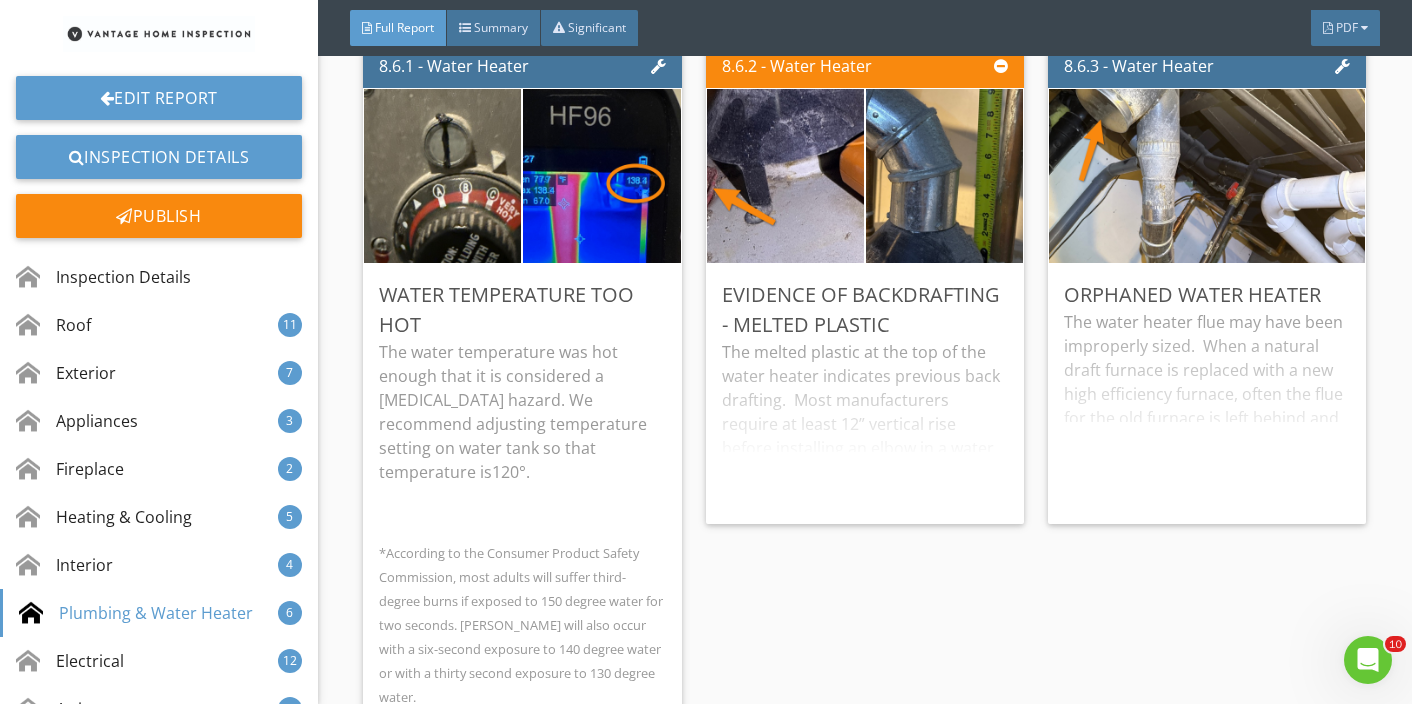 click on "8.6.2 - Water Heater
Evidence of Backdrafting - Melted Plastic
The melted plastic at the top of the water heater indicates previous back drafting.  Most manufacturers require at least 12” vertical rise before installing an elbow in a water heater vent.  While no carbon monoxide was detected at the draft hood at the time of inspection, we recommend a qualified plumbing professional evaluate to ensure water heater will safely and properly draft exhaust.
Edit" at bounding box center (865, 433) 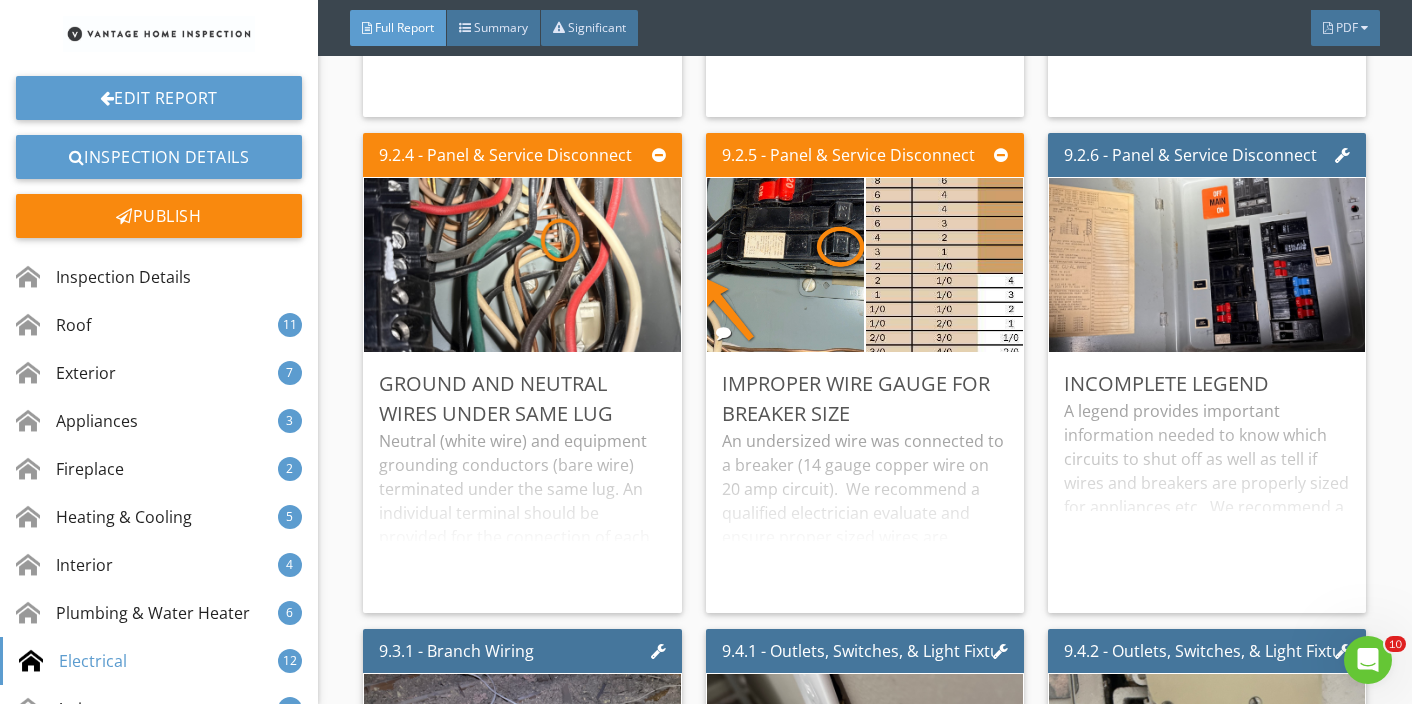 scroll, scrollTop: 28387, scrollLeft: 0, axis: vertical 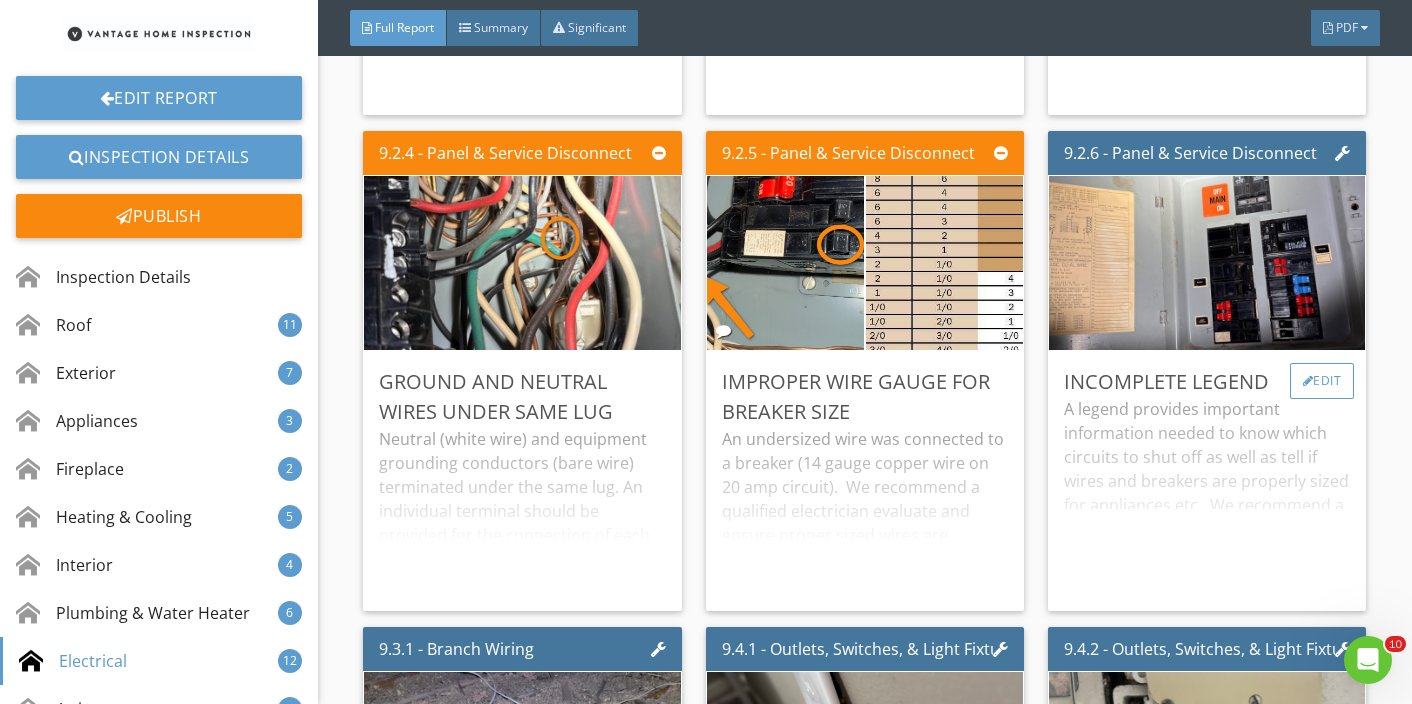 click on "Edit" at bounding box center (1322, 381) 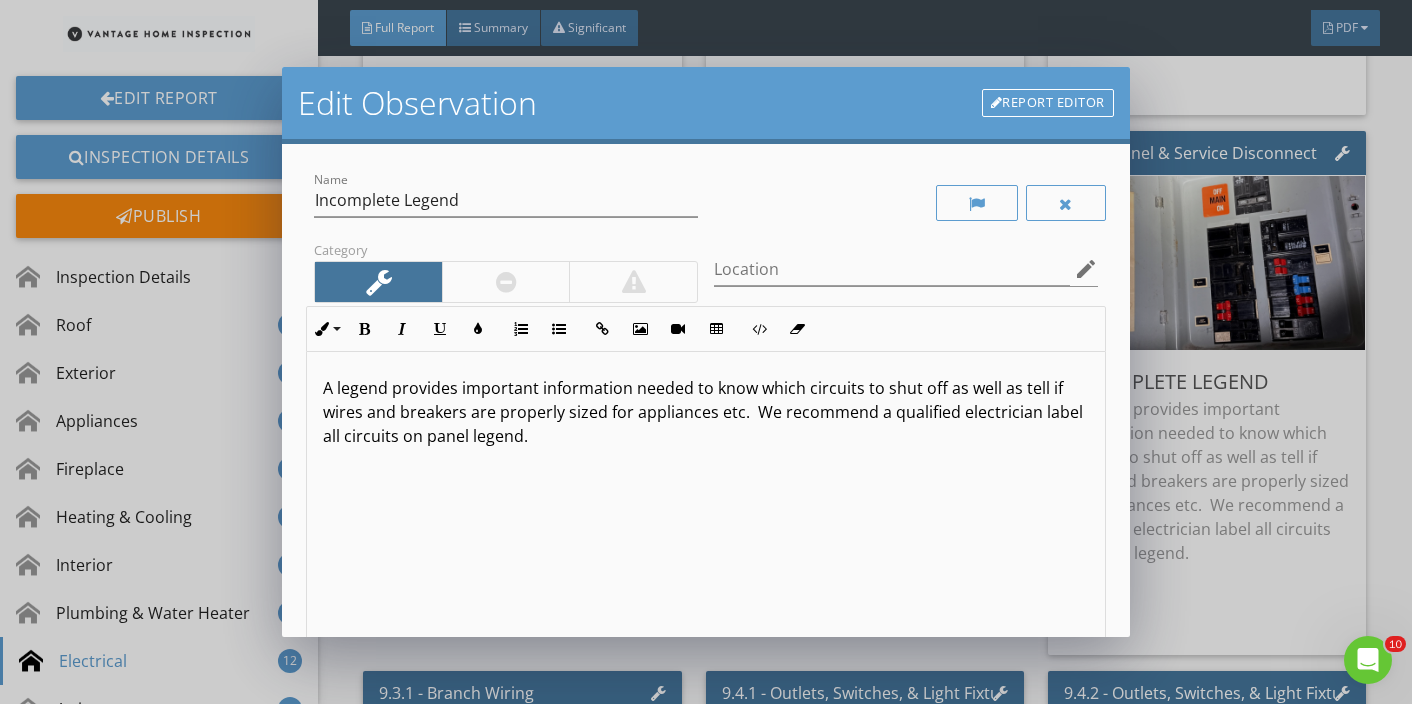 click at bounding box center [506, 282] 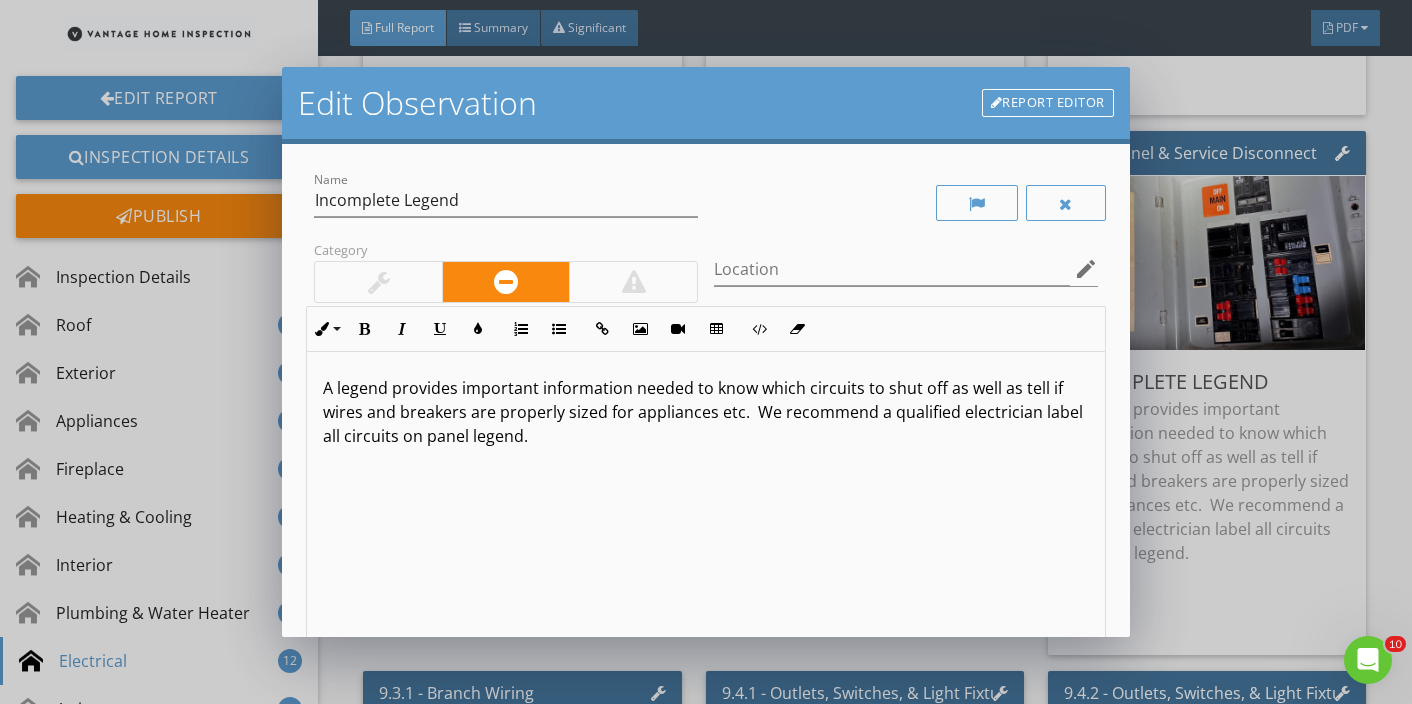 scroll, scrollTop: 269, scrollLeft: 0, axis: vertical 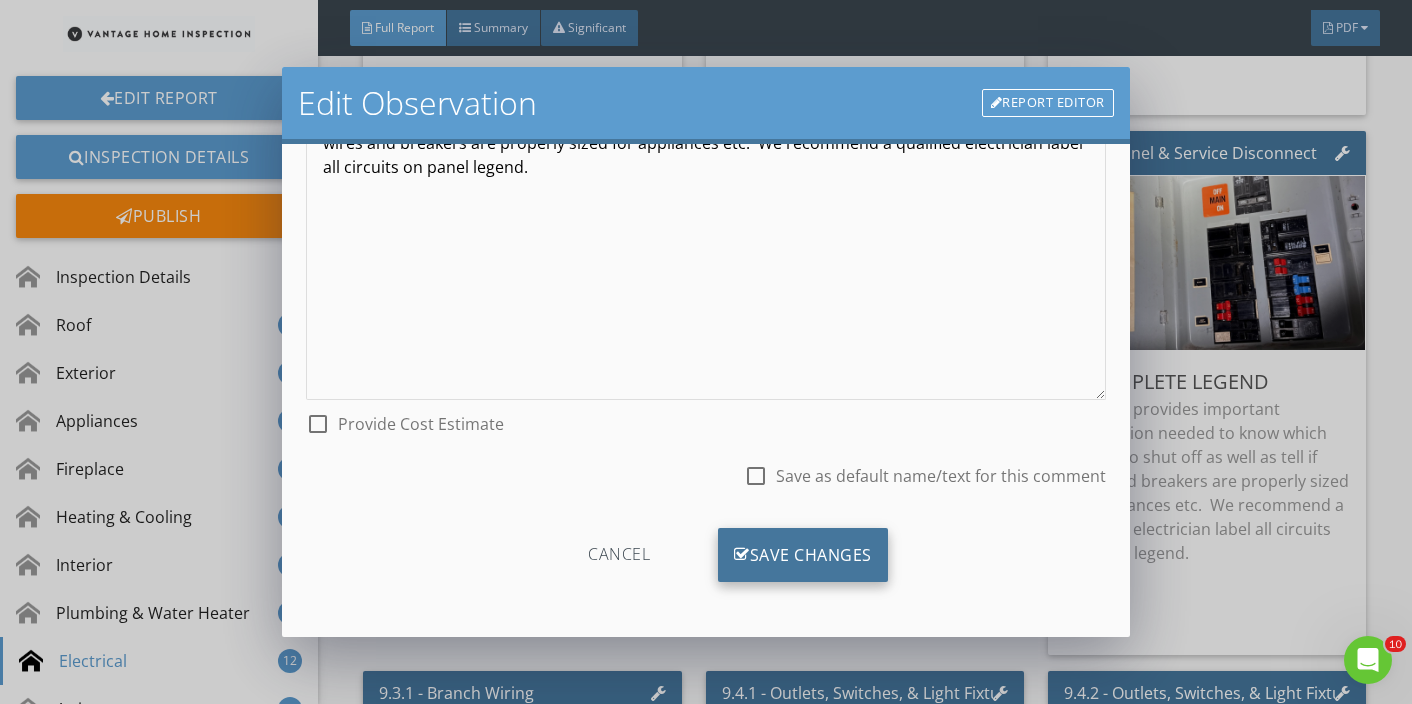 click on "Save Changes" at bounding box center [803, 555] 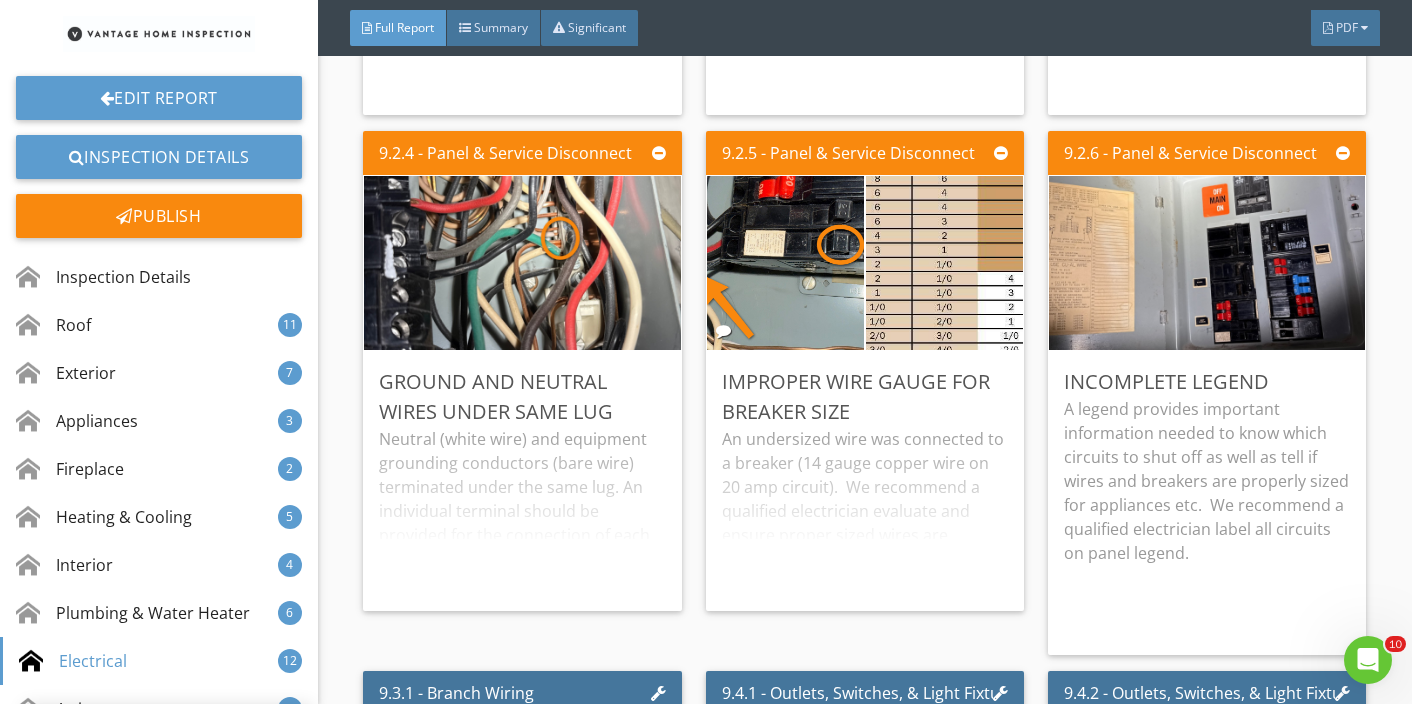 scroll, scrollTop: 32, scrollLeft: 0, axis: vertical 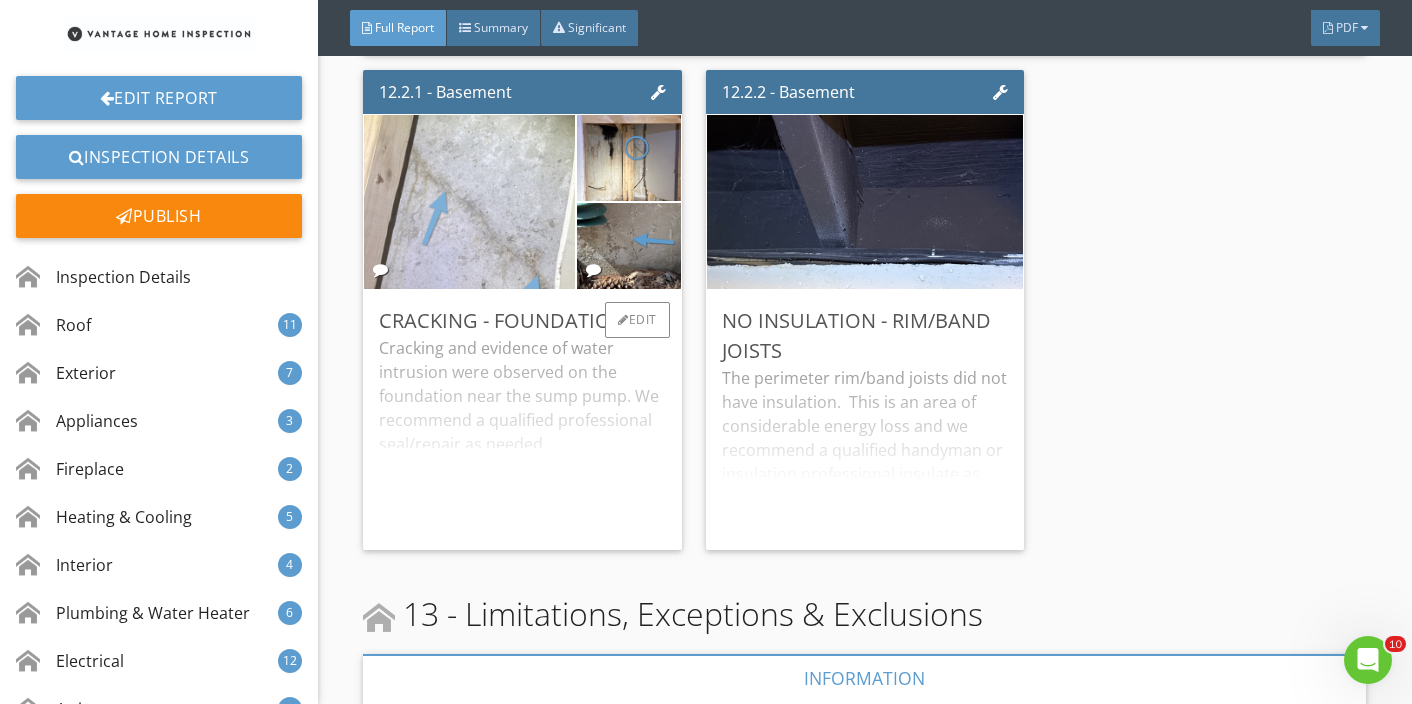 click at bounding box center (470, 202) 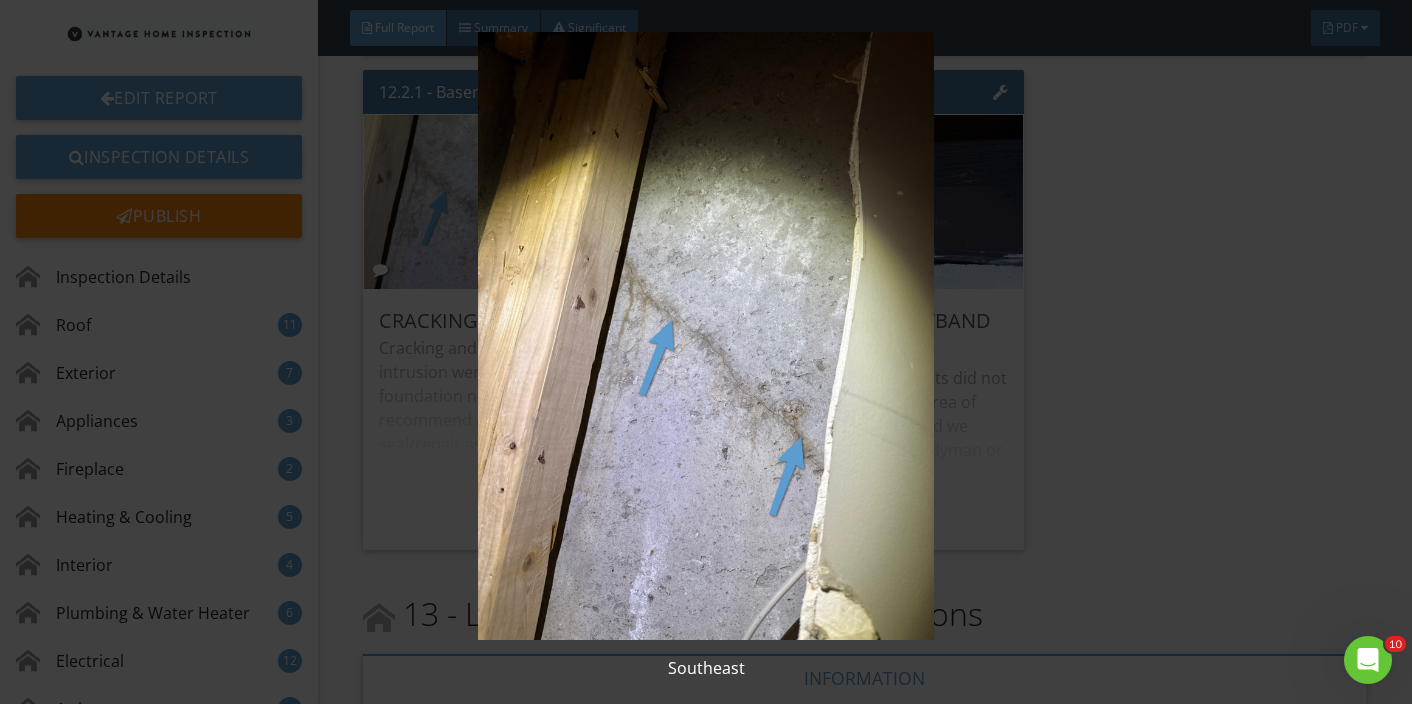 click at bounding box center (706, 336) 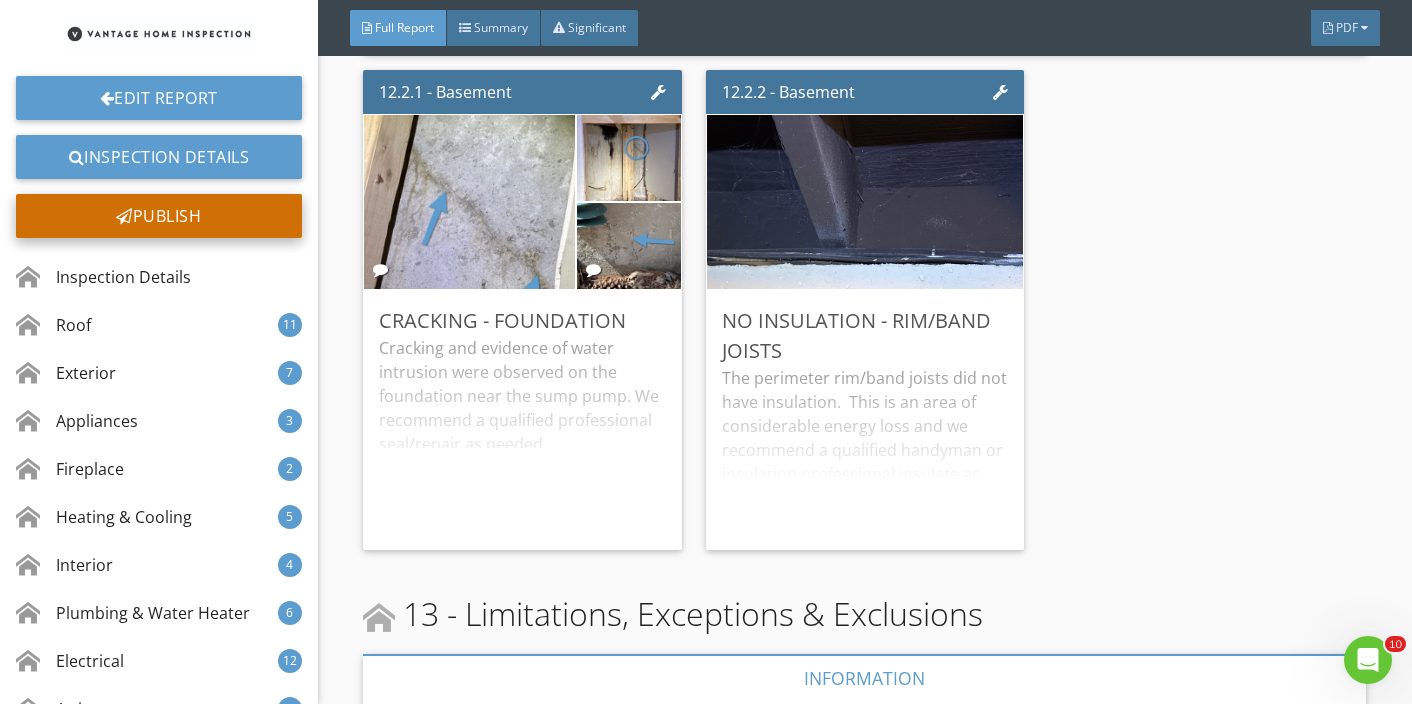 click on "Publish" at bounding box center [159, 216] 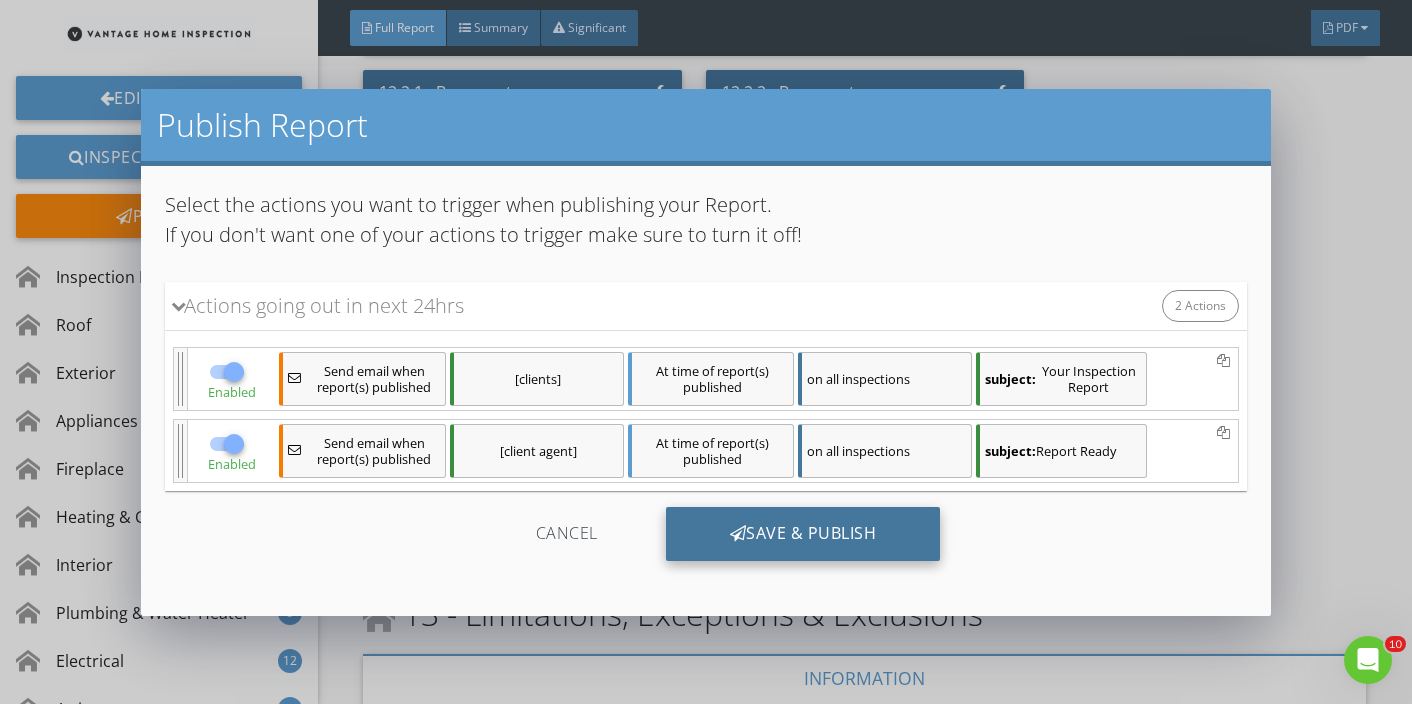 click on "Save & Publish" at bounding box center (803, 534) 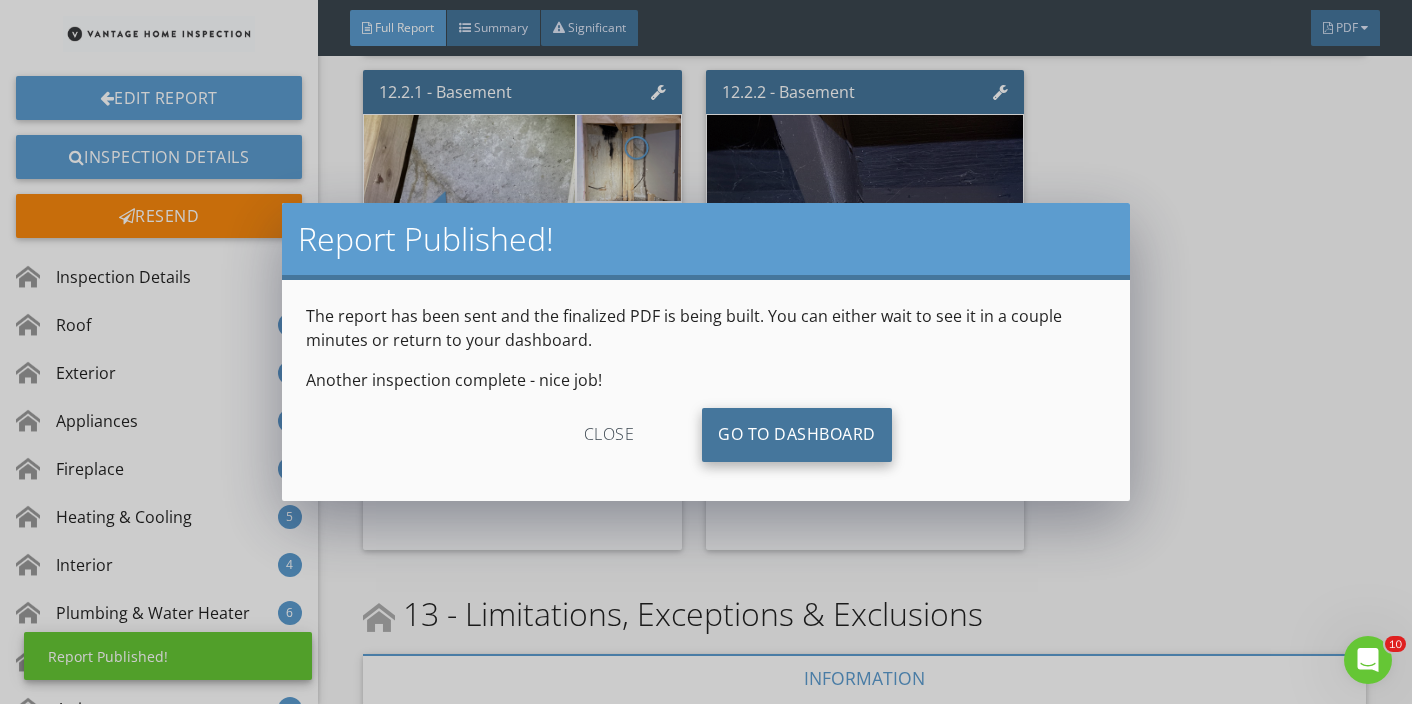 click on "Go To Dashboard" at bounding box center [797, 435] 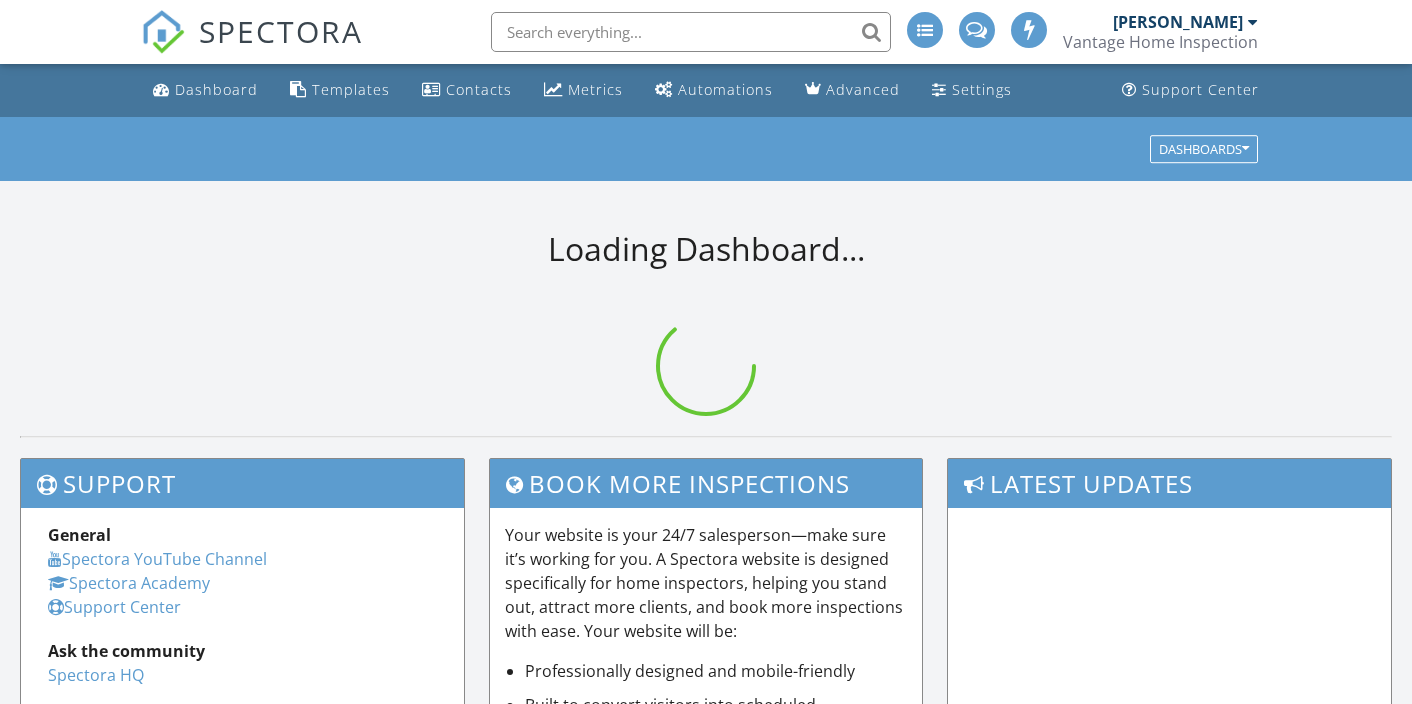 scroll, scrollTop: 0, scrollLeft: 0, axis: both 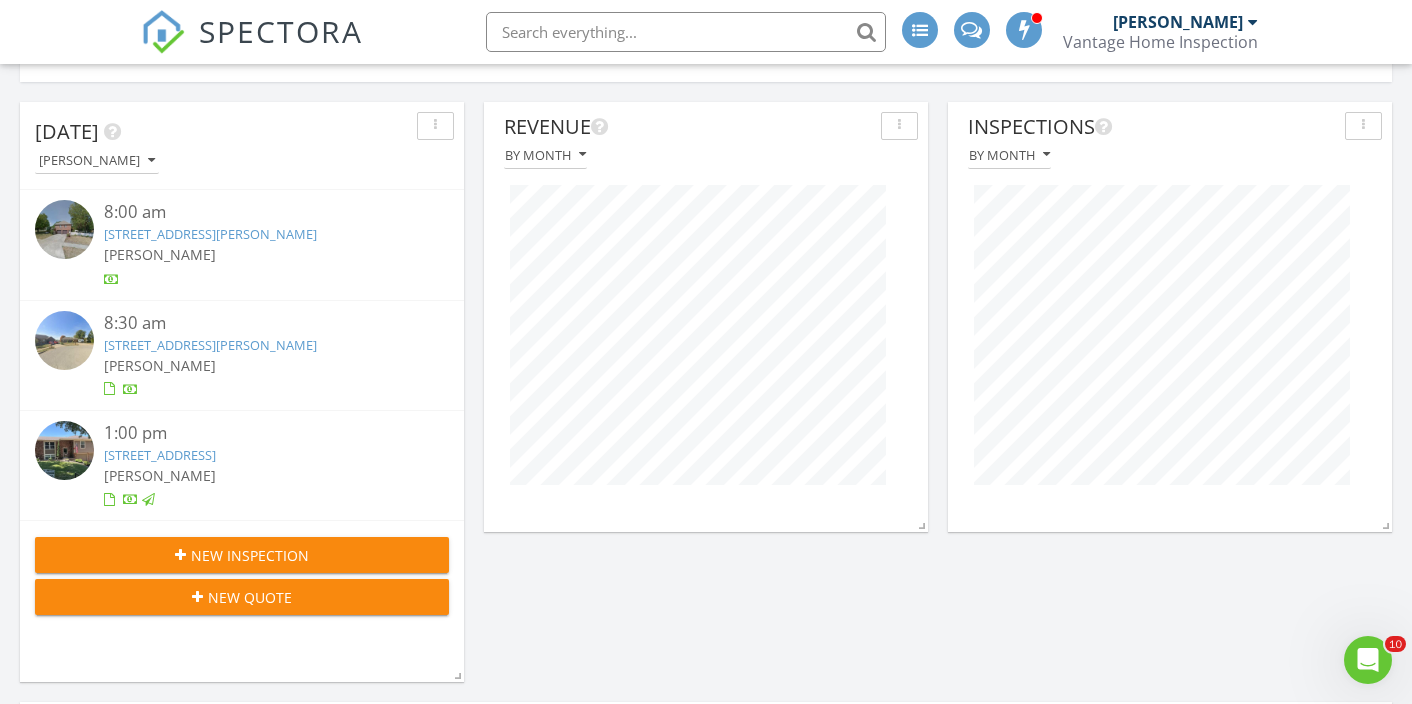 click on "8:30 am
[STREET_ADDRESS][PERSON_NAME]
[PERSON_NAME]" at bounding box center (259, 355) 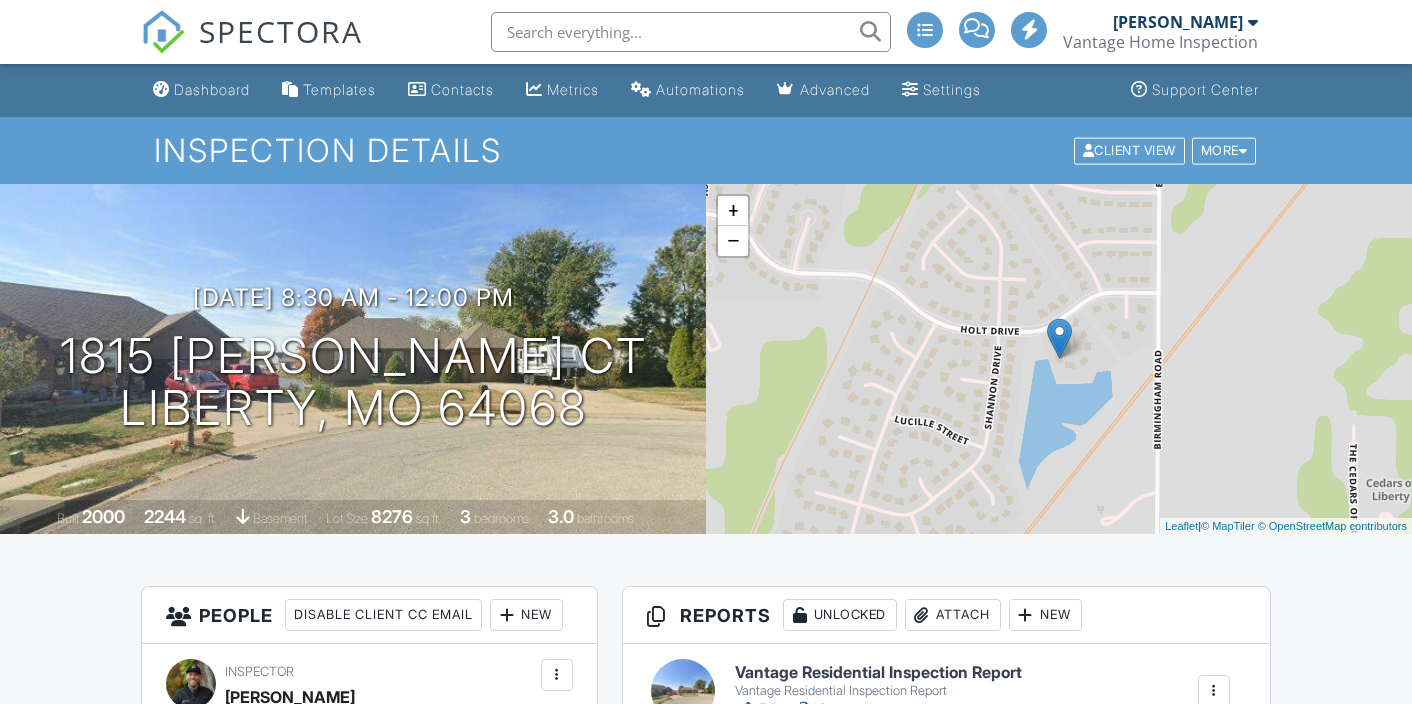 scroll, scrollTop: 375, scrollLeft: 0, axis: vertical 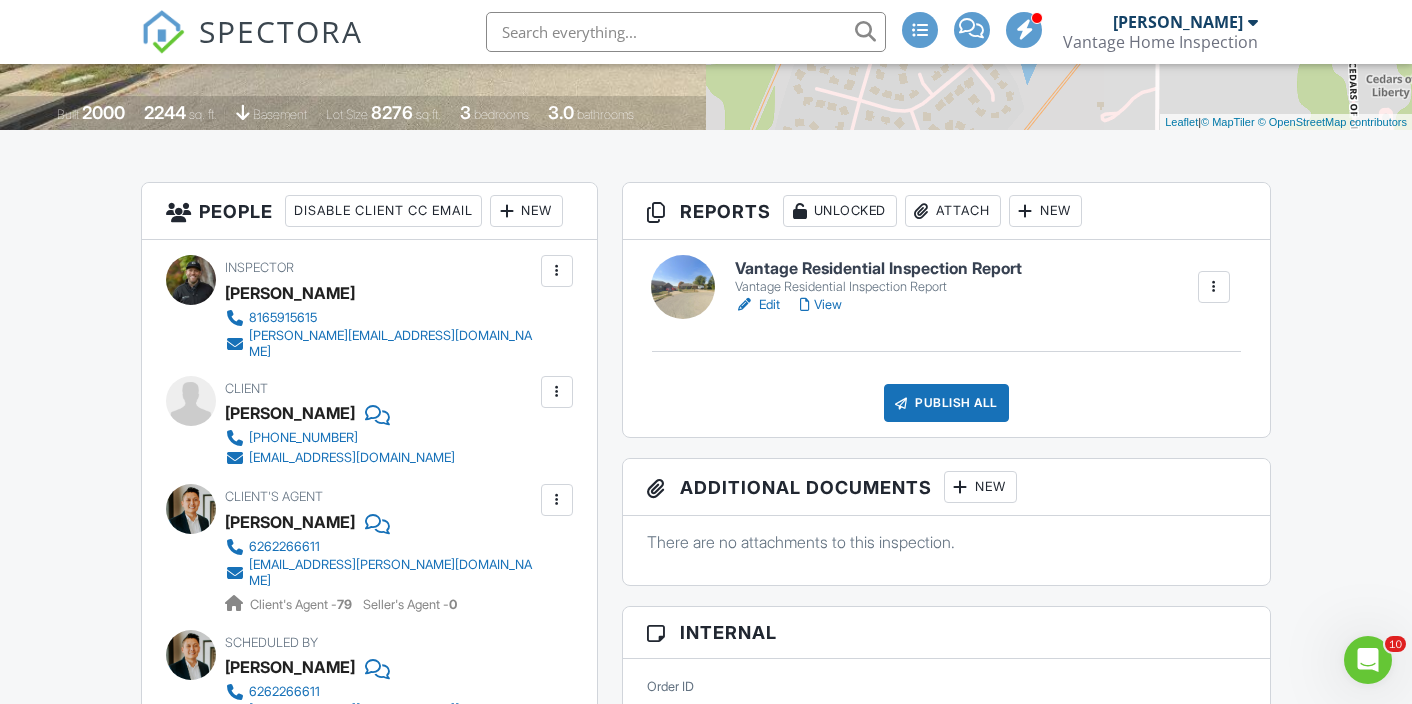click on "Attach" at bounding box center (953, 211) 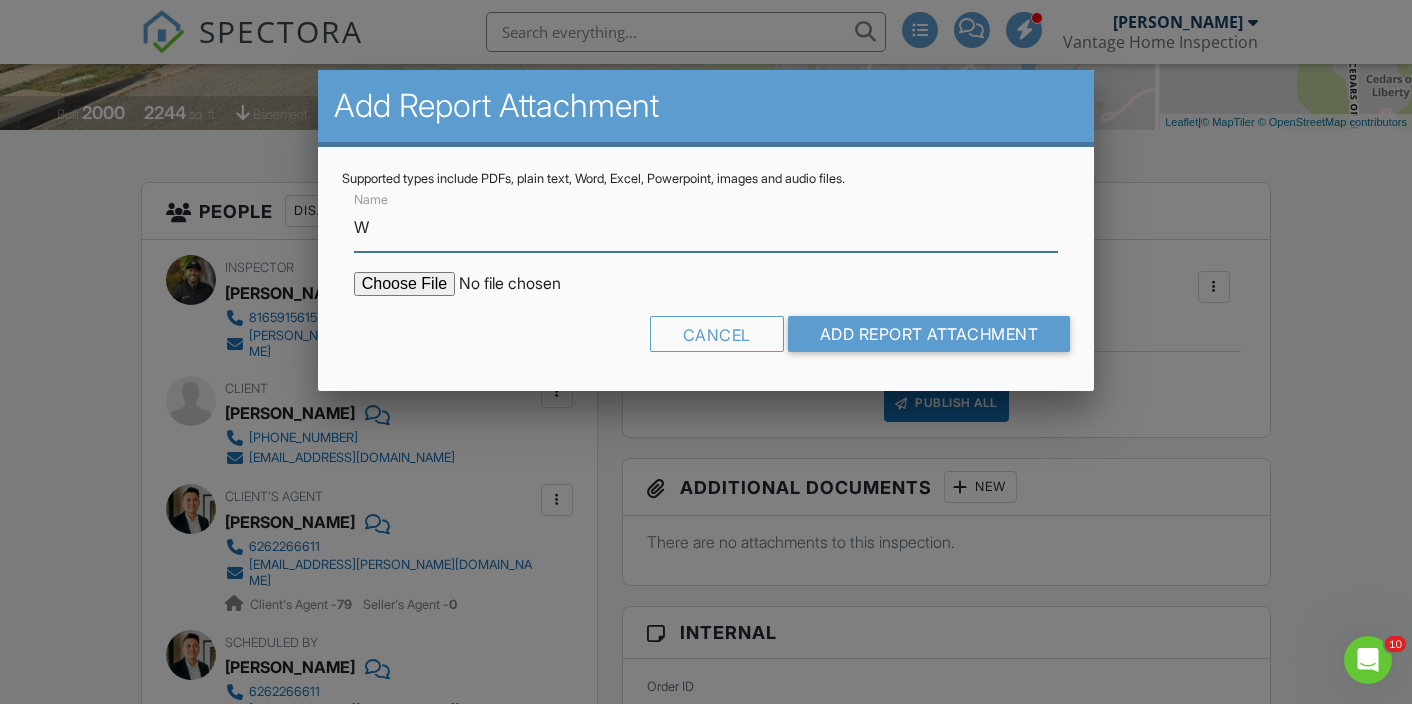 type on "Wood Destroying Insect Report" 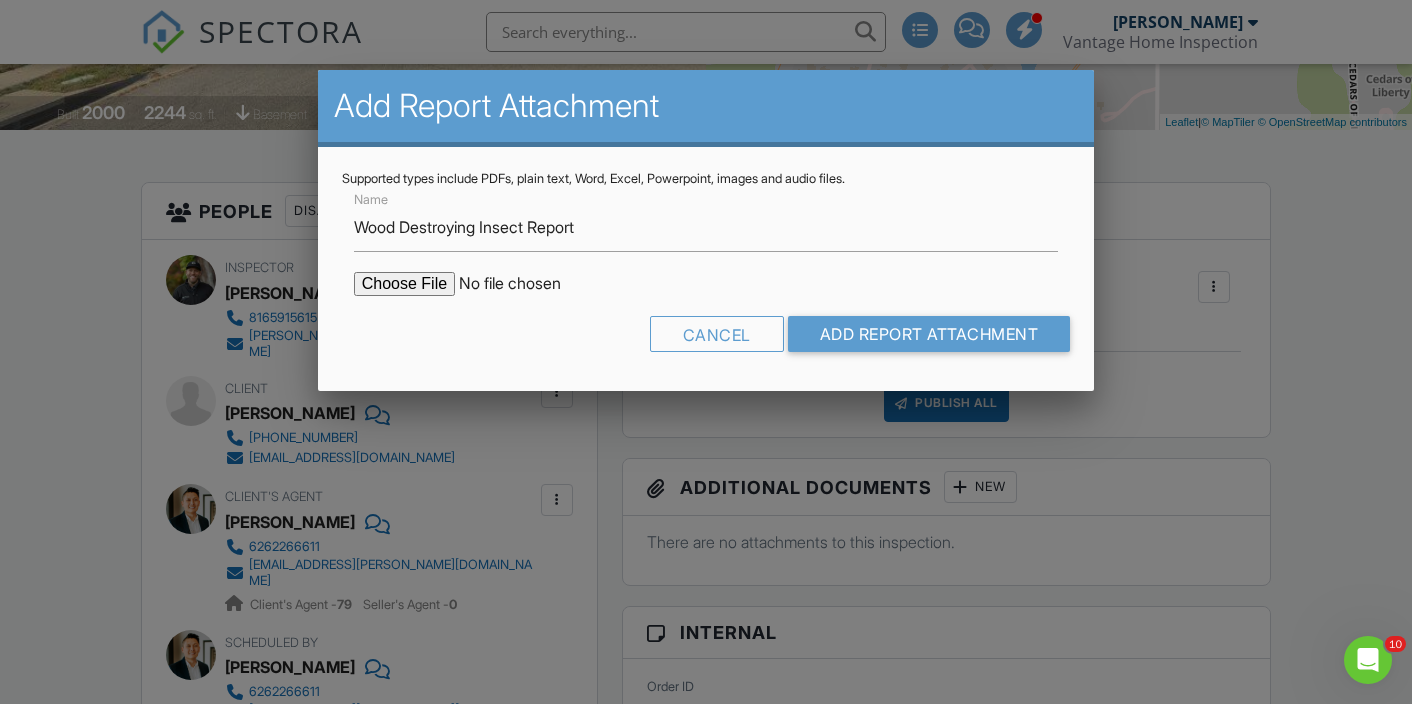 click at bounding box center (524, 284) 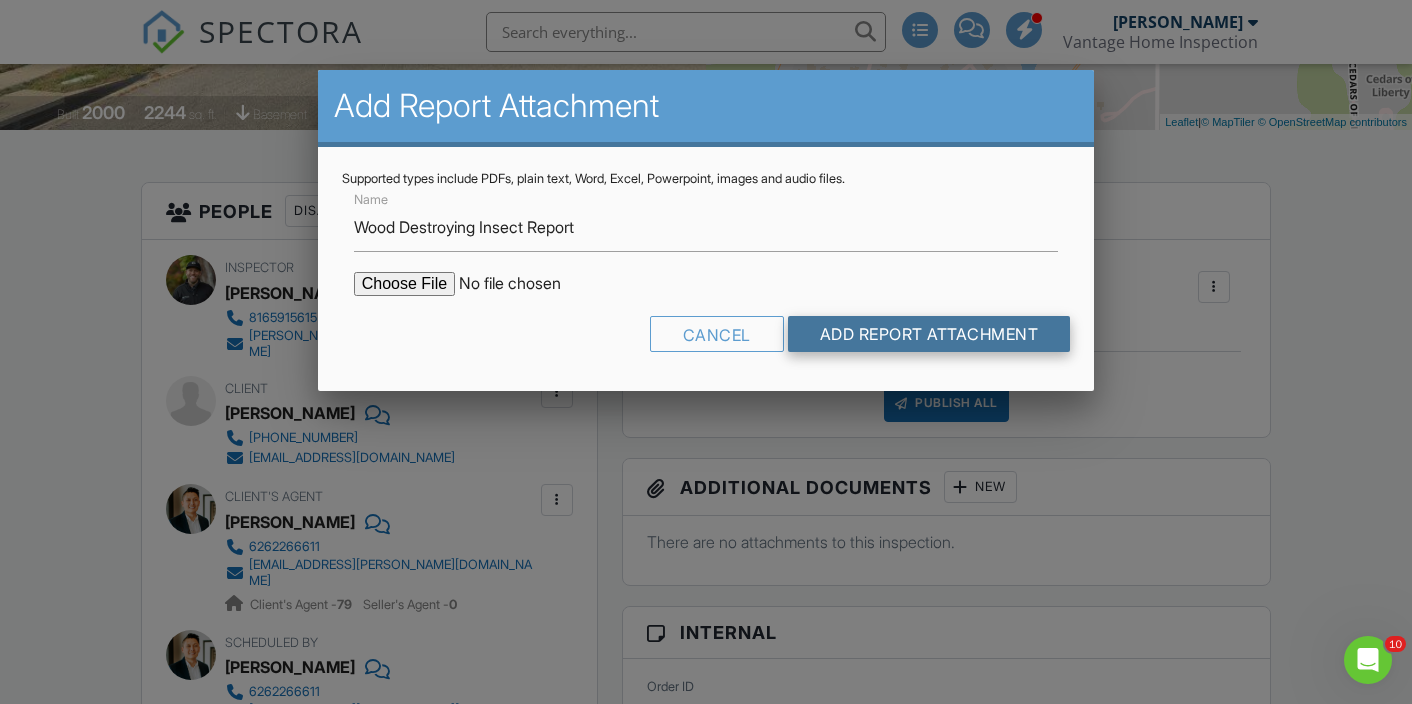click on "Add Report Attachment" at bounding box center [929, 334] 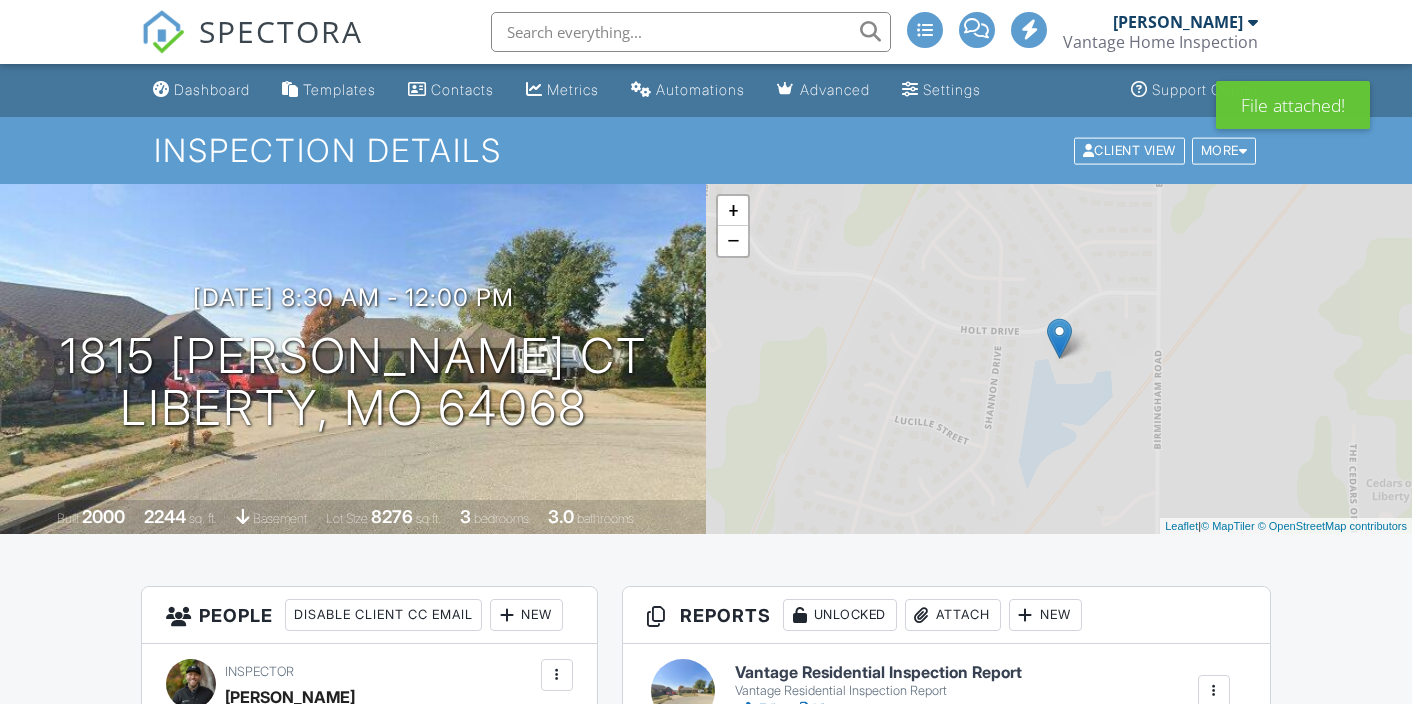 scroll, scrollTop: 0, scrollLeft: 0, axis: both 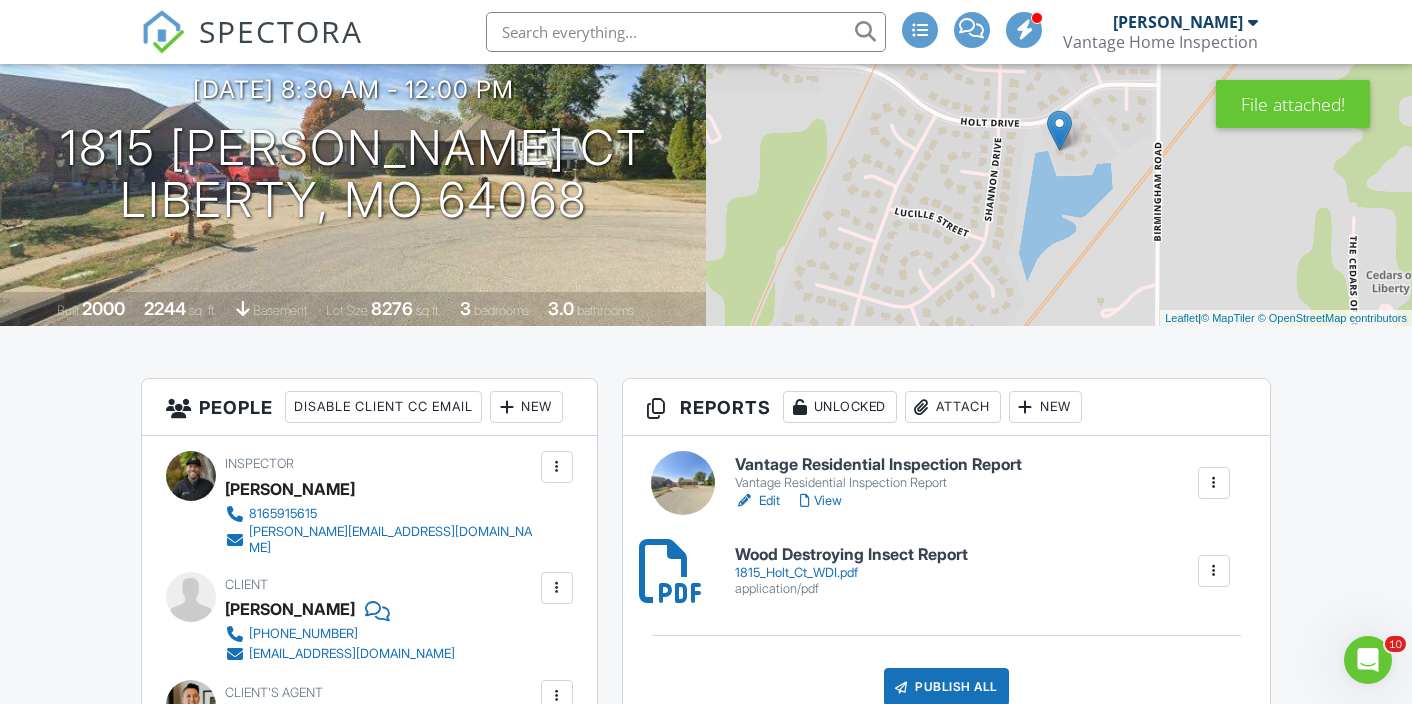 click on "Edit" at bounding box center (757, 501) 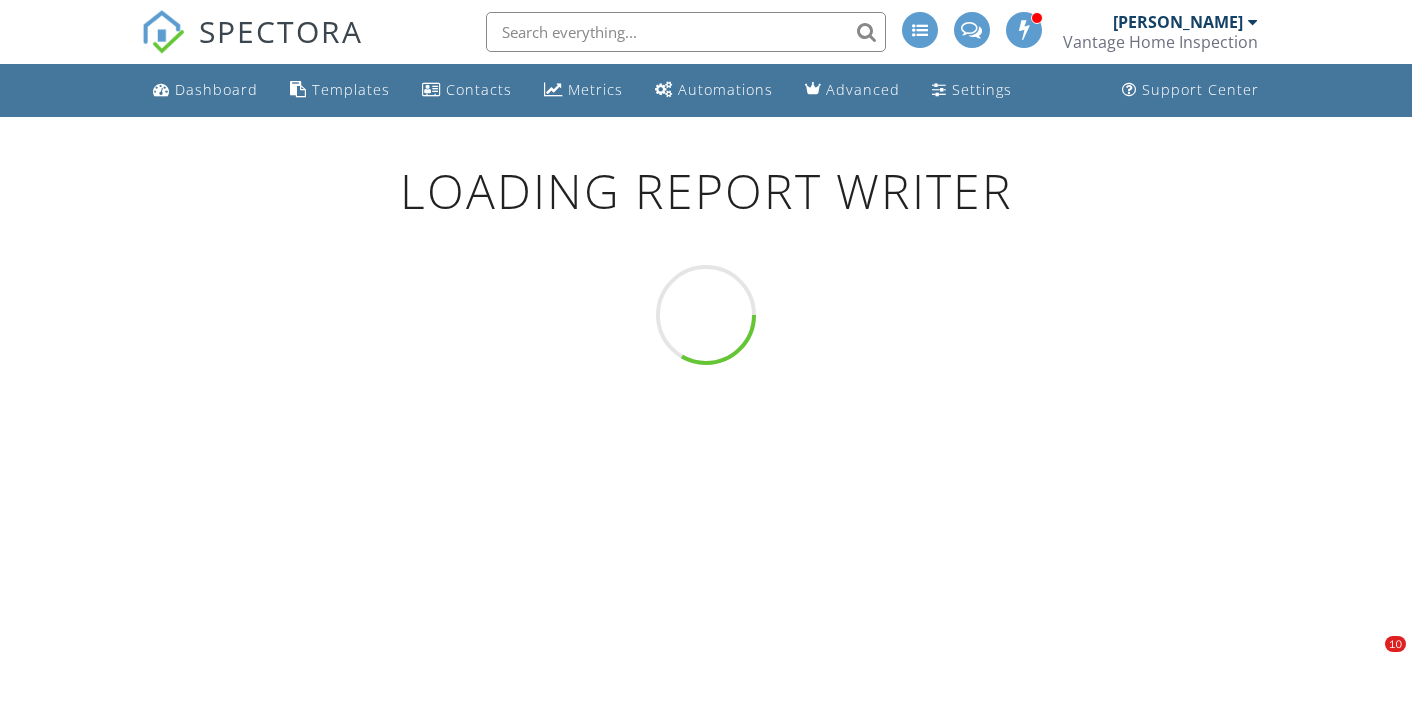 scroll, scrollTop: 0, scrollLeft: 0, axis: both 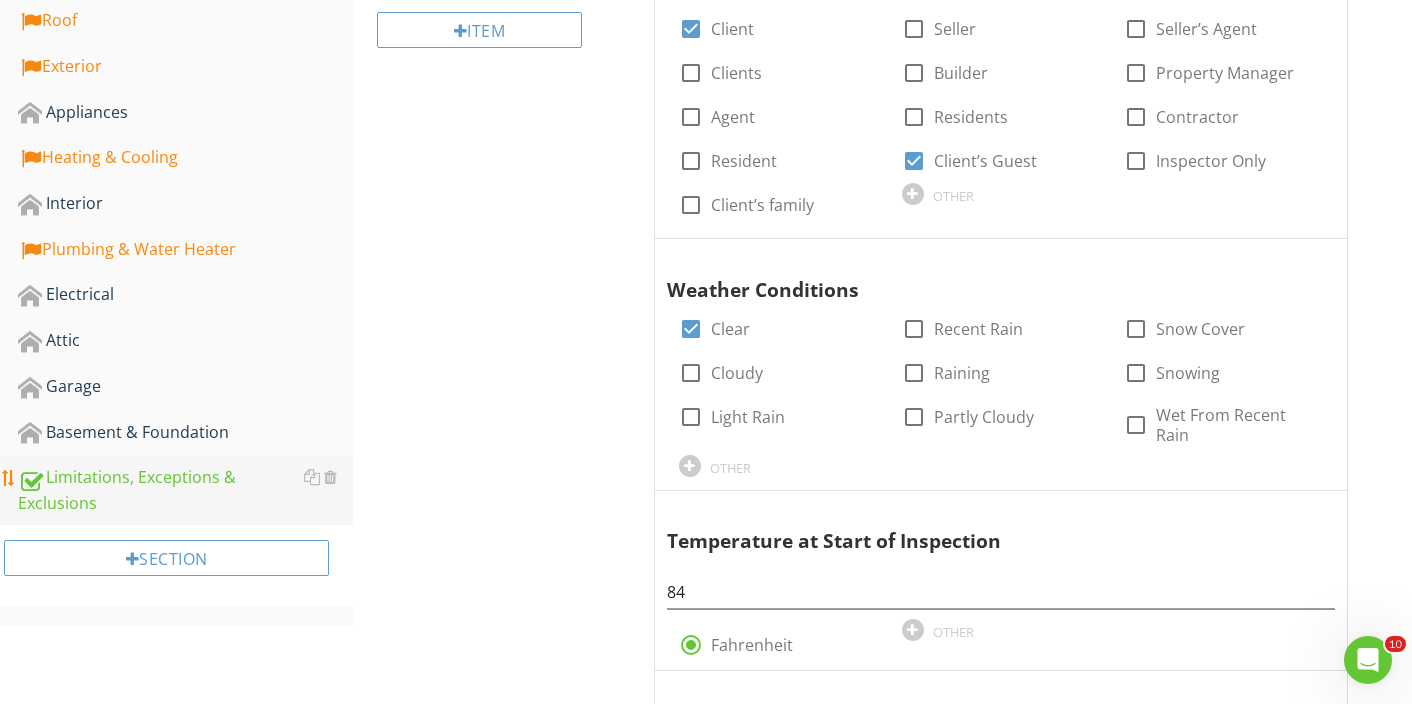click on "Limitations, Exceptions & Exclusions" at bounding box center [185, 490] 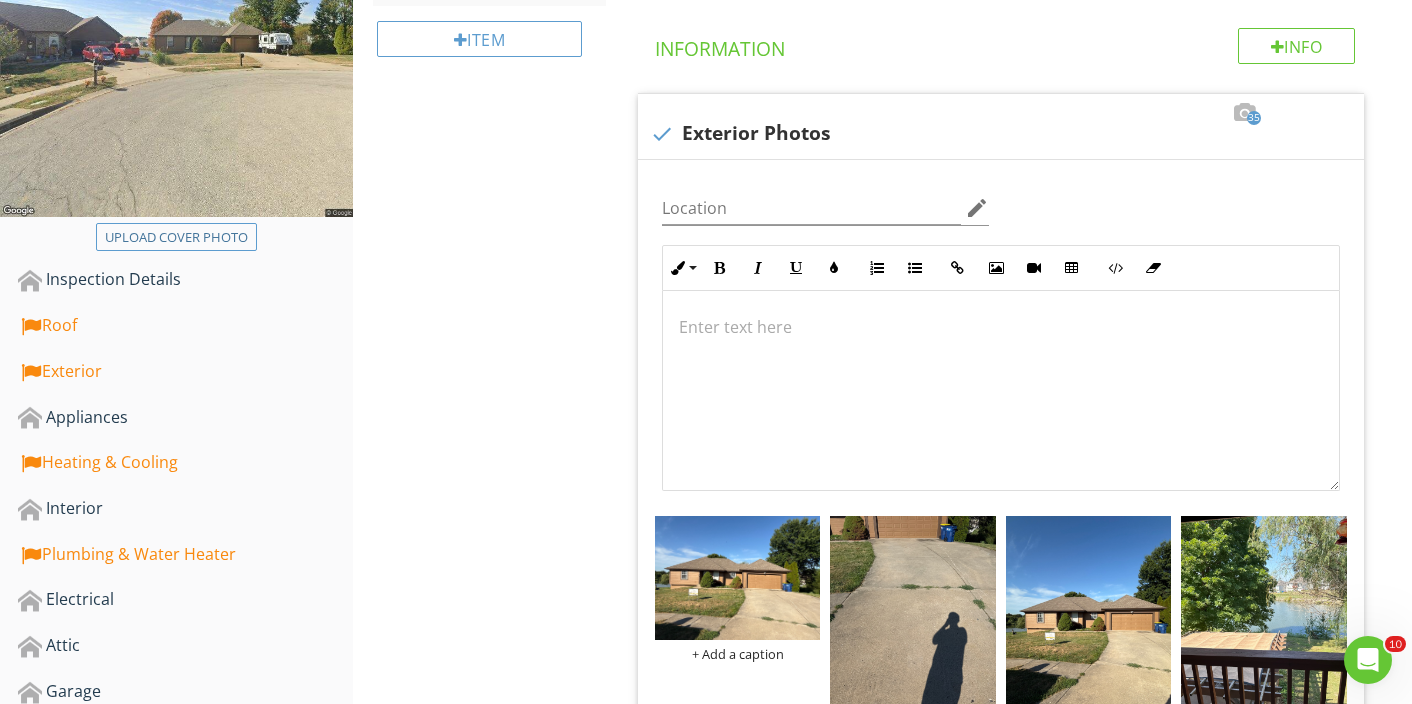 scroll, scrollTop: 330, scrollLeft: 0, axis: vertical 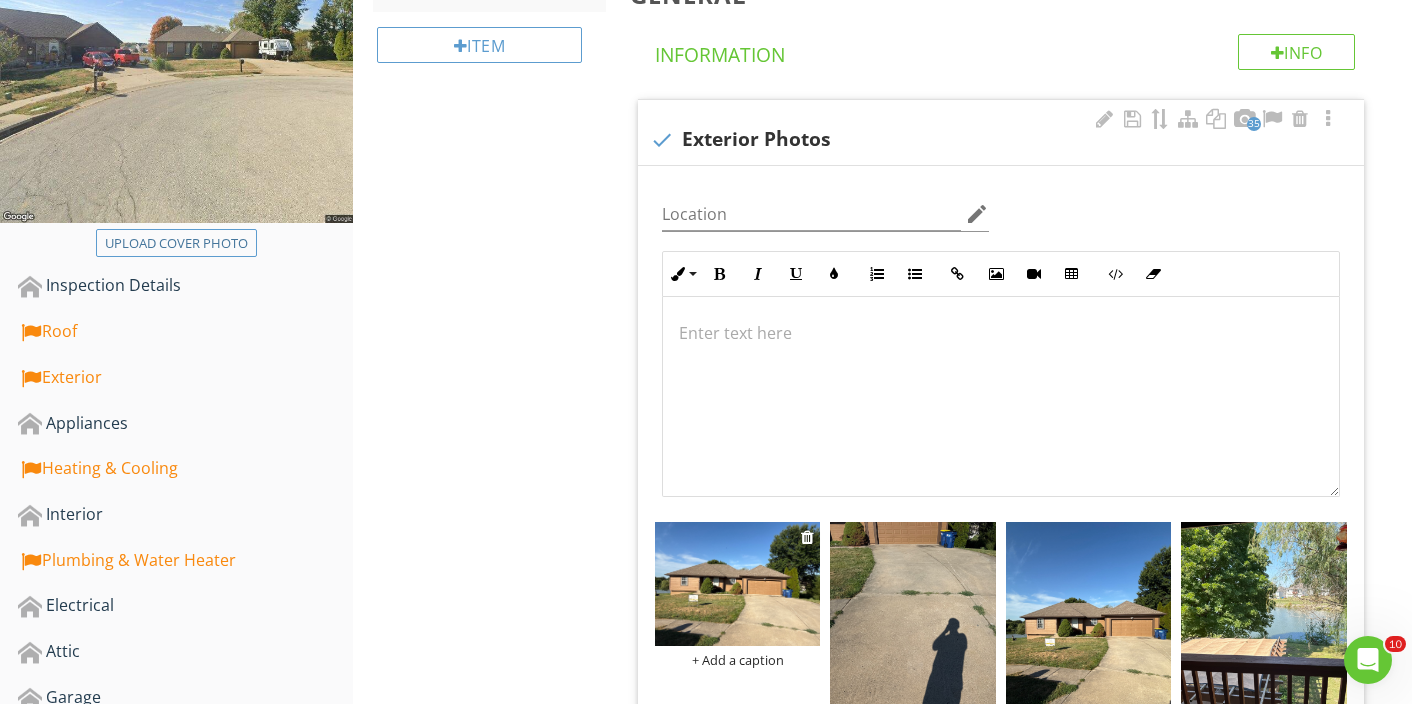 click at bounding box center (738, 584) 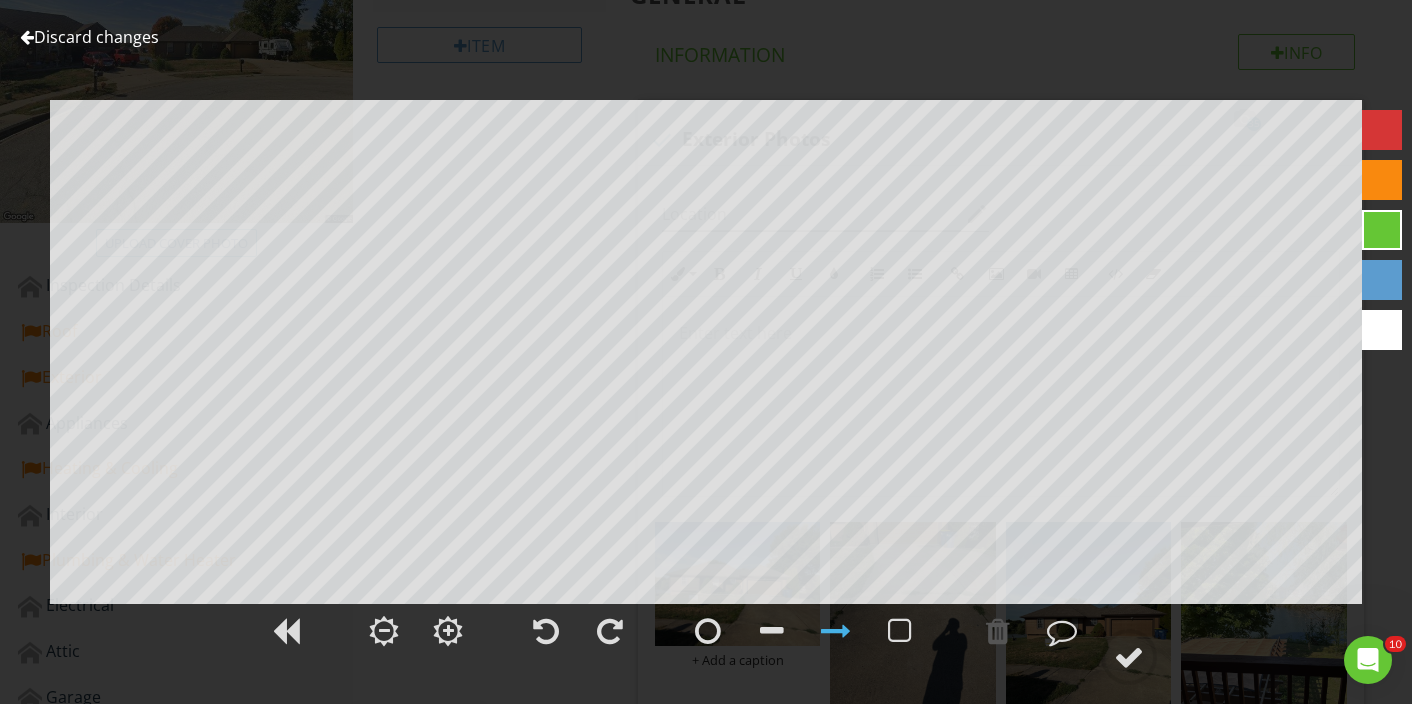 click on "Discard changes" at bounding box center [89, 37] 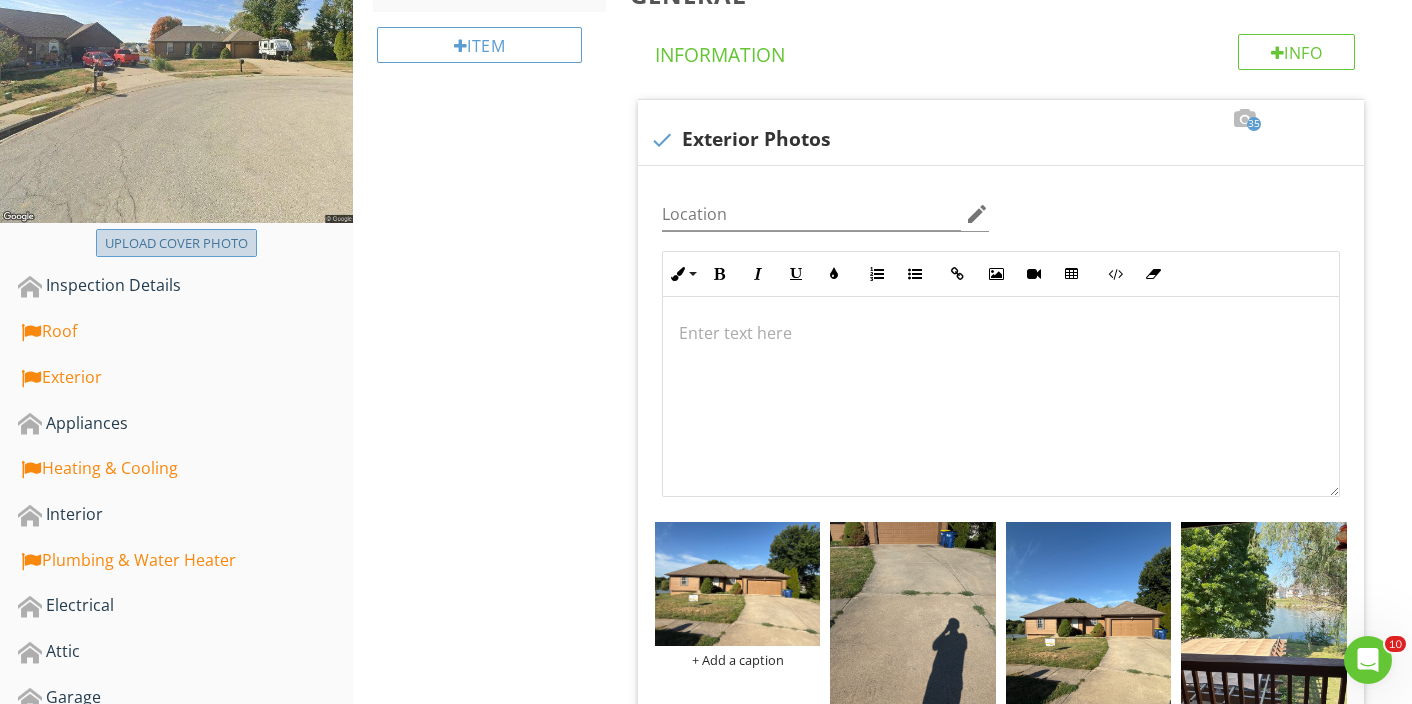 click on "Upload cover photo" at bounding box center [176, 244] 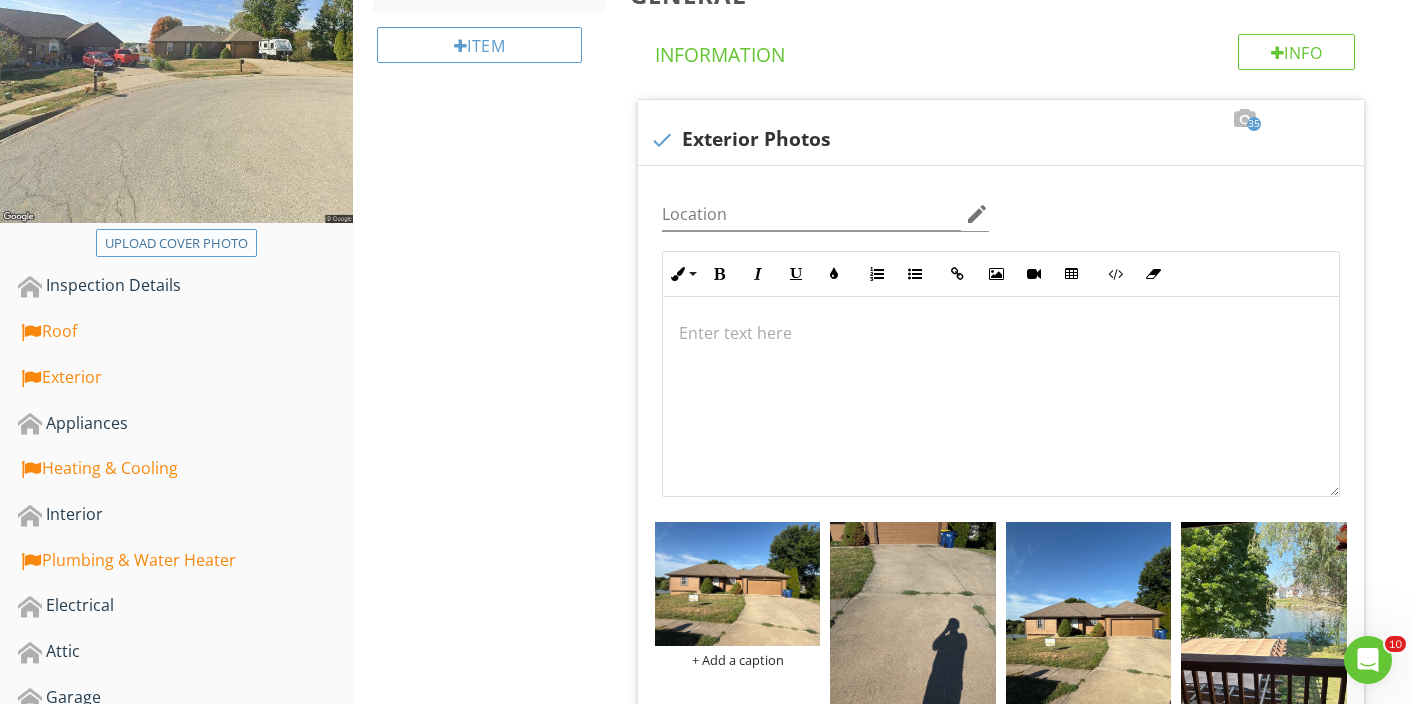 type on "C:\fakepath\Screen Shot [DATE] 11.09.39 PM.png" 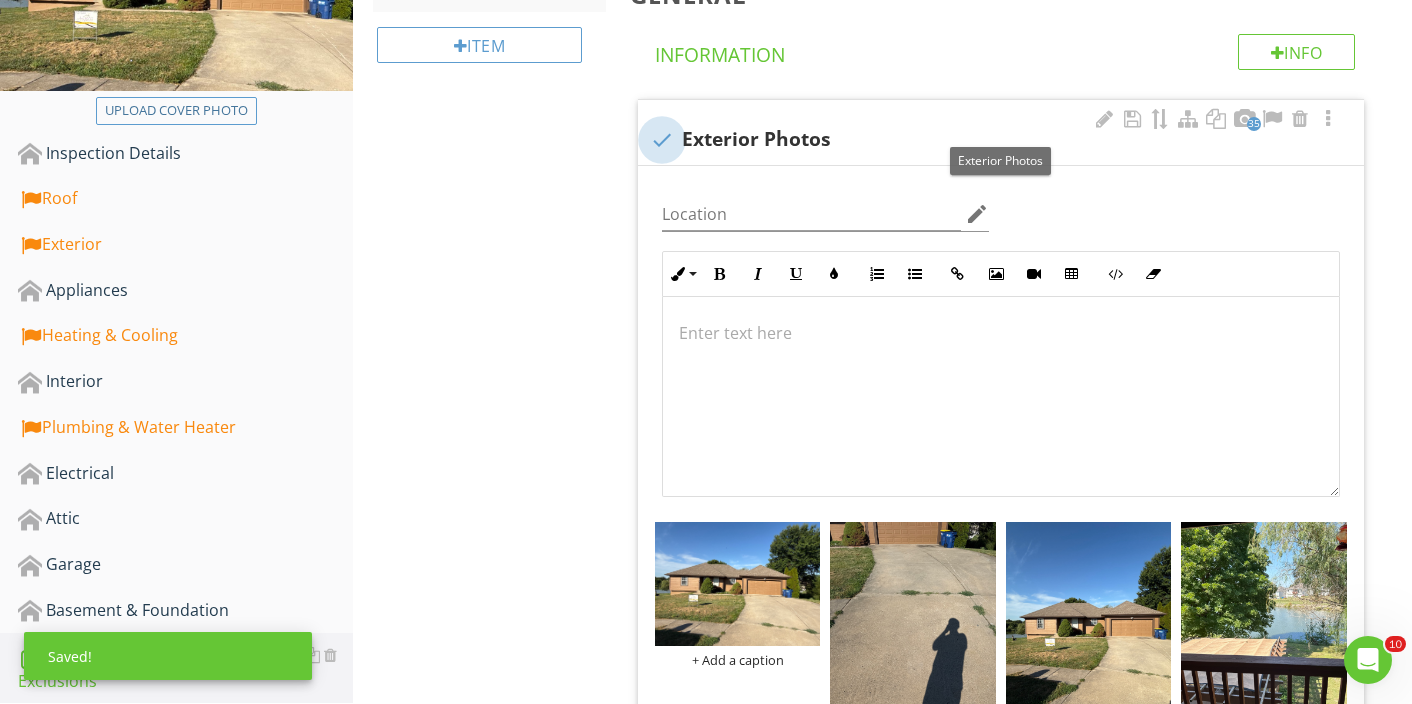 click at bounding box center [662, 140] 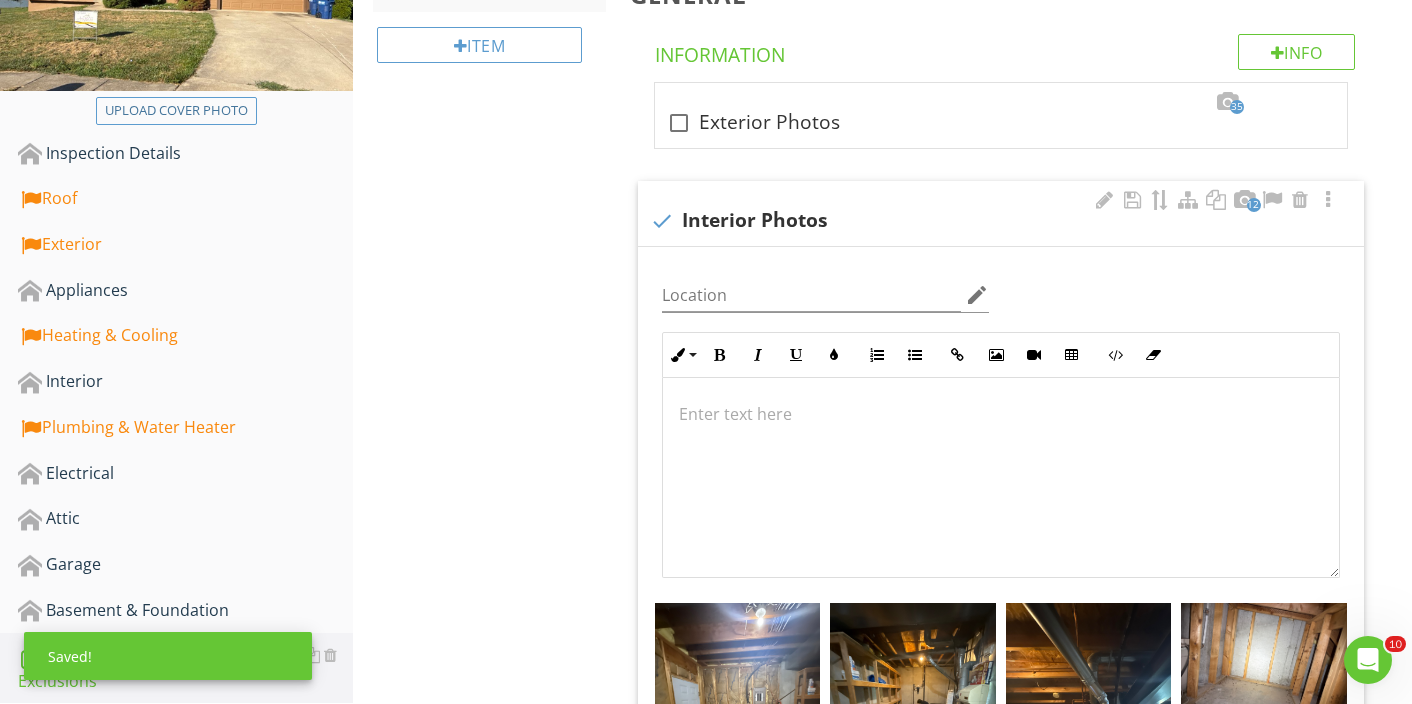 click at bounding box center (662, 221) 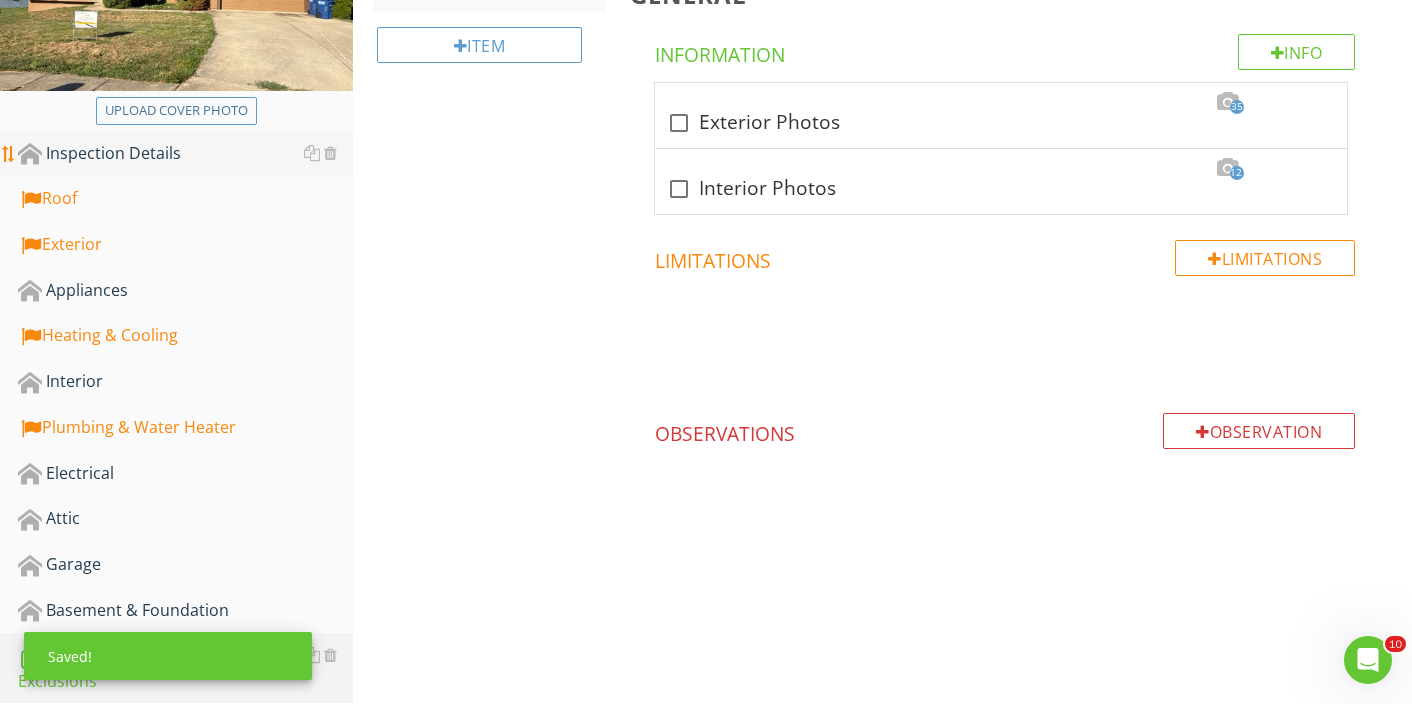click on "Inspection Details" at bounding box center [185, 154] 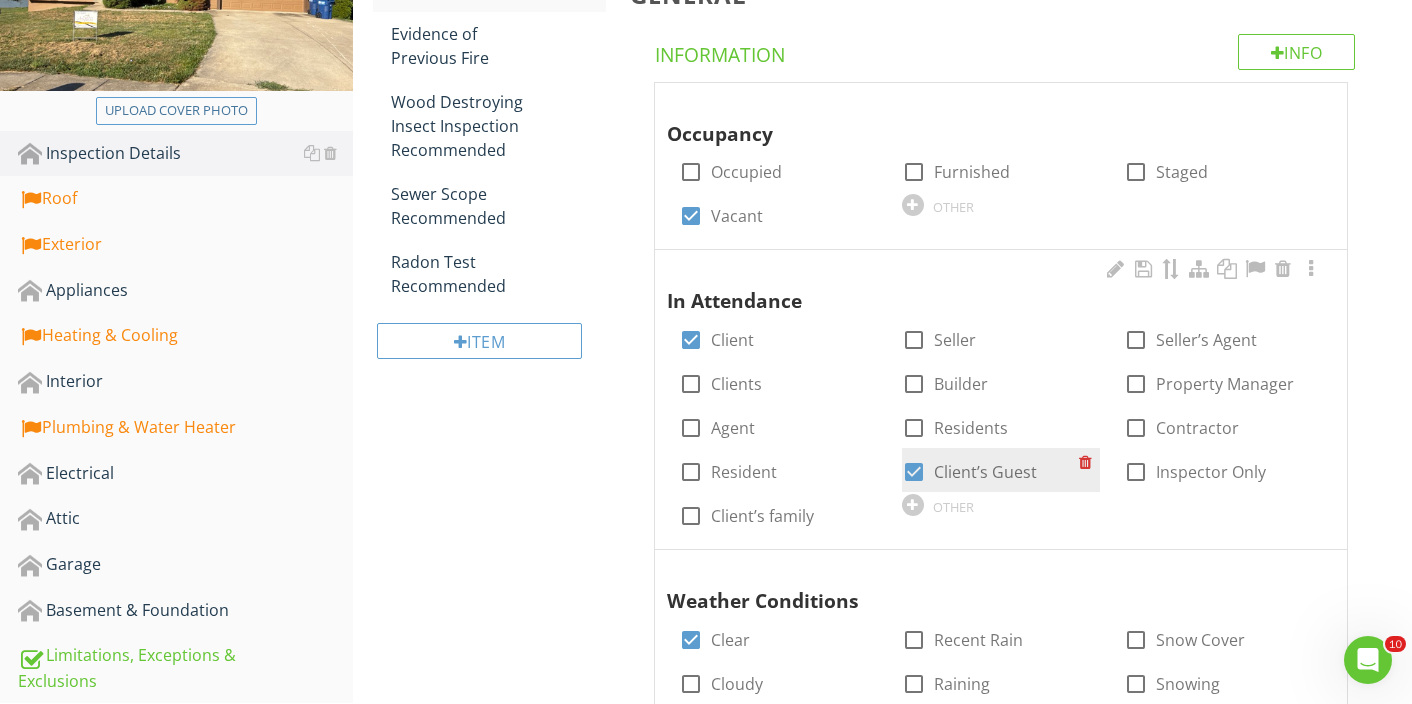 click at bounding box center (914, 472) 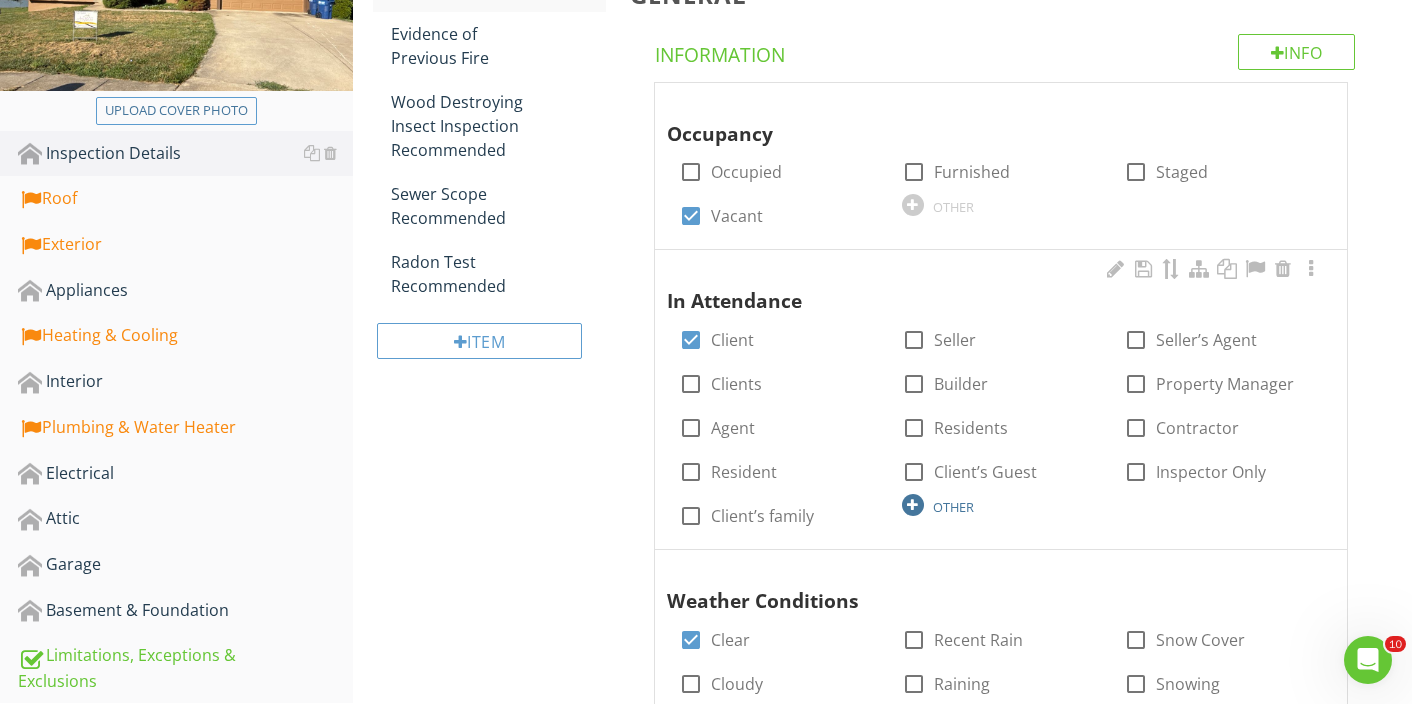 click on "OTHER" at bounding box center (953, 507) 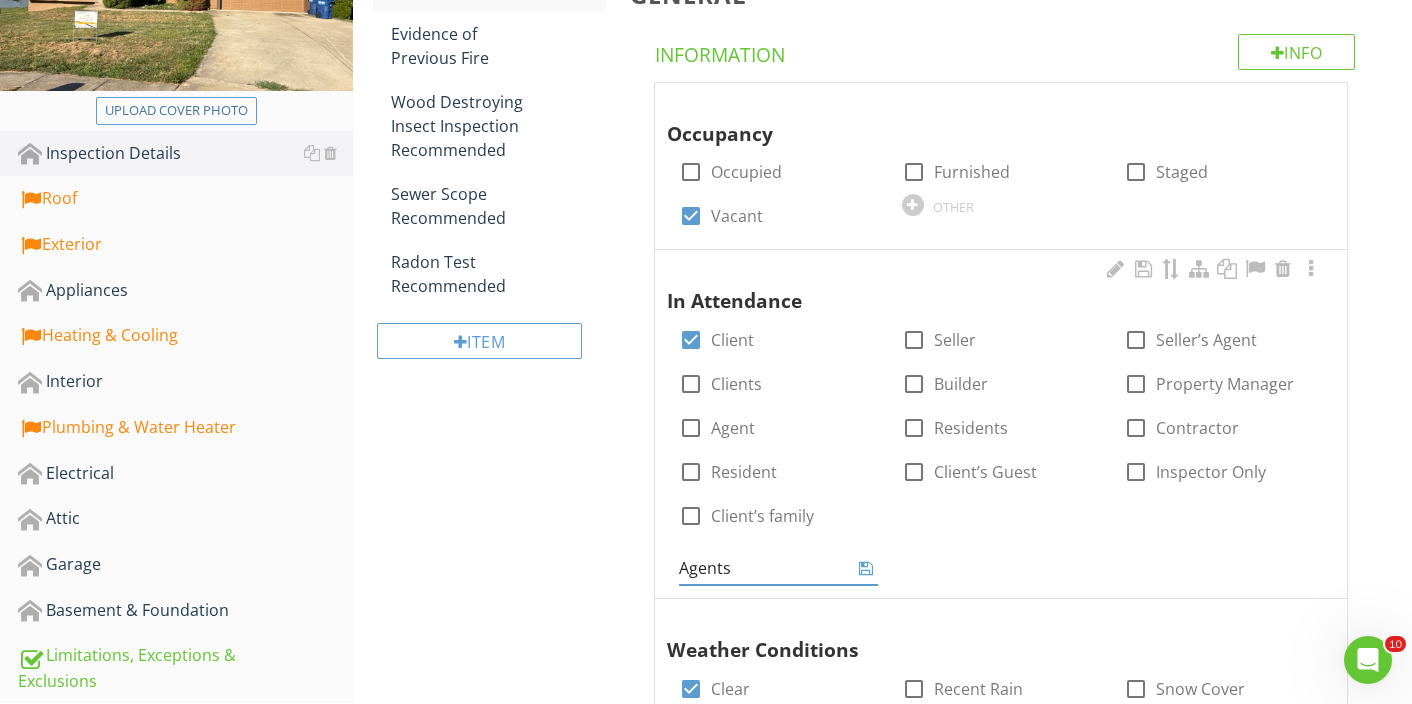 type on "Agents" 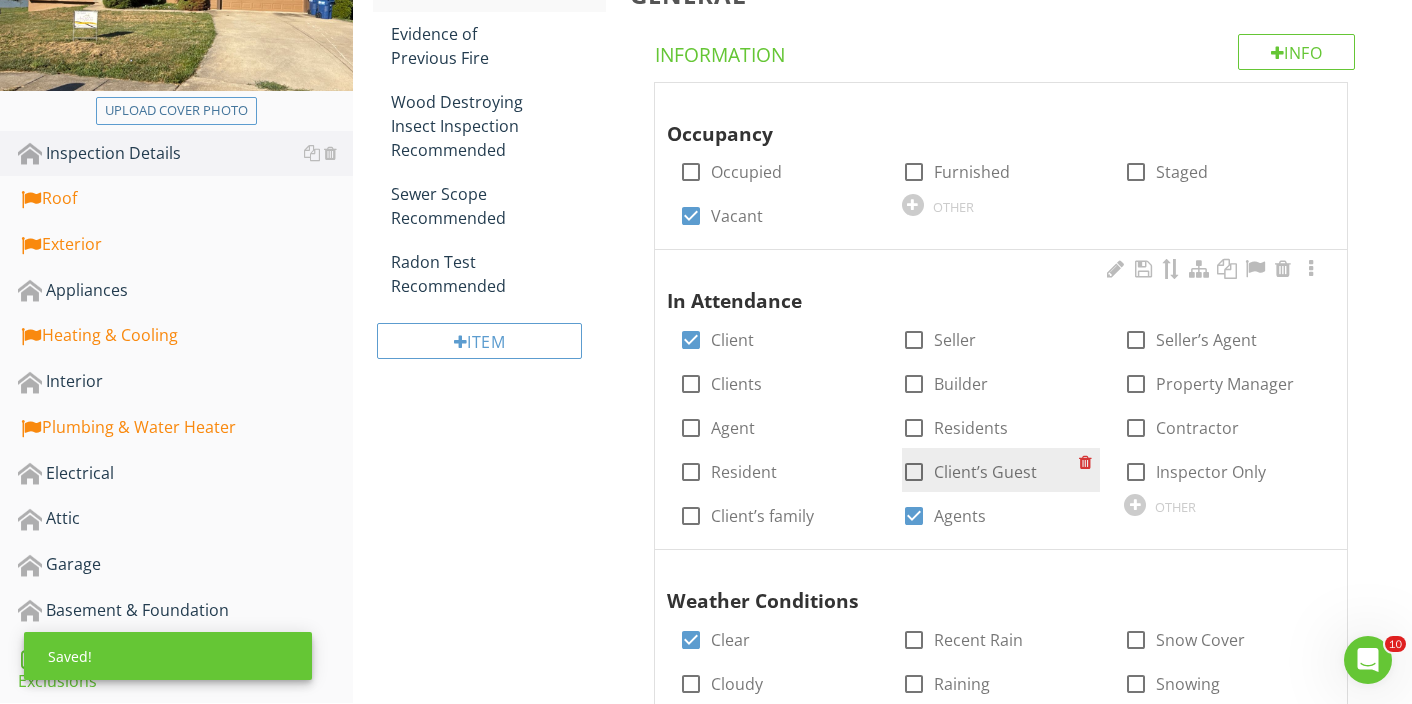 click on "Client’s Guest" at bounding box center [985, 472] 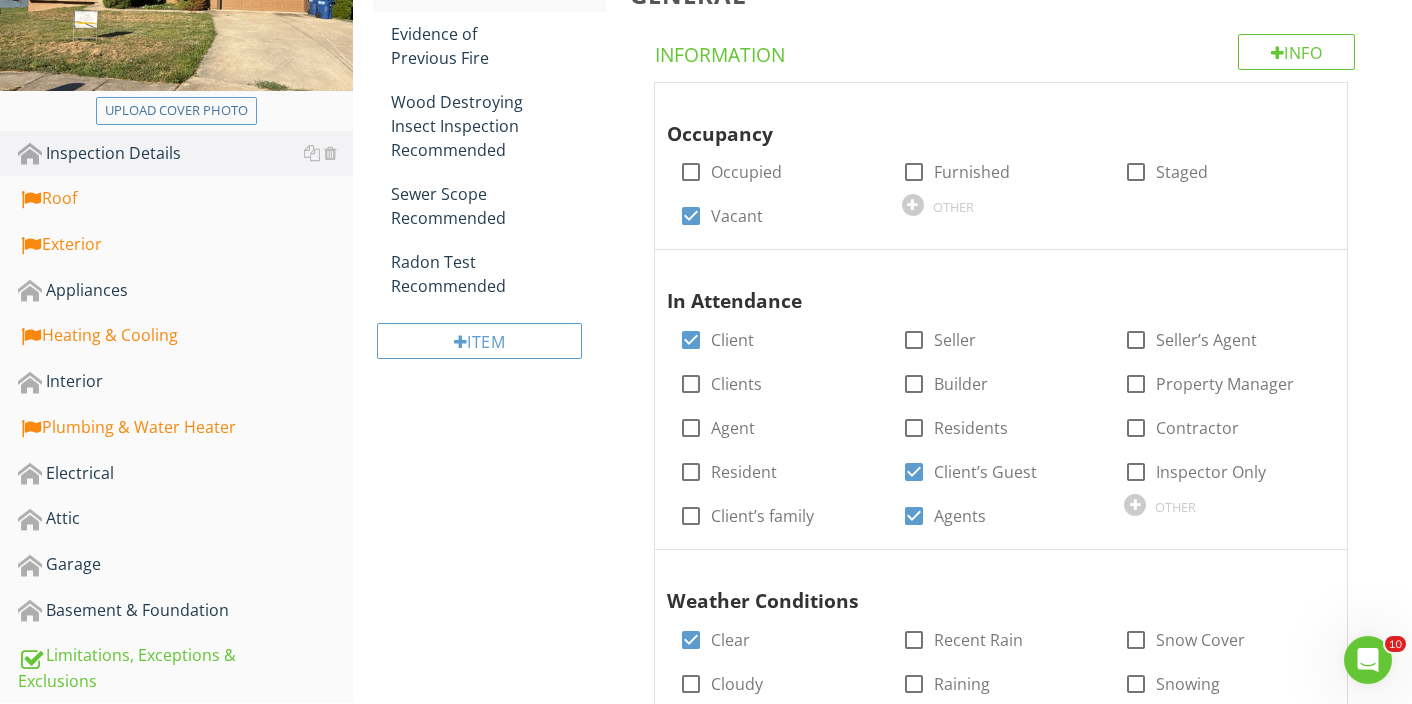 scroll, scrollTop: 313, scrollLeft: 0, axis: vertical 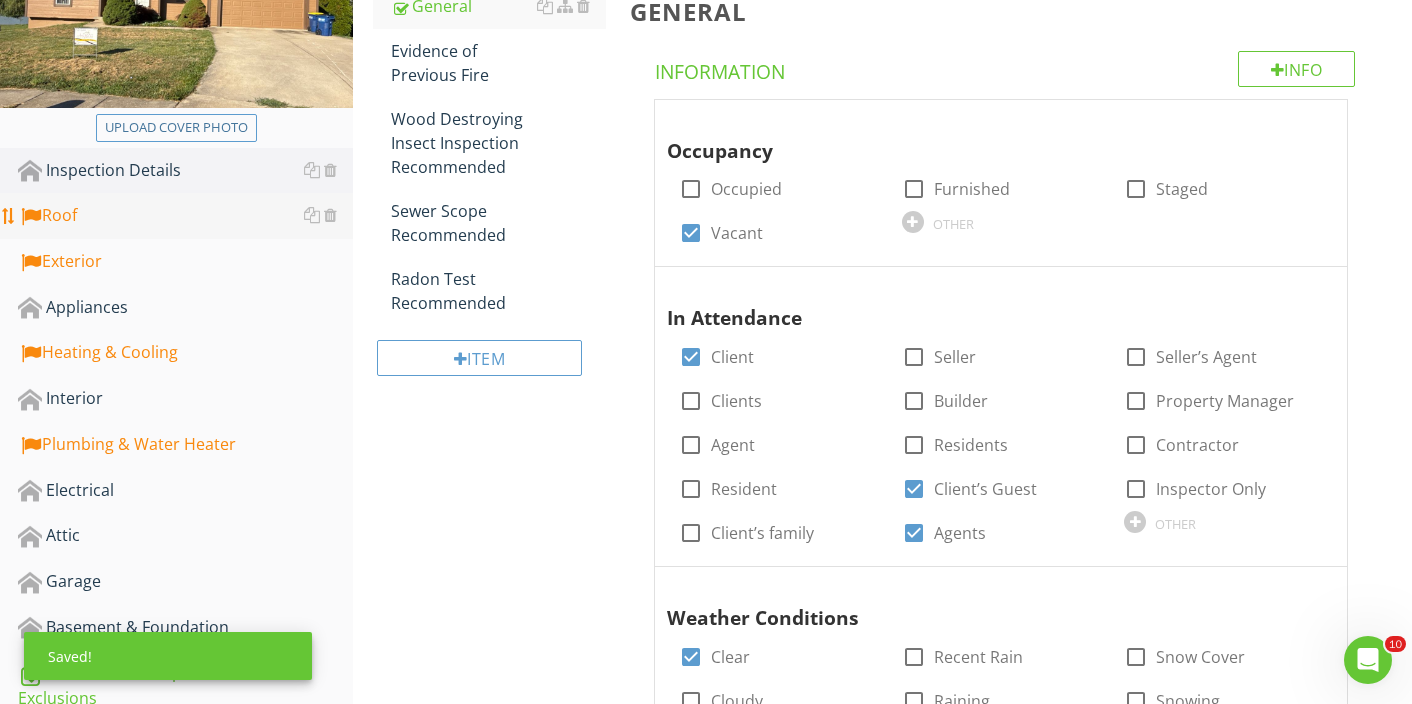 click on "Roof" at bounding box center [185, 216] 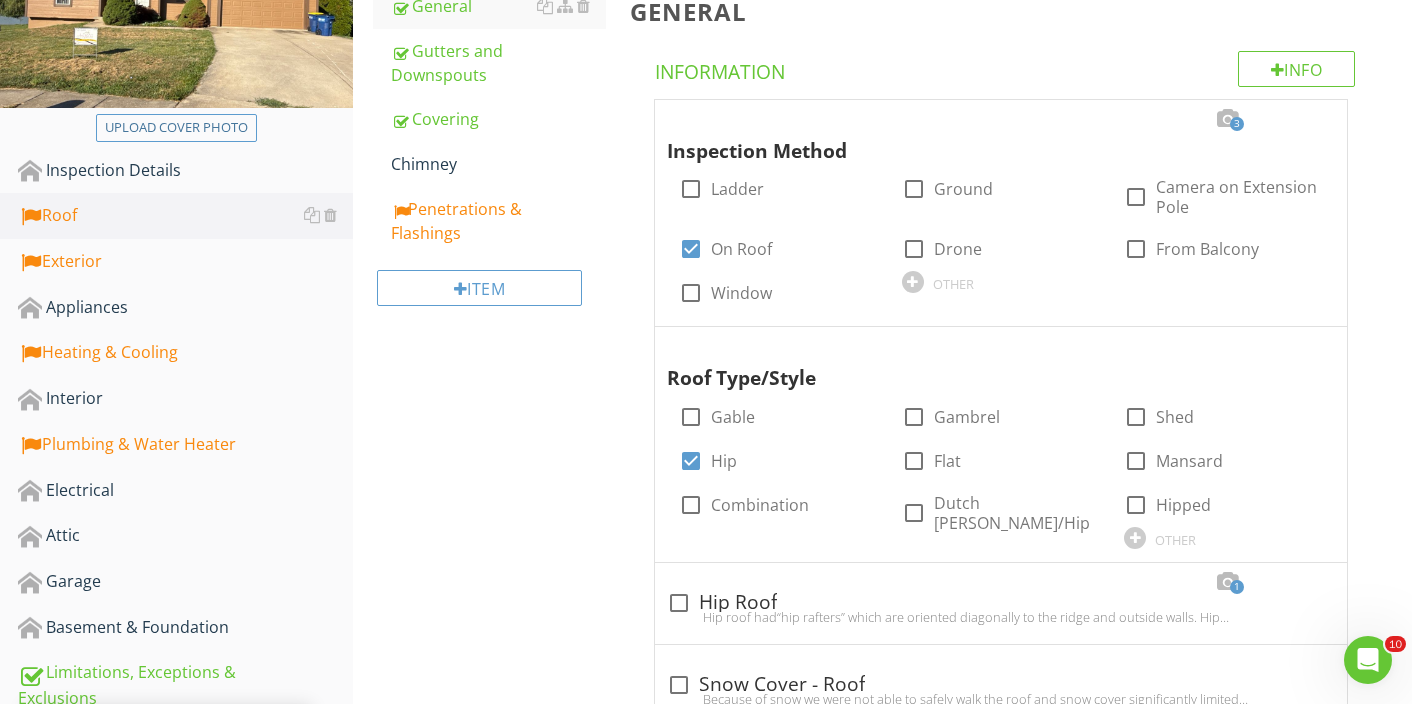 scroll, scrollTop: 195, scrollLeft: 0, axis: vertical 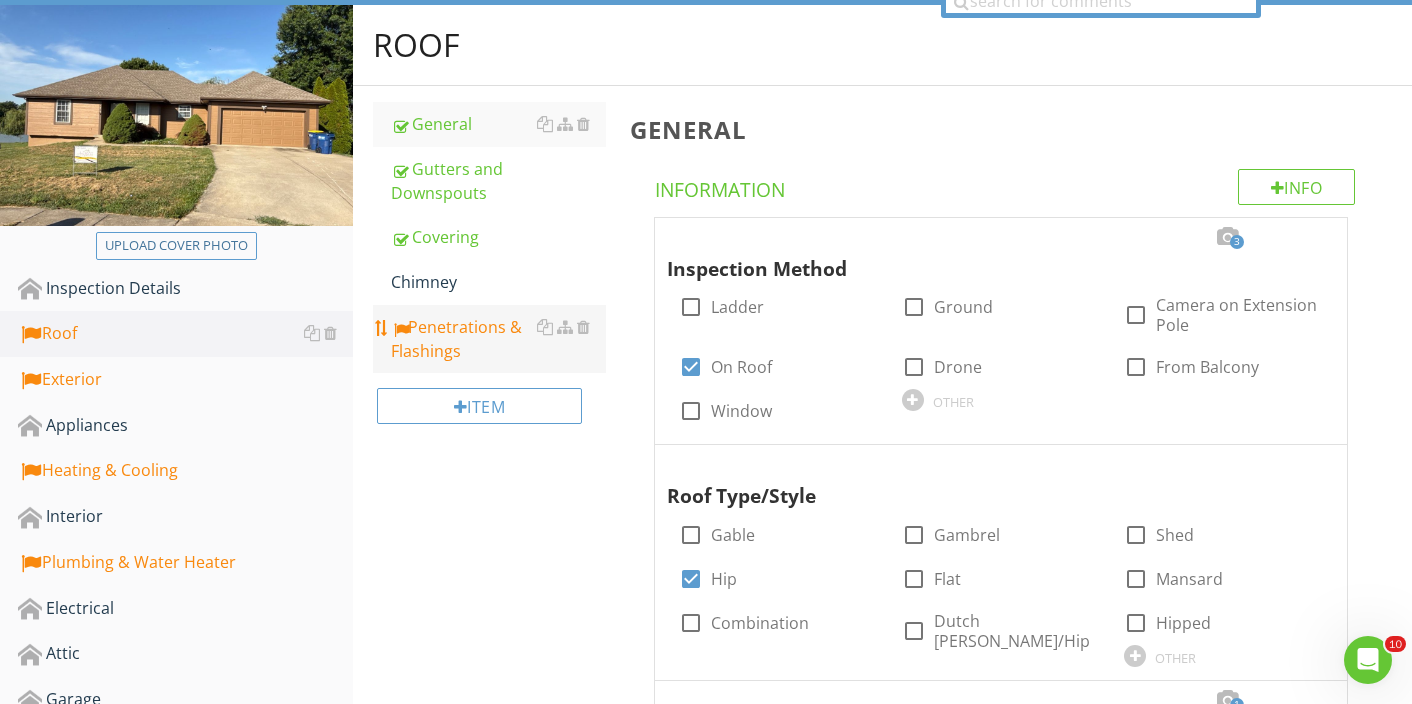 click on "Penetrations & Flashings" at bounding box center (498, 339) 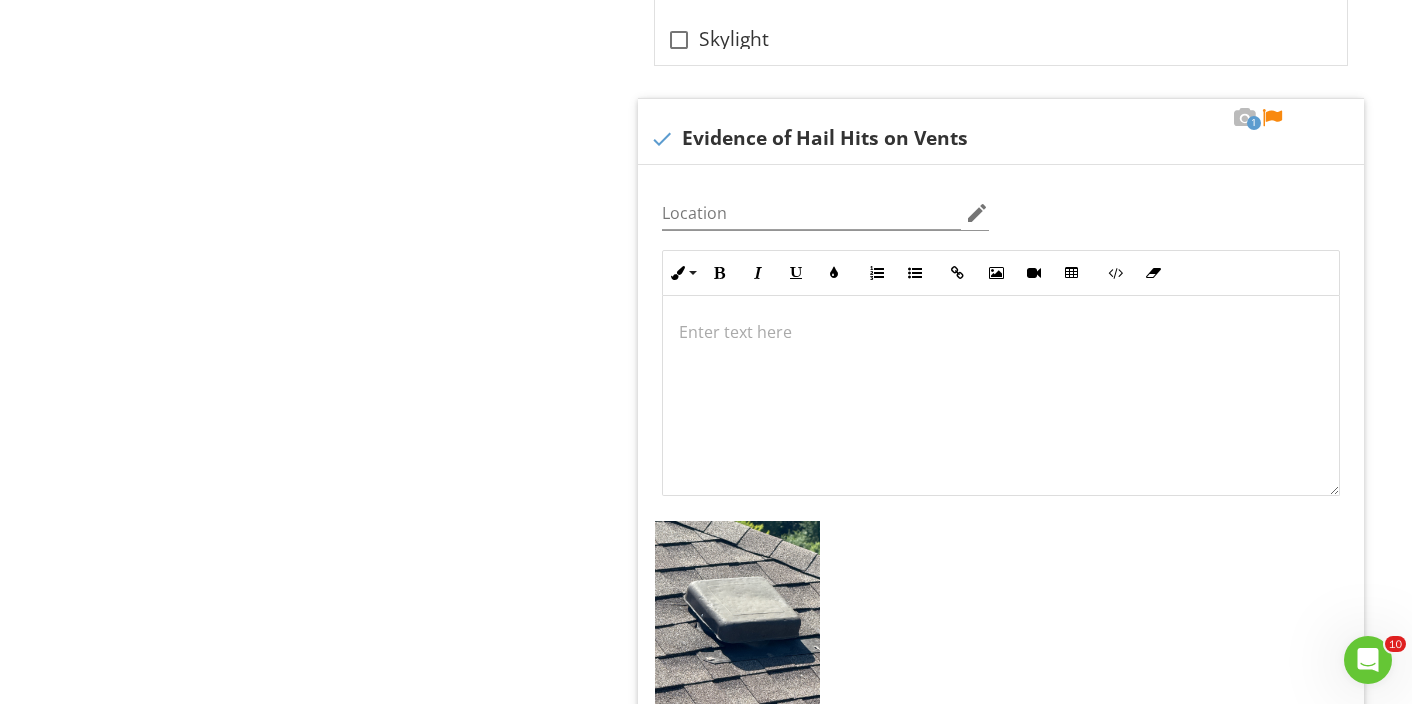 scroll, scrollTop: 5620, scrollLeft: 0, axis: vertical 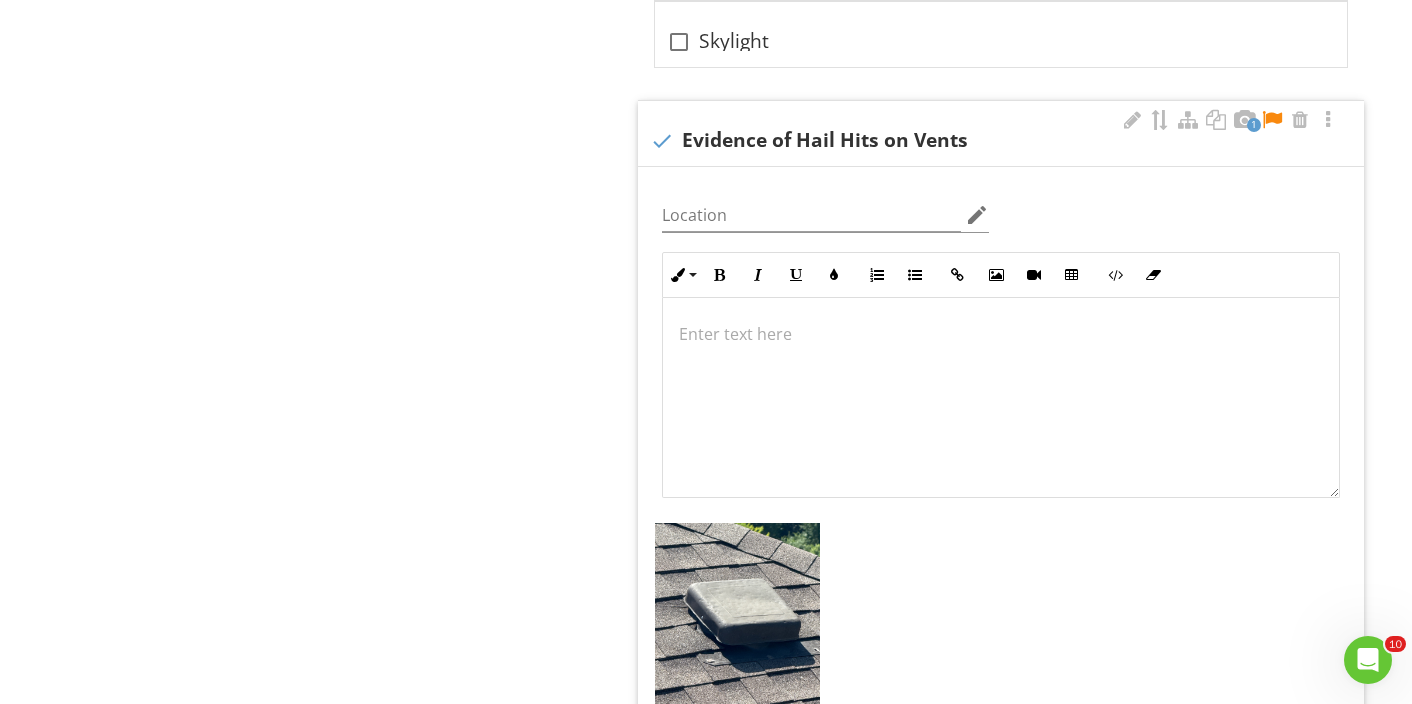 click at bounding box center (1001, 398) 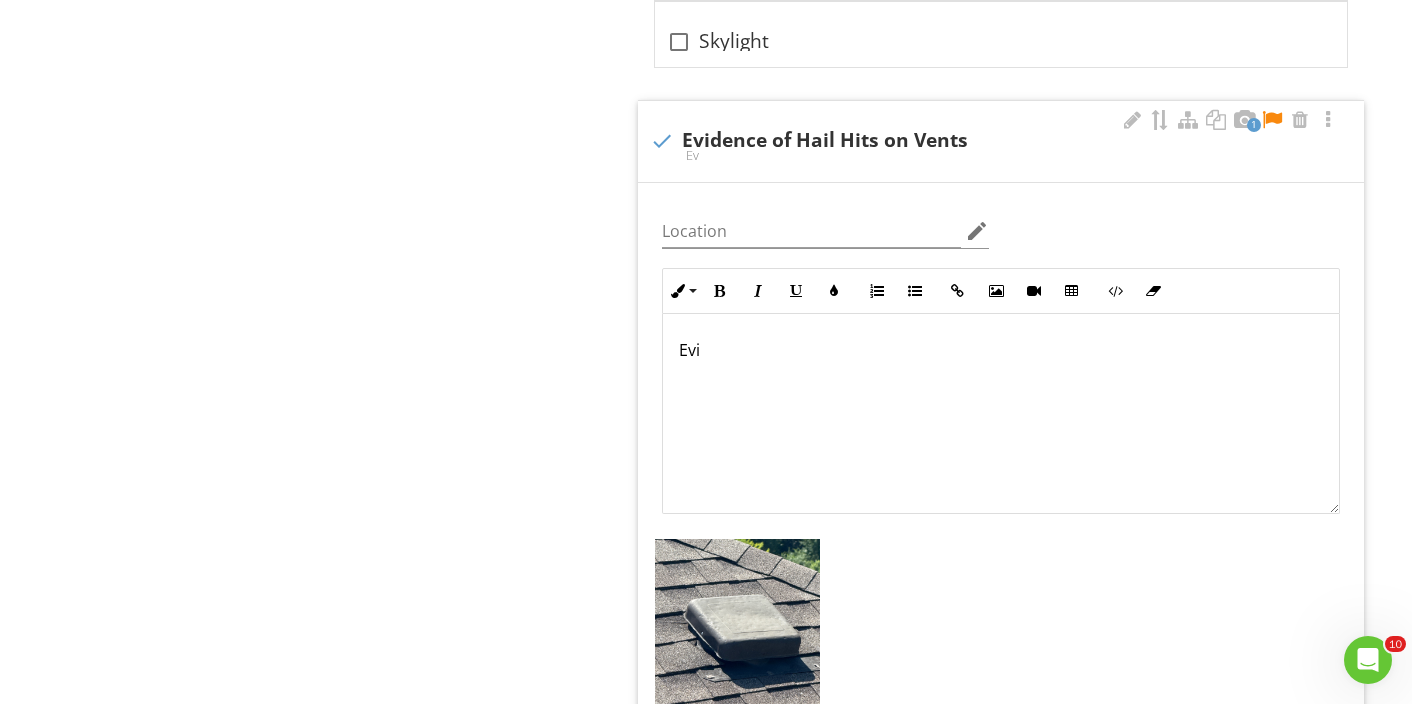 scroll, scrollTop: 5636, scrollLeft: 0, axis: vertical 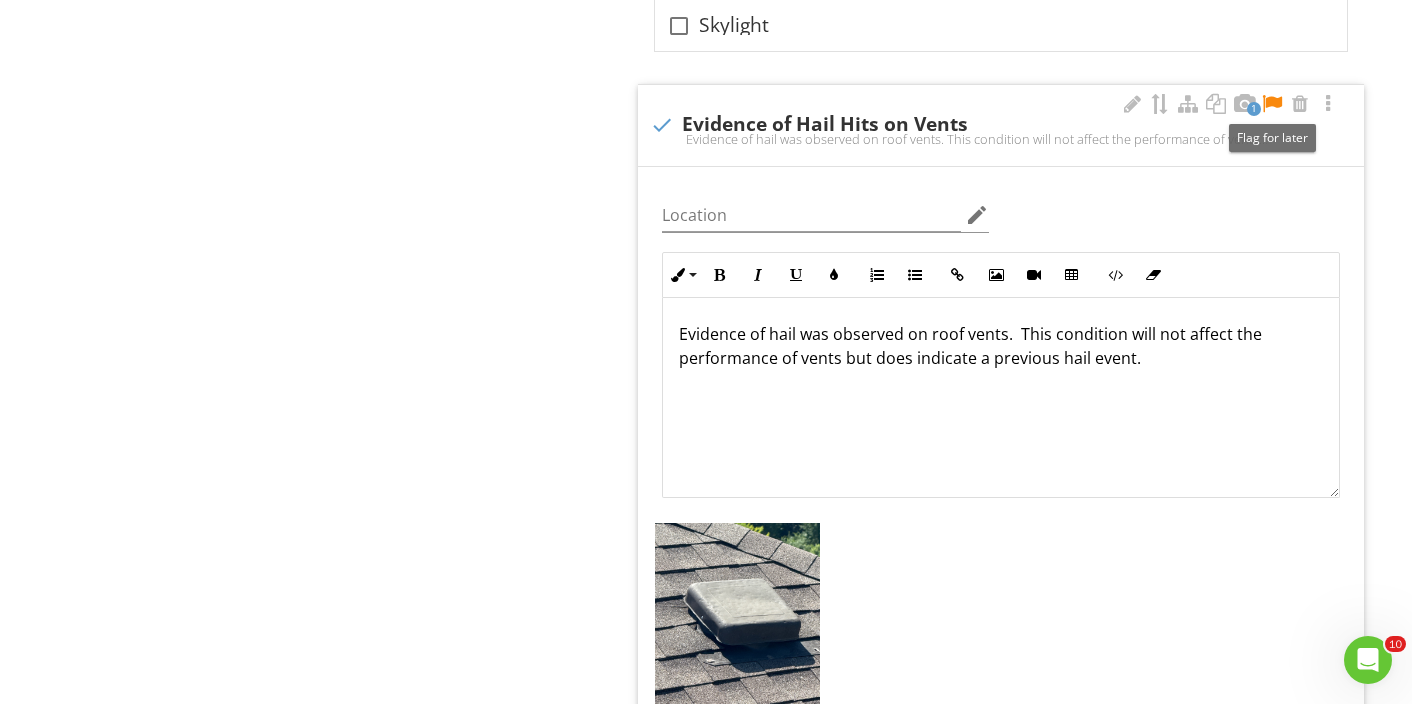 click at bounding box center (1272, 104) 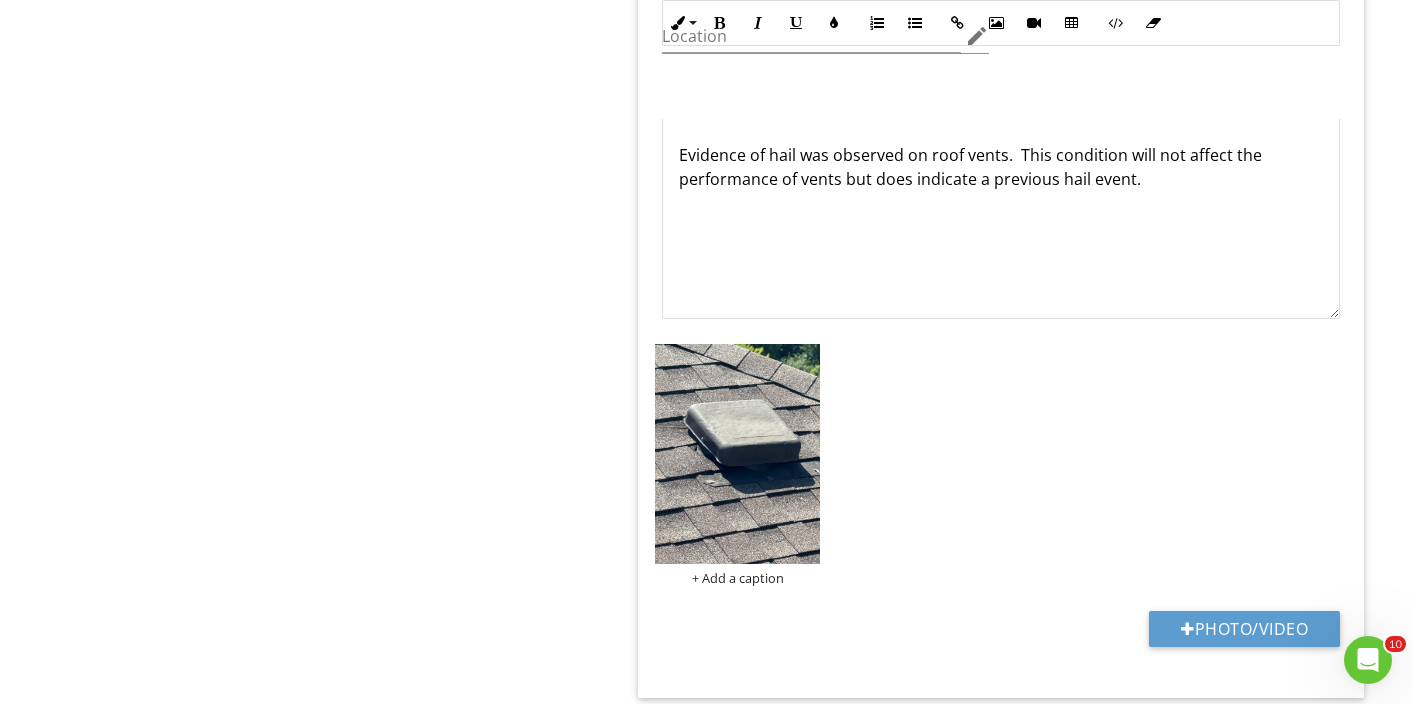 scroll, scrollTop: 5964, scrollLeft: 0, axis: vertical 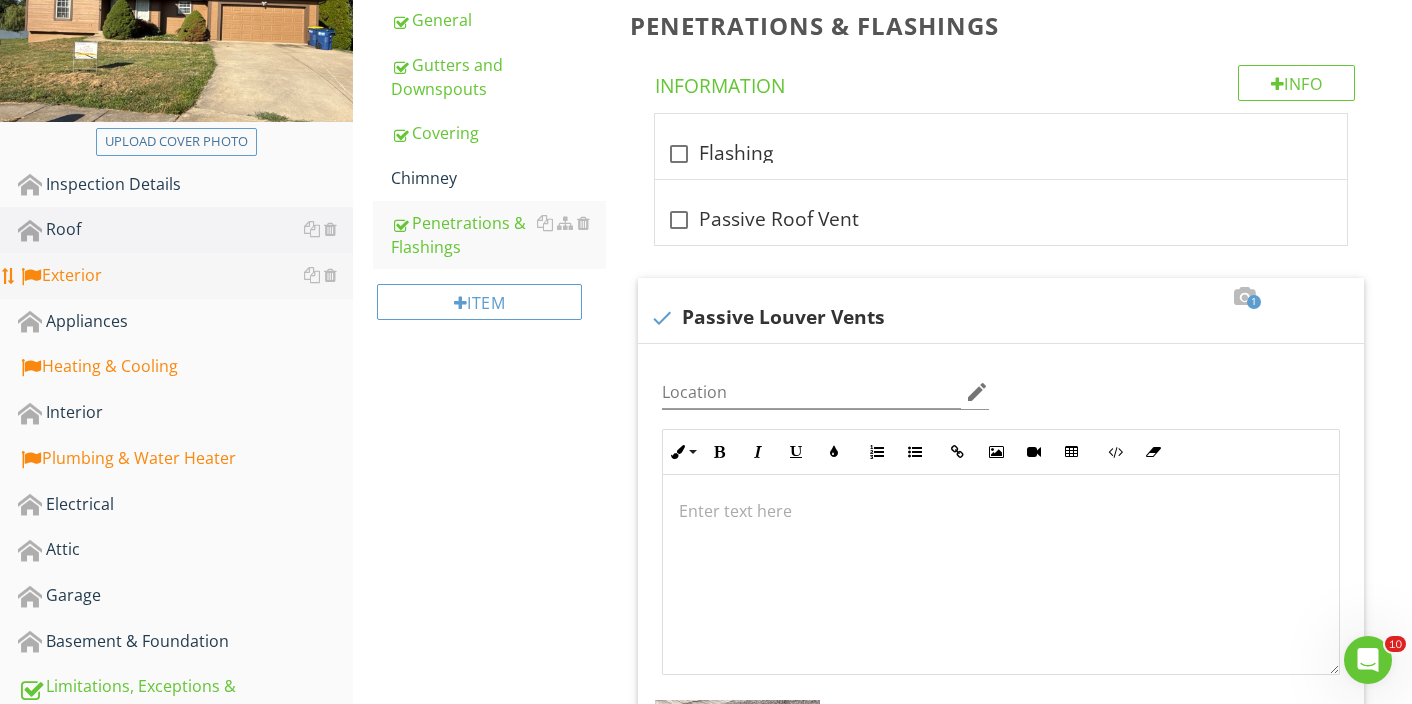 click on "Exterior" at bounding box center [185, 276] 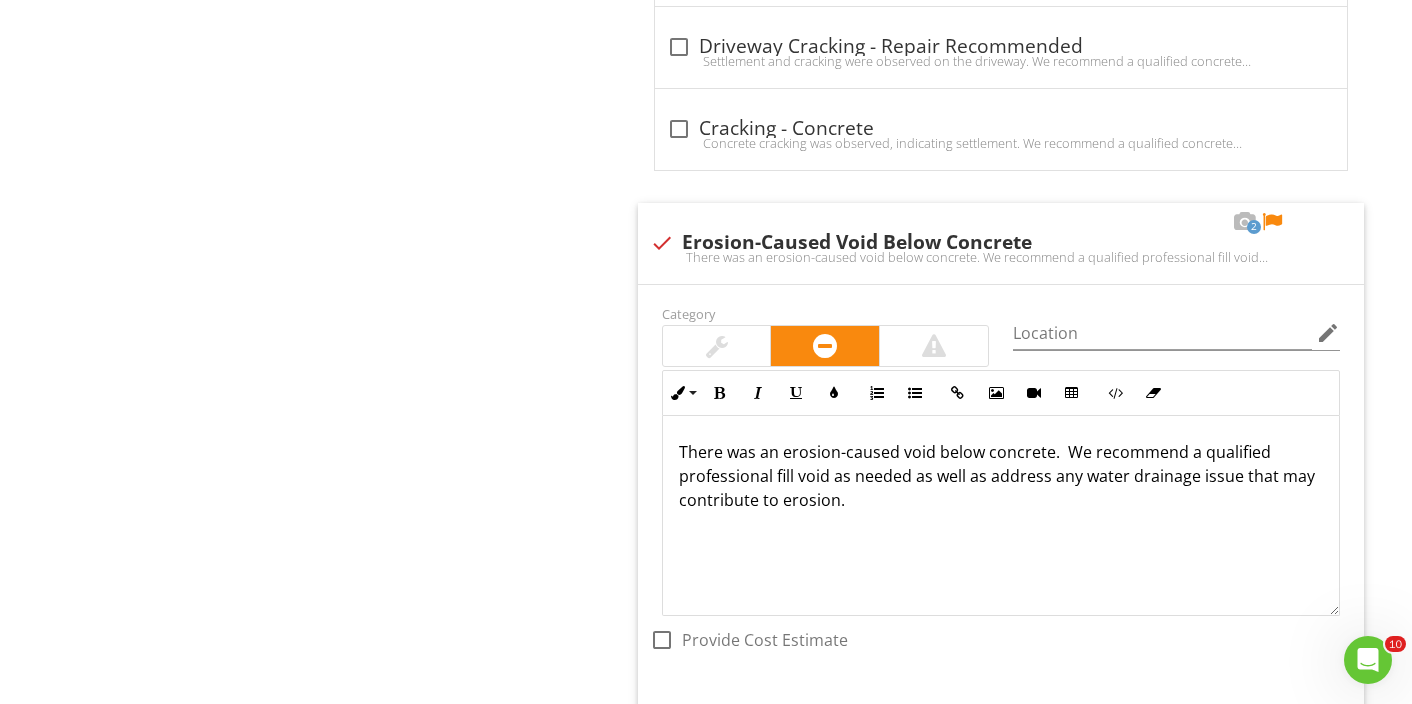 scroll, scrollTop: 1276, scrollLeft: 0, axis: vertical 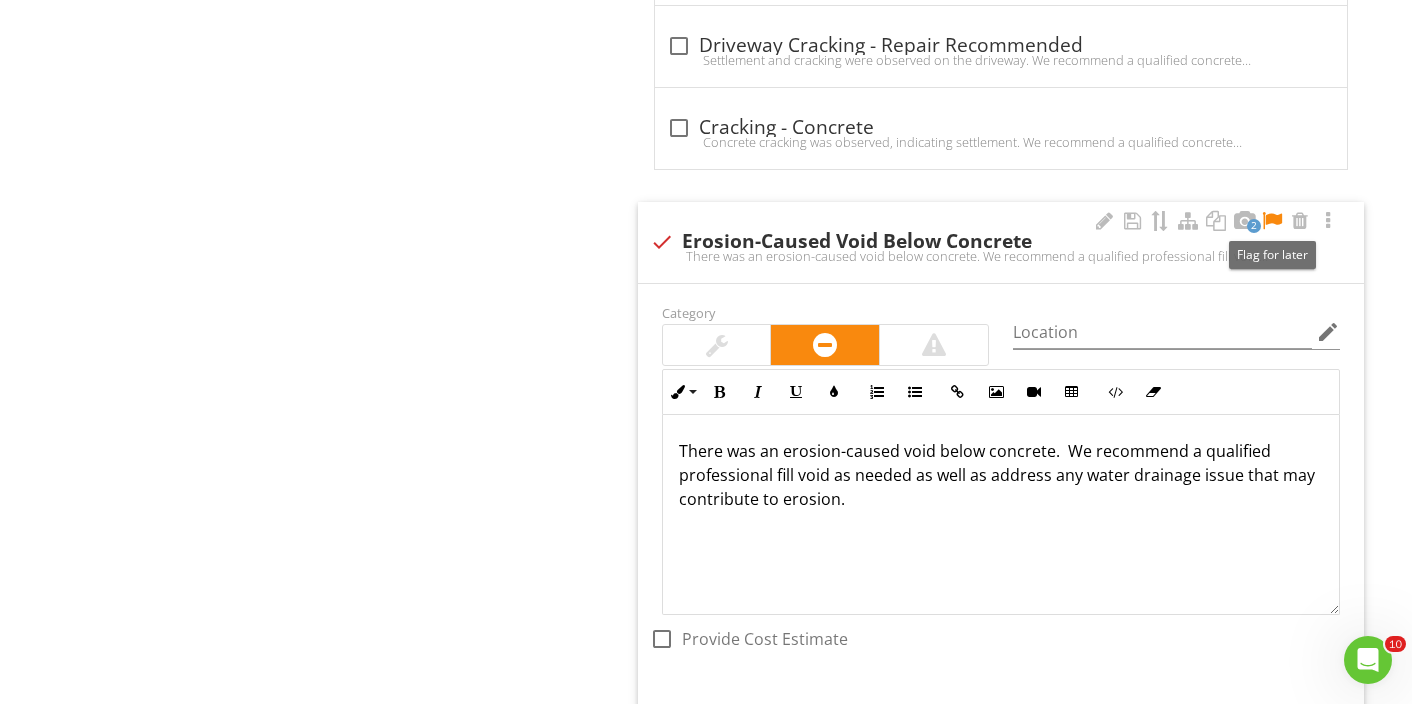 click at bounding box center [1272, 221] 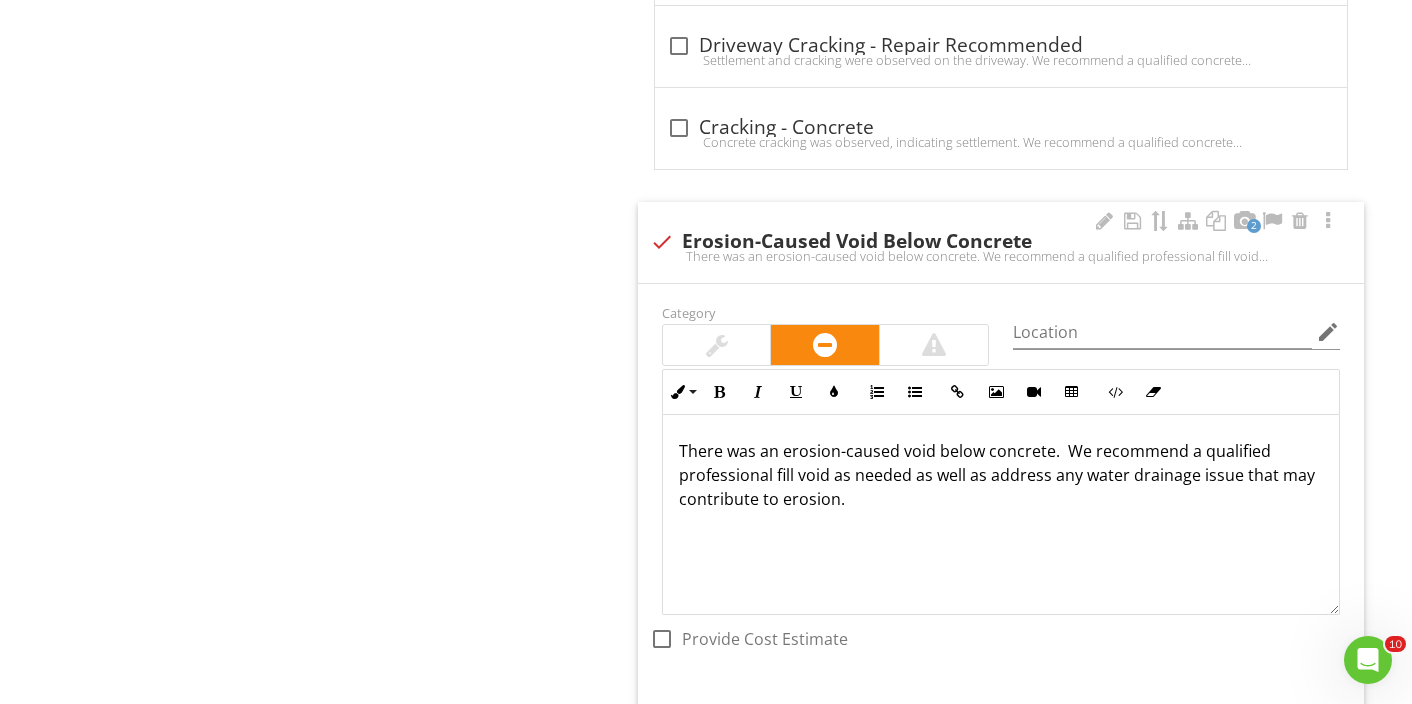 click on "There was an erosion-caused void below concrete.  We recommend a qualified professional fill void as needed as well as address any water drainage issue that may contribute to erosion." at bounding box center (1001, 475) 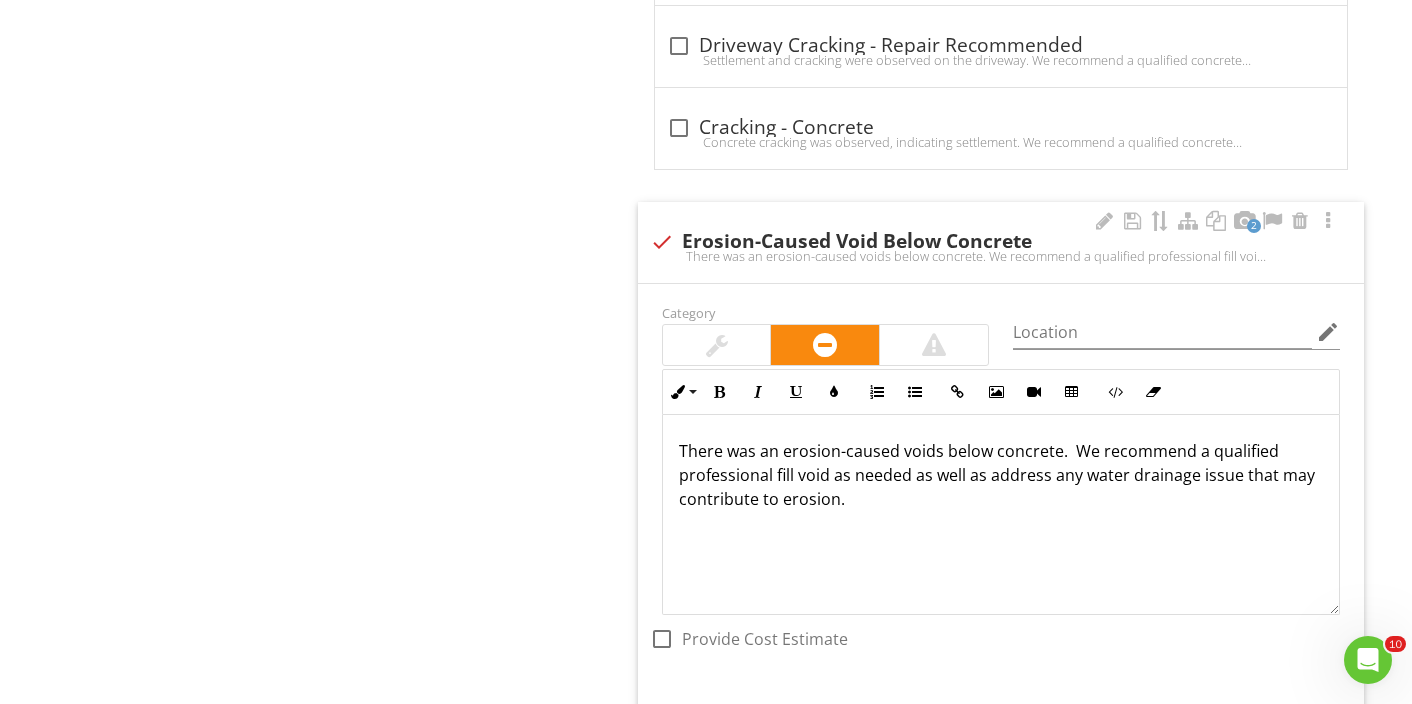click on "There was an erosion-caused voids below concrete.  We recommend a qualified professional fill void as needed as well as address any water drainage issue that may contribute to erosion." at bounding box center (1001, 475) 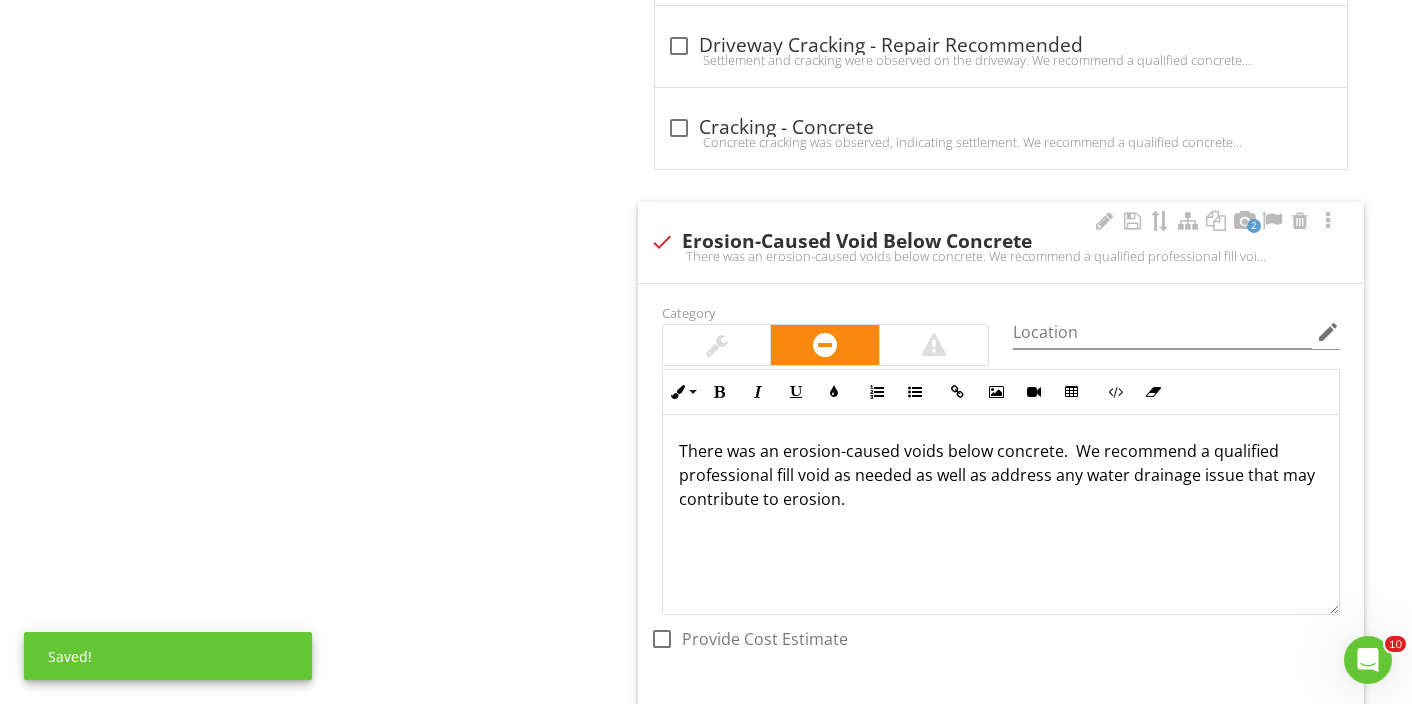 click on "There was an erosion-caused voids below concrete.  We recommend a qualified professional fill void as needed as well as address any water drainage issue that may contribute to erosion." at bounding box center [1001, 475] 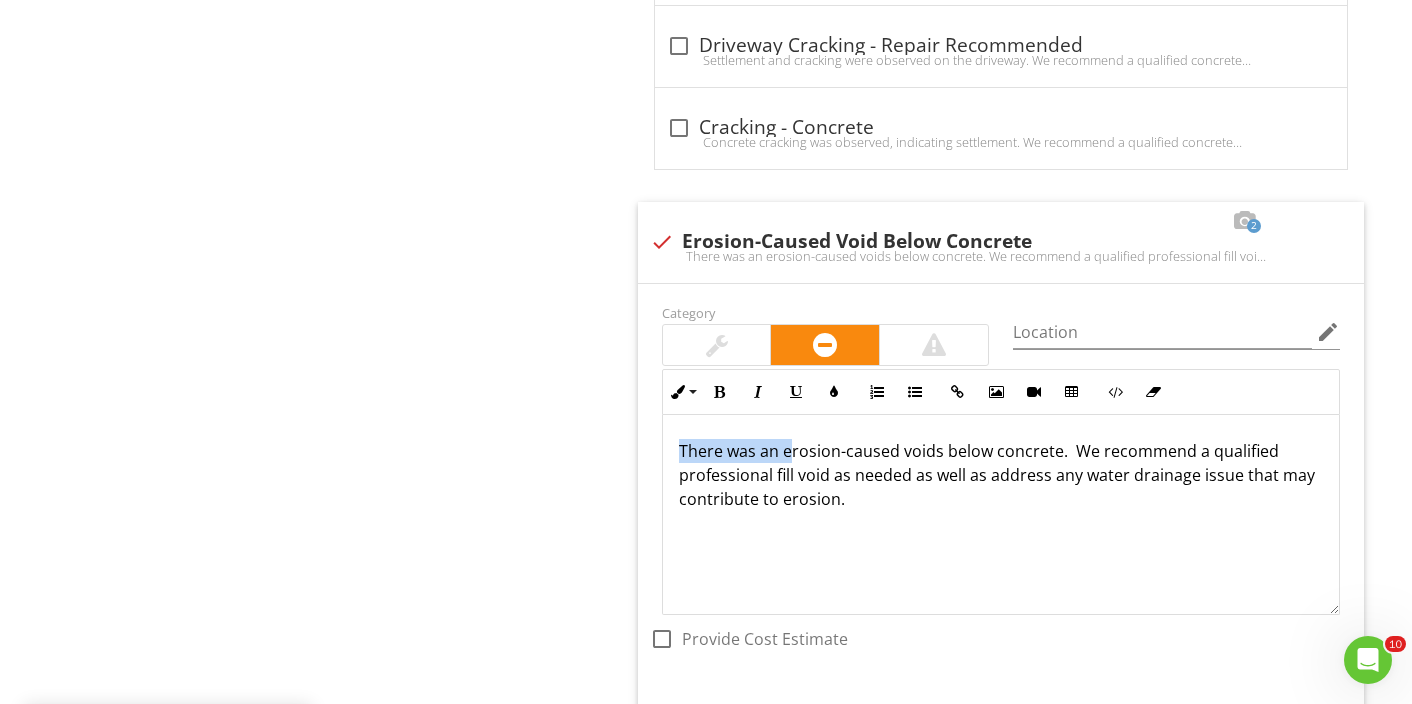 drag, startPoint x: 791, startPoint y: 453, endPoint x: 543, endPoint y: 452, distance: 248.00201 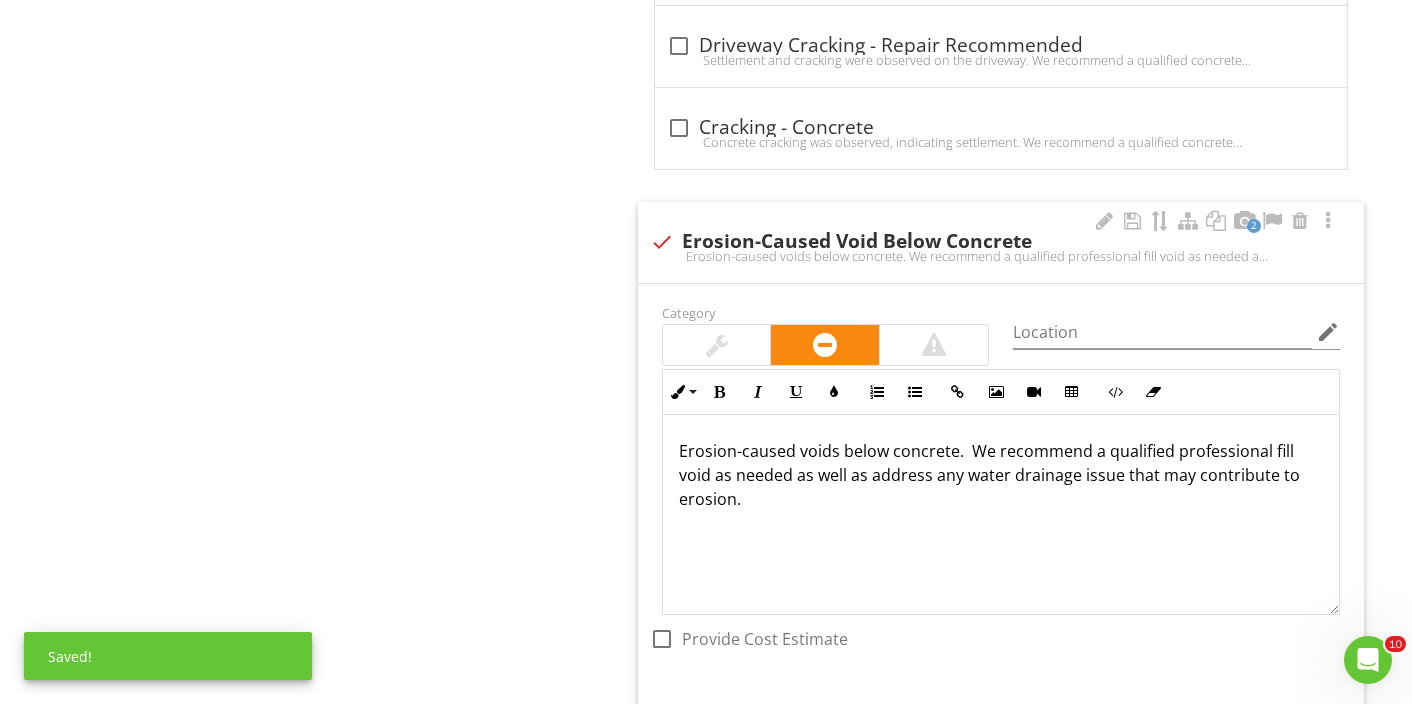 click on "Erosion-caused voids below concrete.  We recommend a qualified professional fill void as needed as well as address any water drainage issue that may contribute to erosion." at bounding box center (1001, 475) 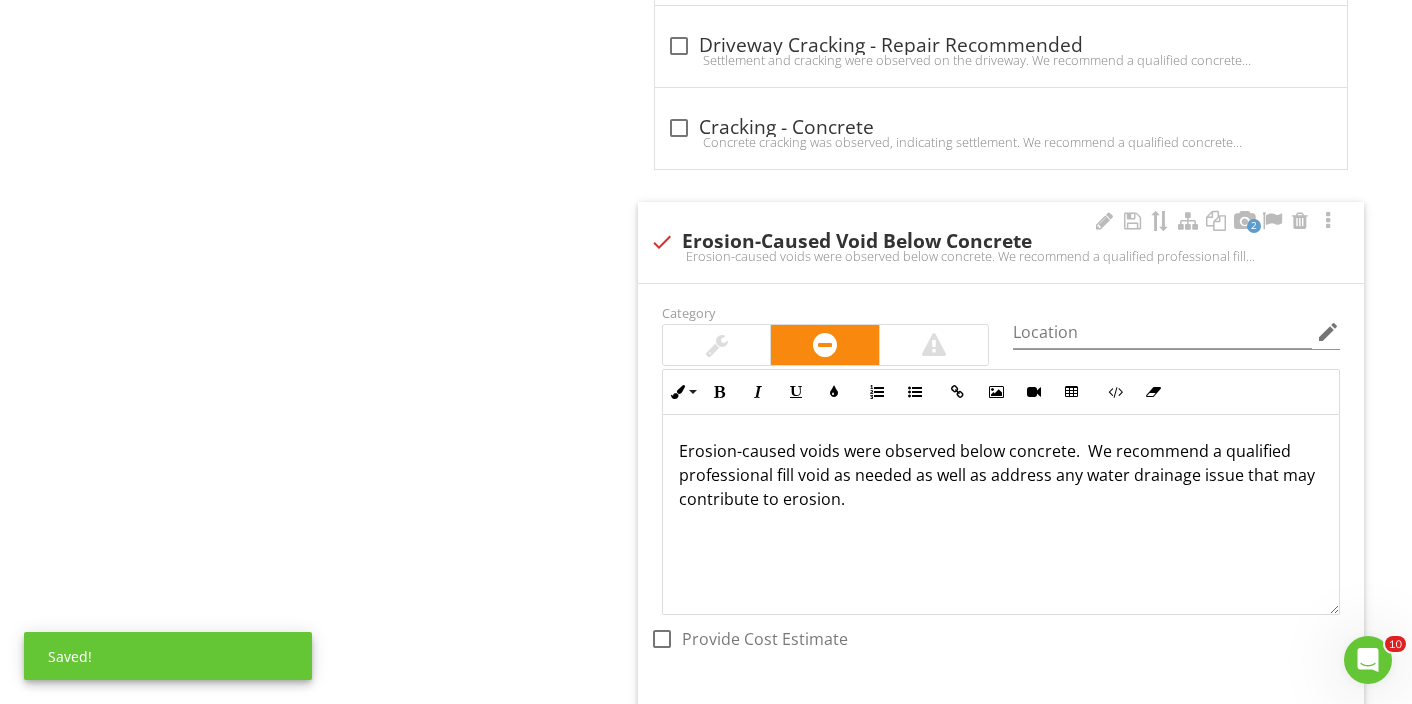 click on "Erosion-caused voids were observed below concrete.  We recommend a qualified professional fill void as needed as well as address any water drainage issue that may contribute to erosion." at bounding box center [1001, 475] 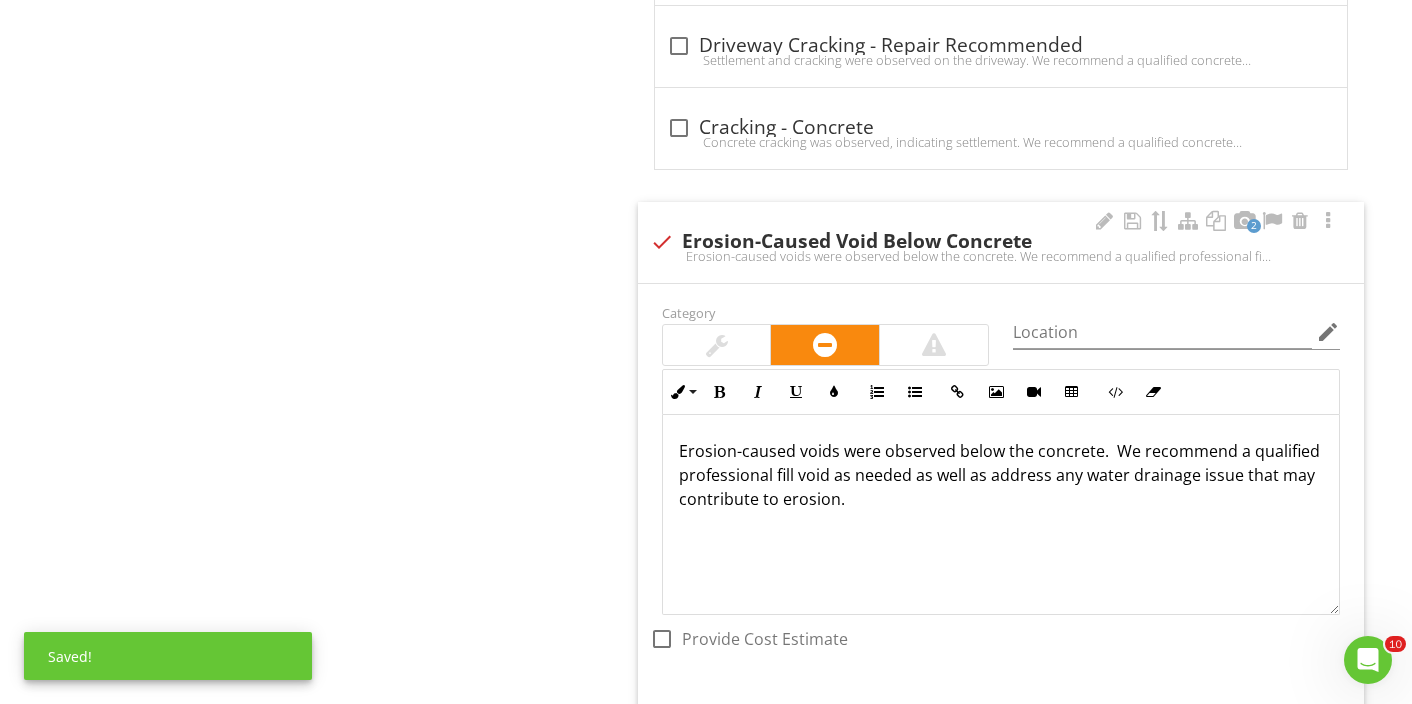 click on "Erosion-caused voids were observed below the concrete.  We recommend a qualified professional fill void as needed as well as address any water drainage issue that may contribute to erosion." at bounding box center (1001, 475) 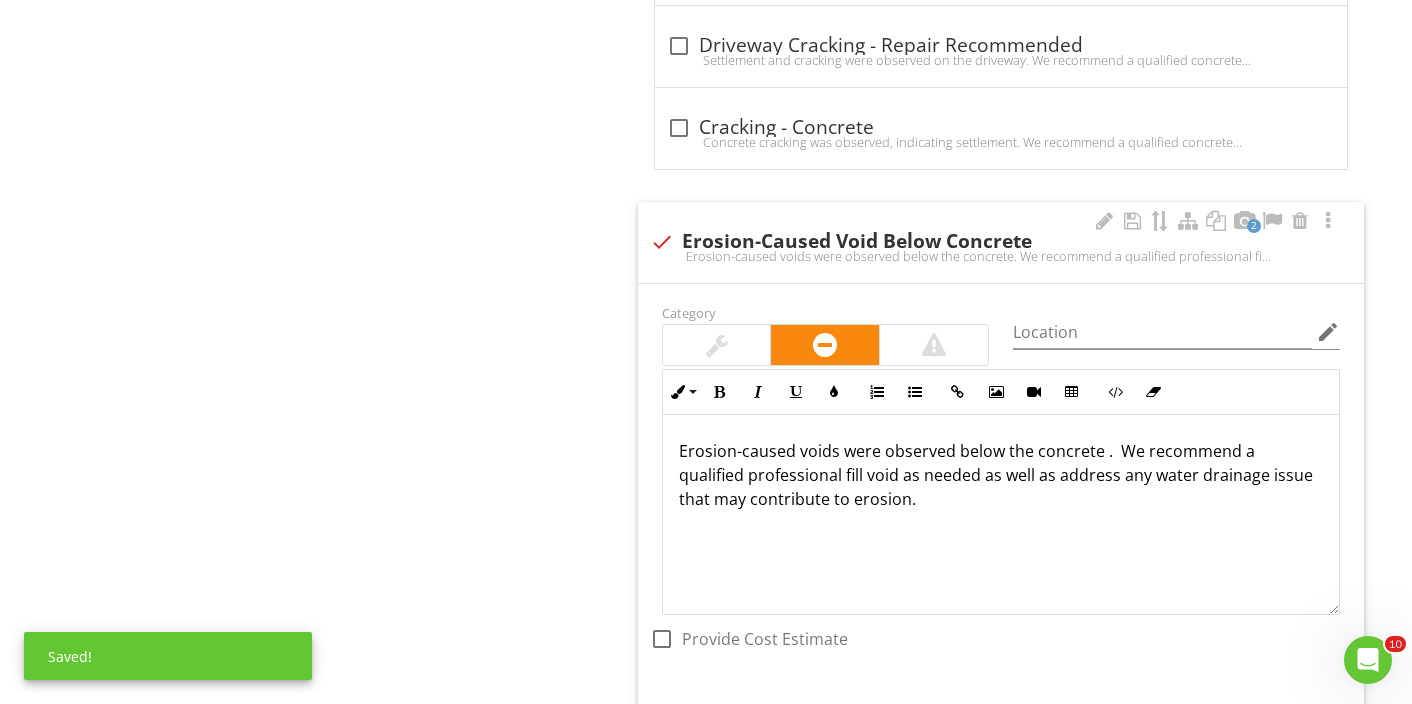scroll, scrollTop: 1, scrollLeft: 0, axis: vertical 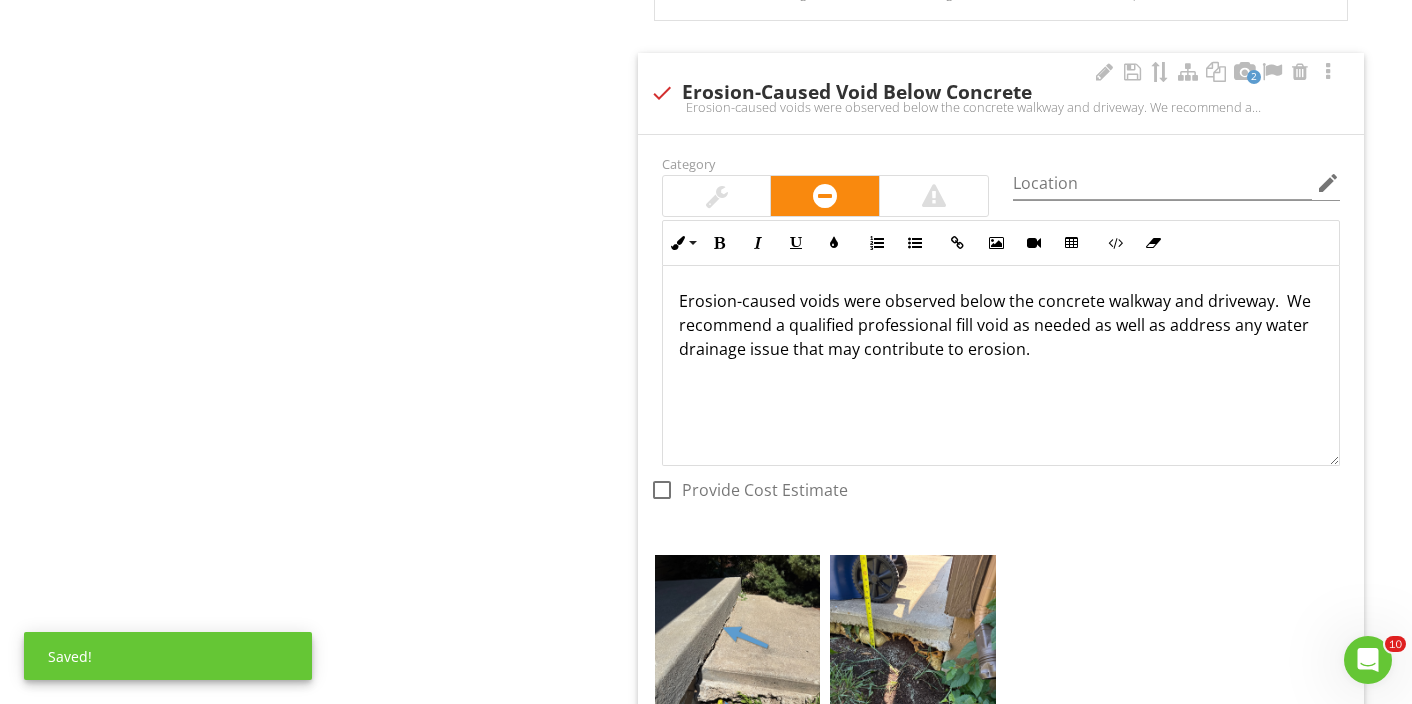 click on "Erosion-caused voids were observed below the concrete walkway and driveway.  We recommend a qualified professional fill void as needed as well as address any water drainage issue that may contribute to erosion." at bounding box center (1001, 325) 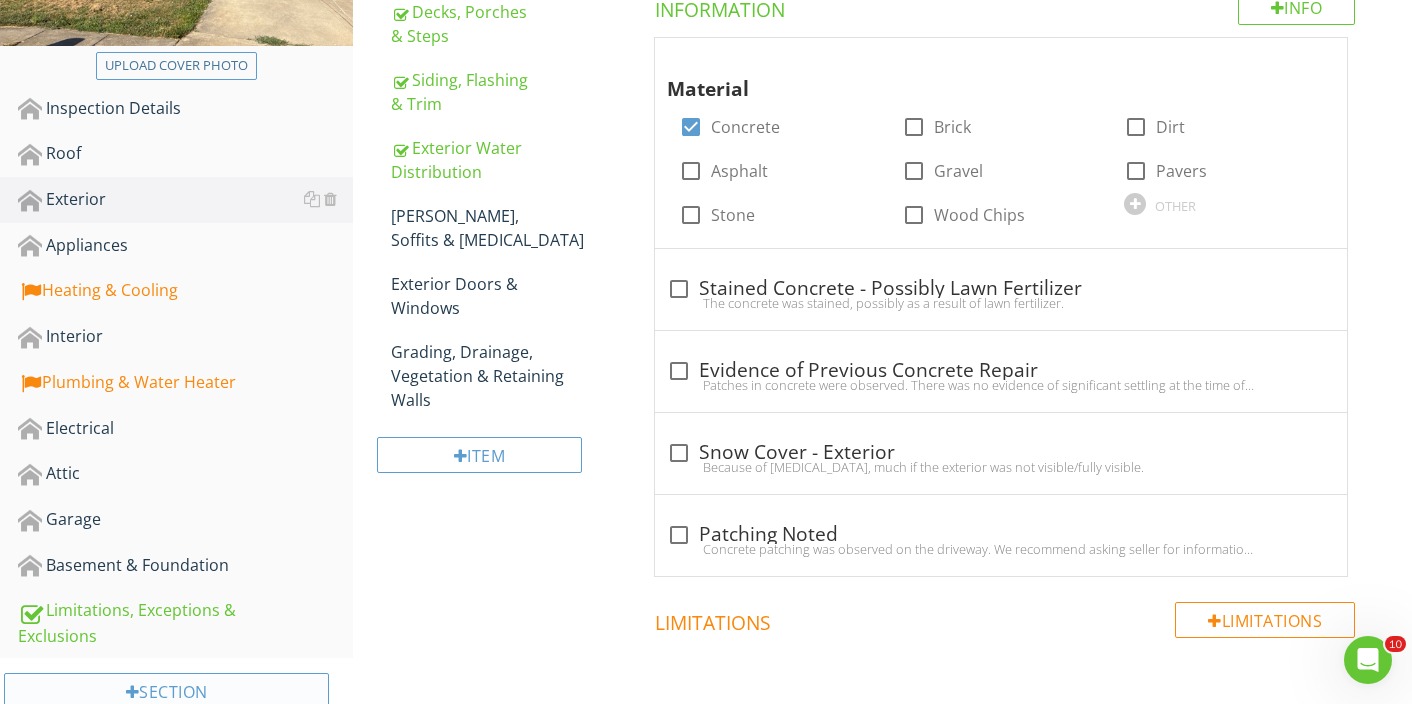 scroll, scrollTop: 373, scrollLeft: 0, axis: vertical 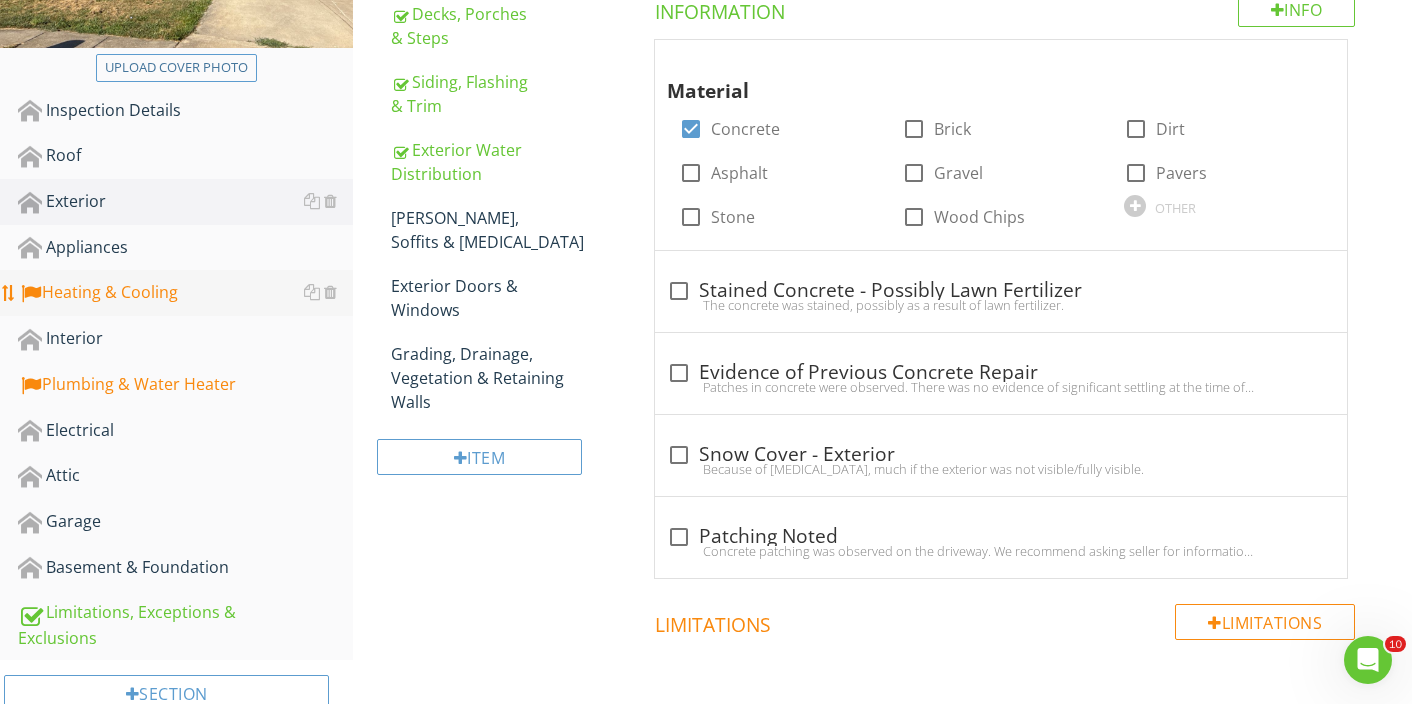 click on "Heating & Cooling" at bounding box center [185, 293] 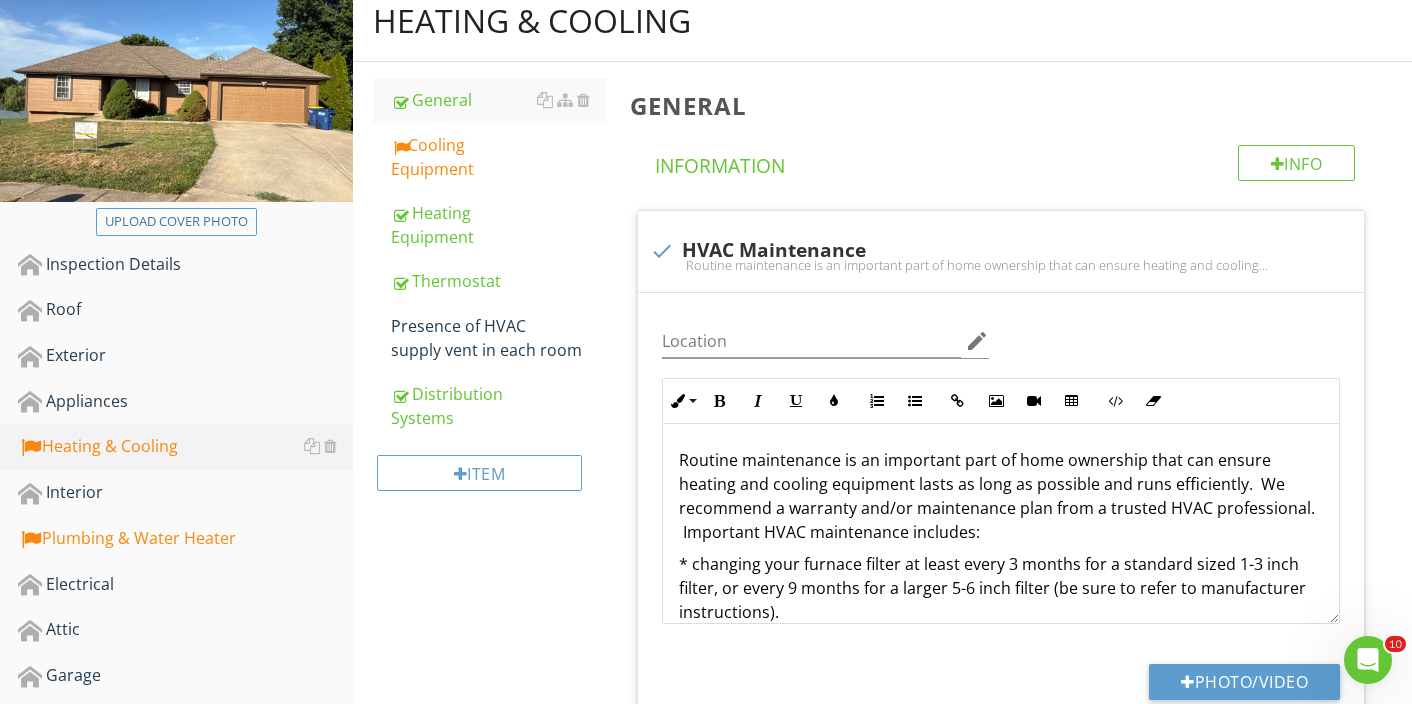 scroll, scrollTop: 212, scrollLeft: 0, axis: vertical 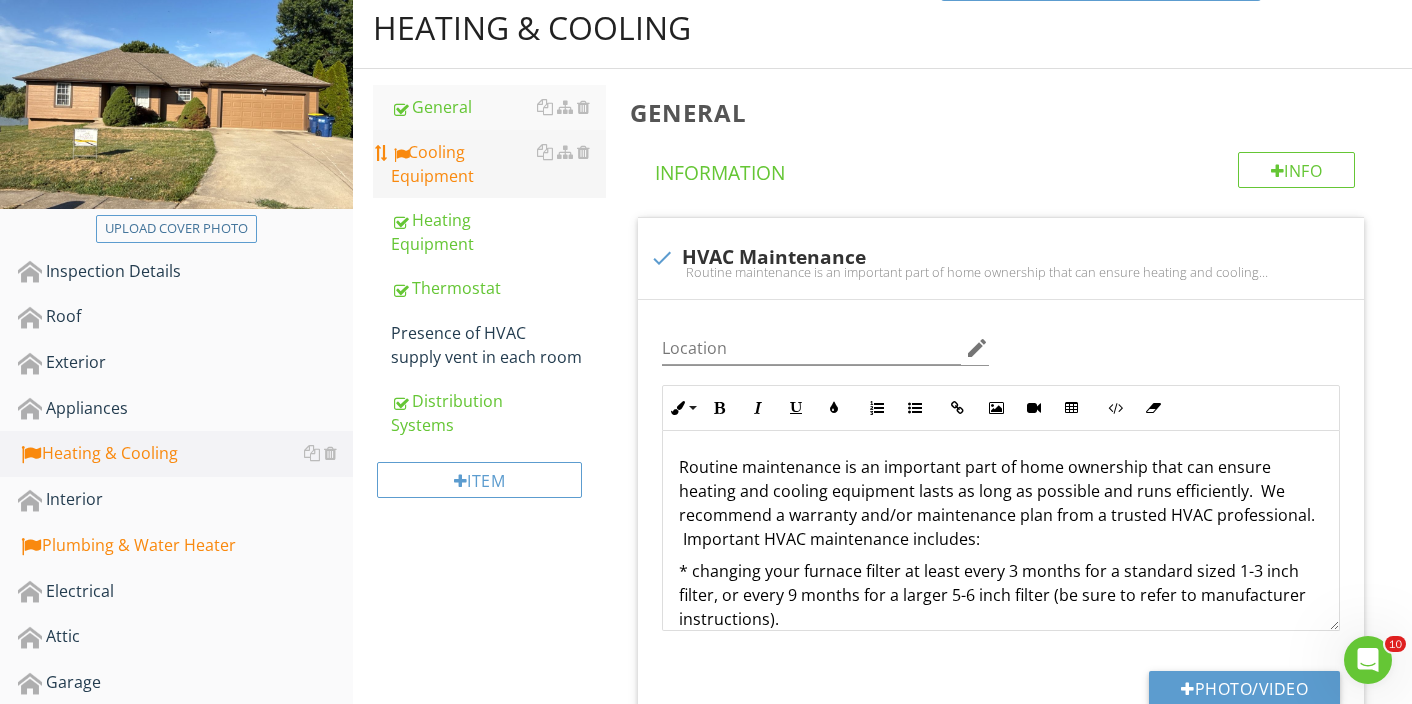 click on "Cooling Equipment" at bounding box center [498, 164] 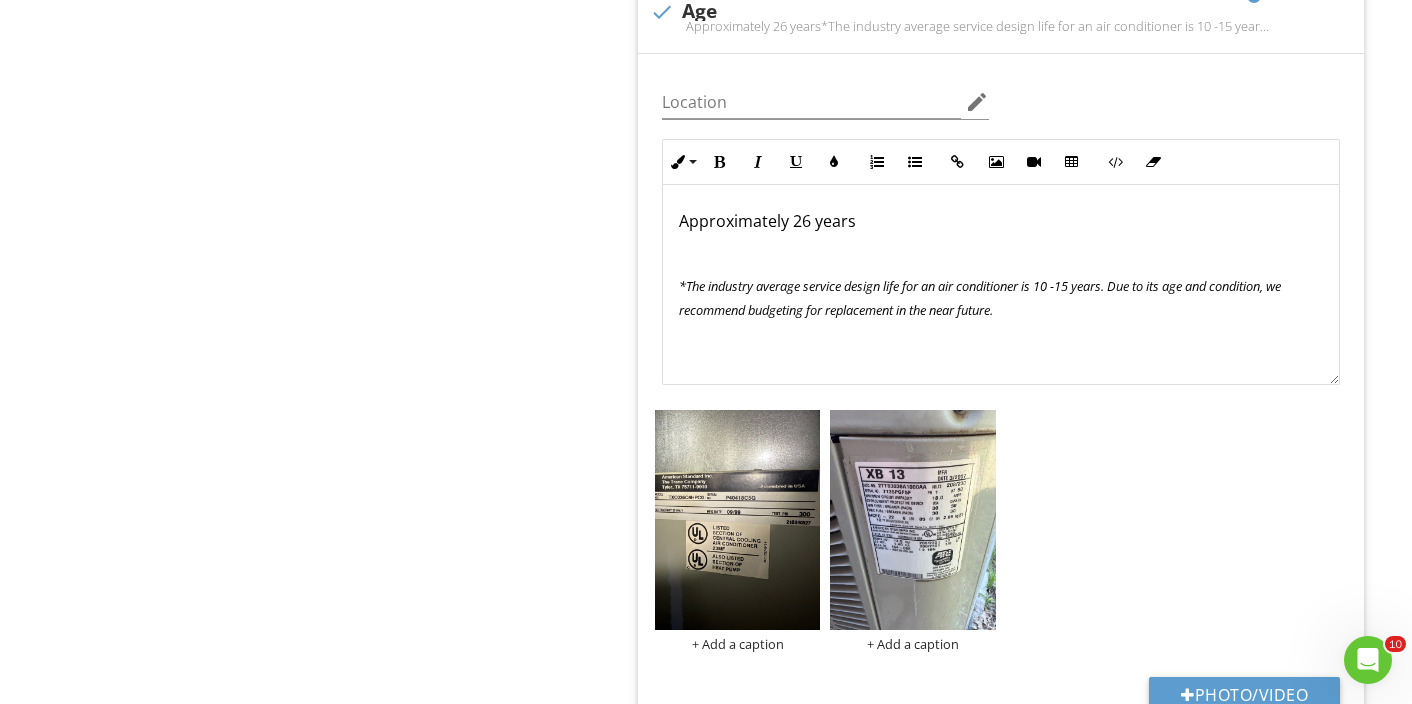 scroll, scrollTop: 1527, scrollLeft: 0, axis: vertical 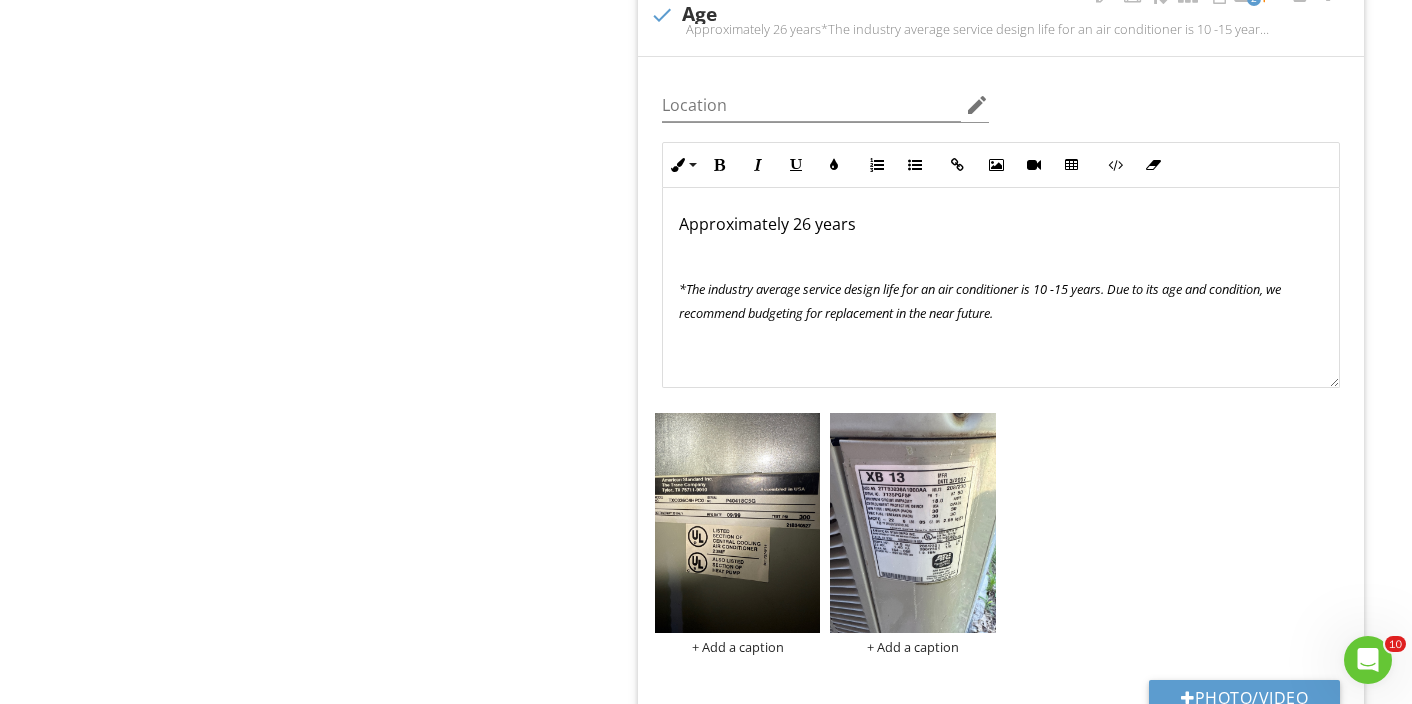 click on "Approximately 26 years" at bounding box center [767, 224] 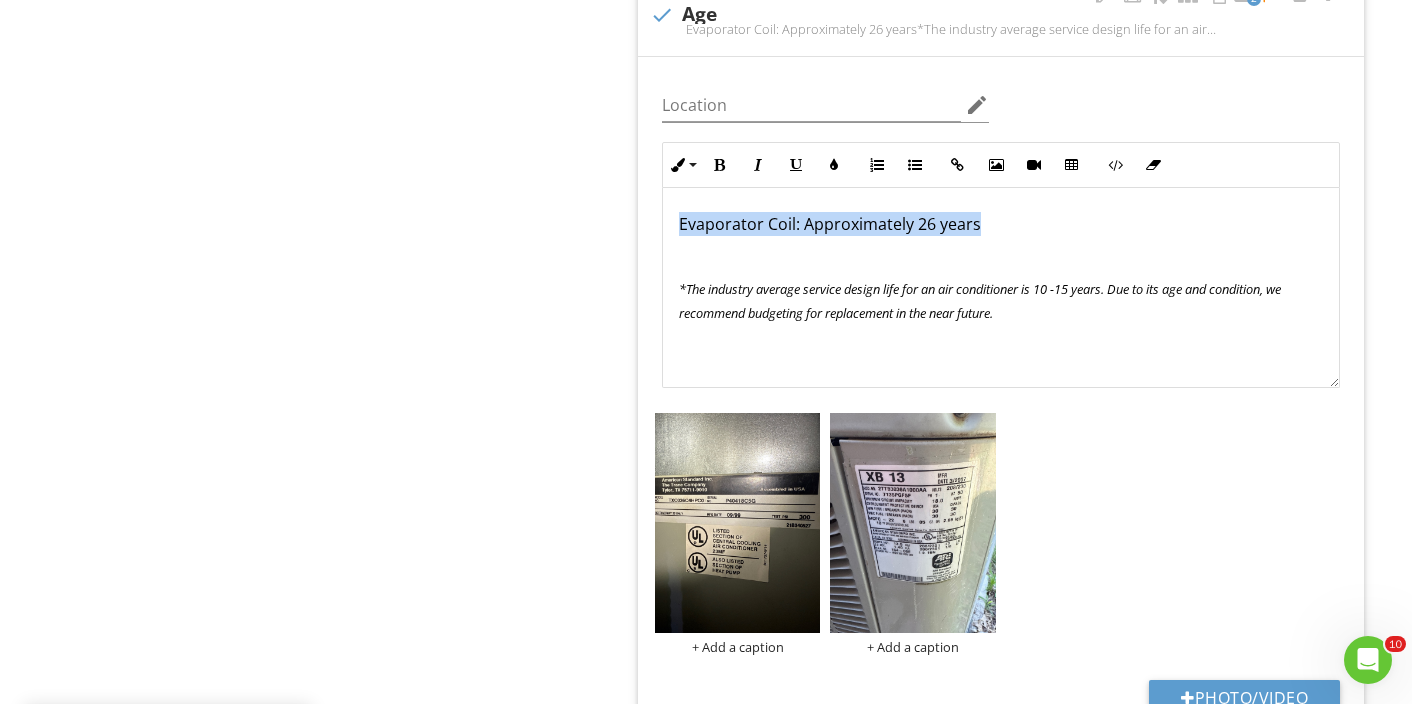 drag, startPoint x: 984, startPoint y: 219, endPoint x: 668, endPoint y: 231, distance: 316.22775 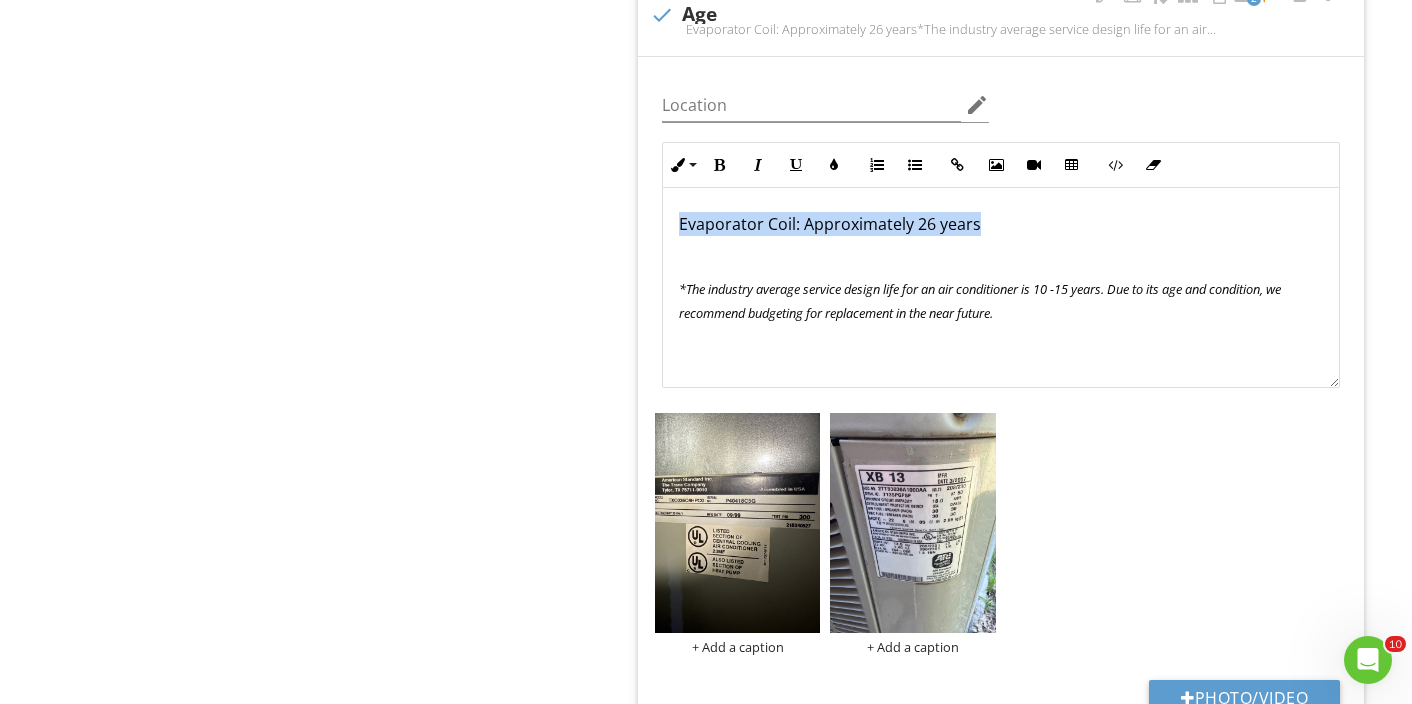 copy on "Evaporator Coil: Approximately 26 years" 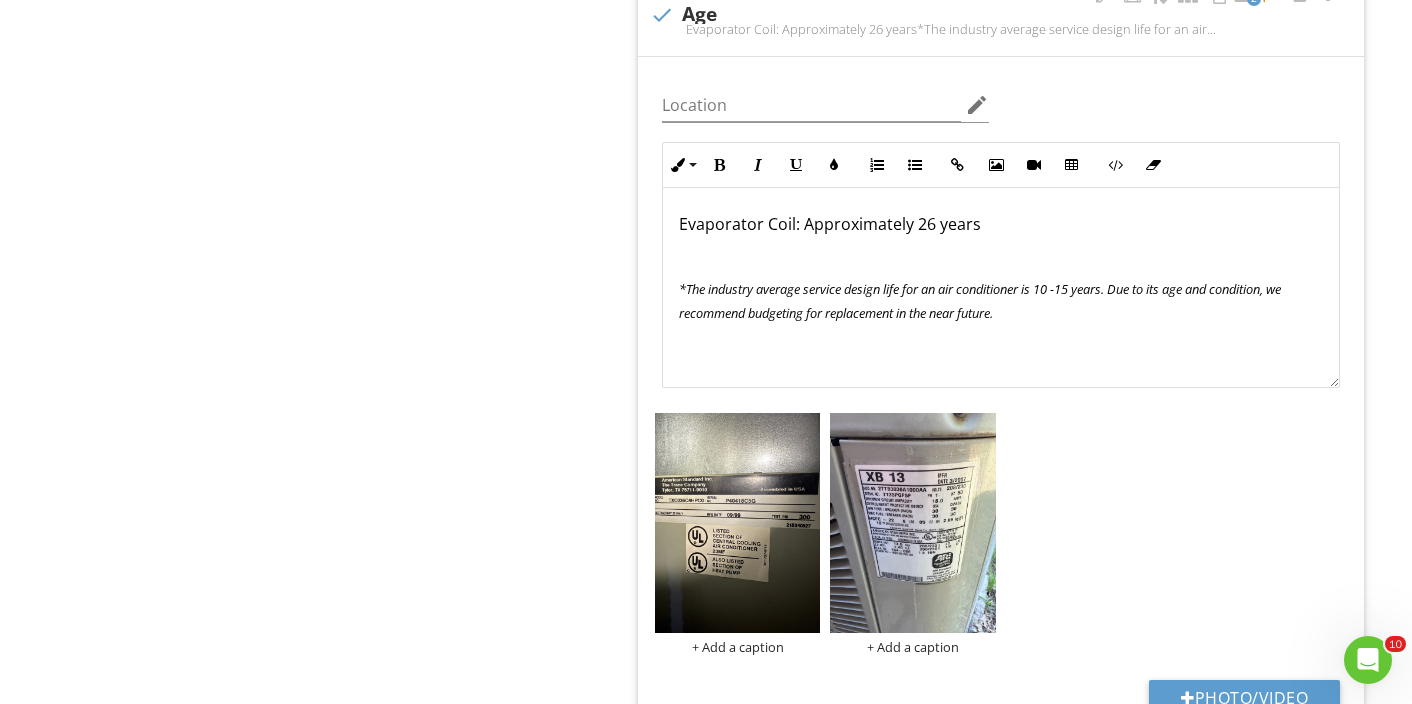 click on "Evaporator Coil: Approximately 26 years" at bounding box center [1001, 224] 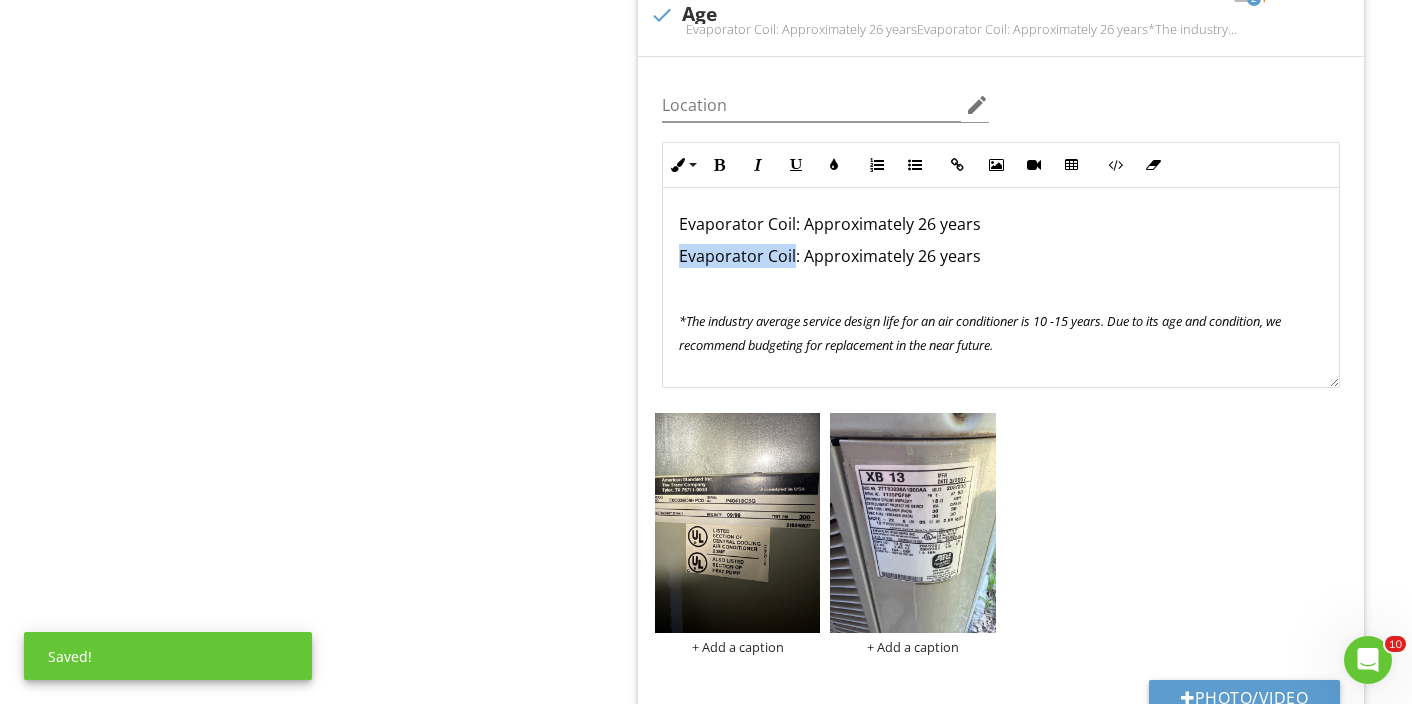 drag, startPoint x: 792, startPoint y: 258, endPoint x: 617, endPoint y: 256, distance: 175.01143 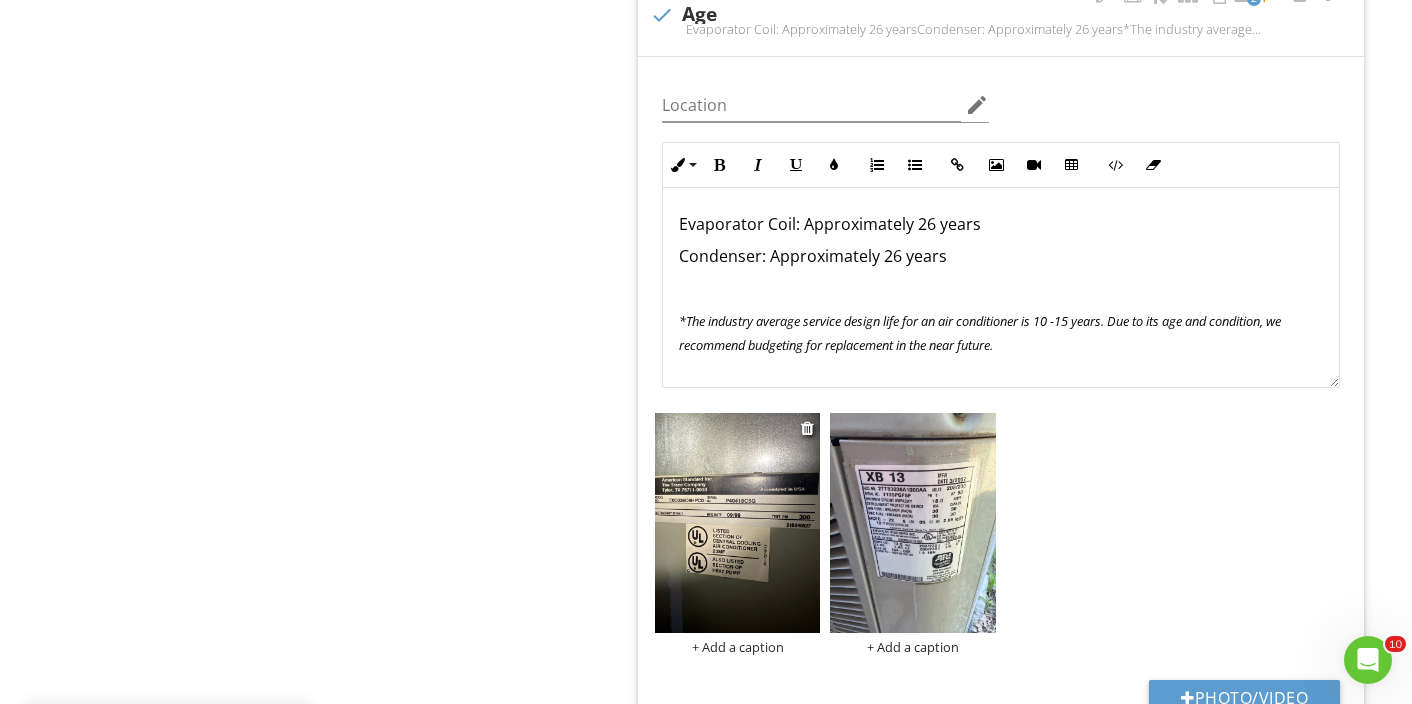 click at bounding box center (738, 523) 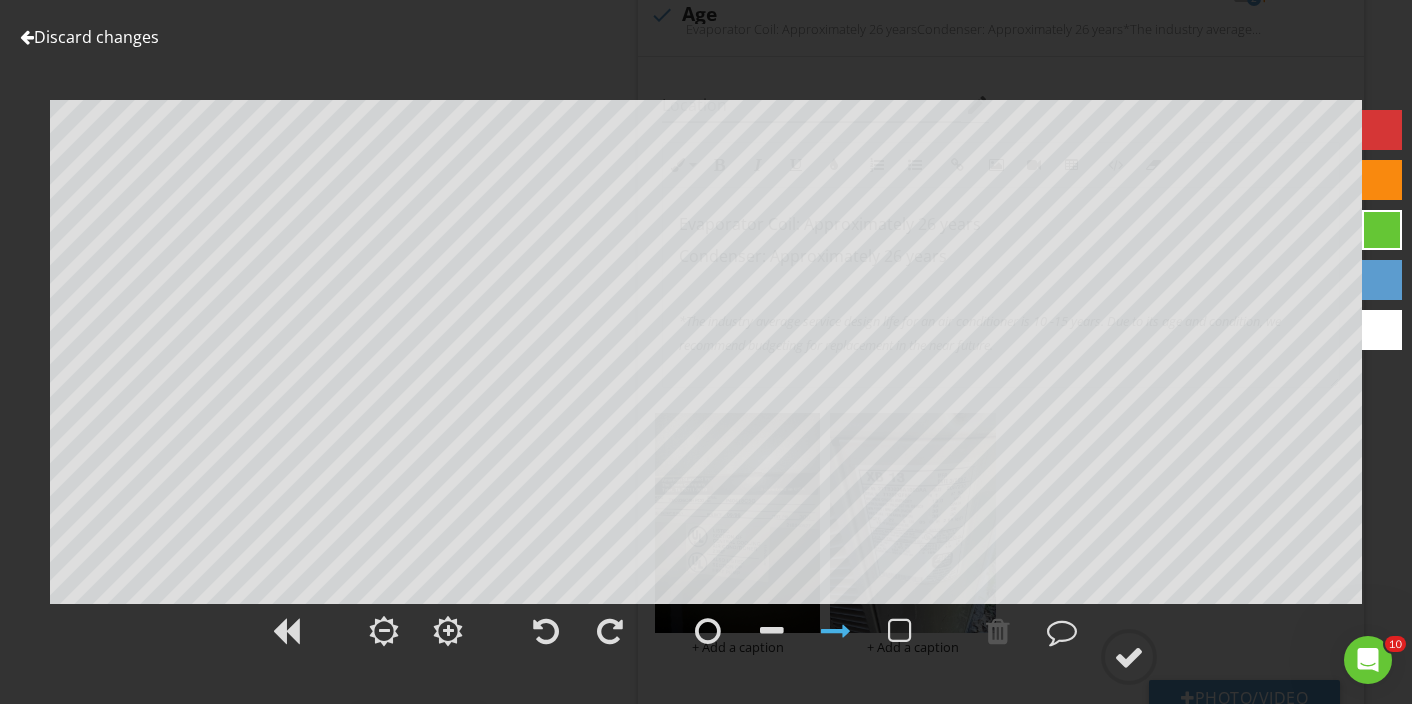 click on "Discard changes" at bounding box center (89, 37) 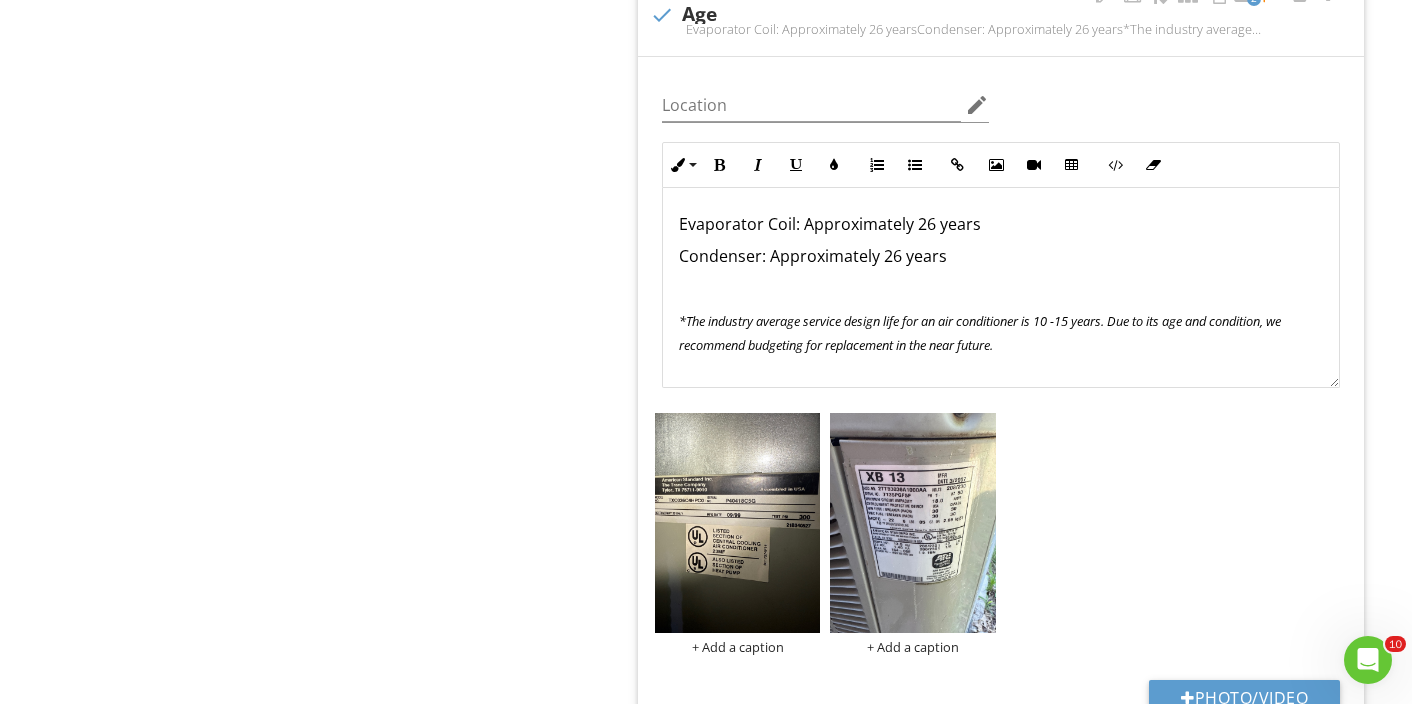 click on "Condenser: Approximately 26 years" at bounding box center [813, 256] 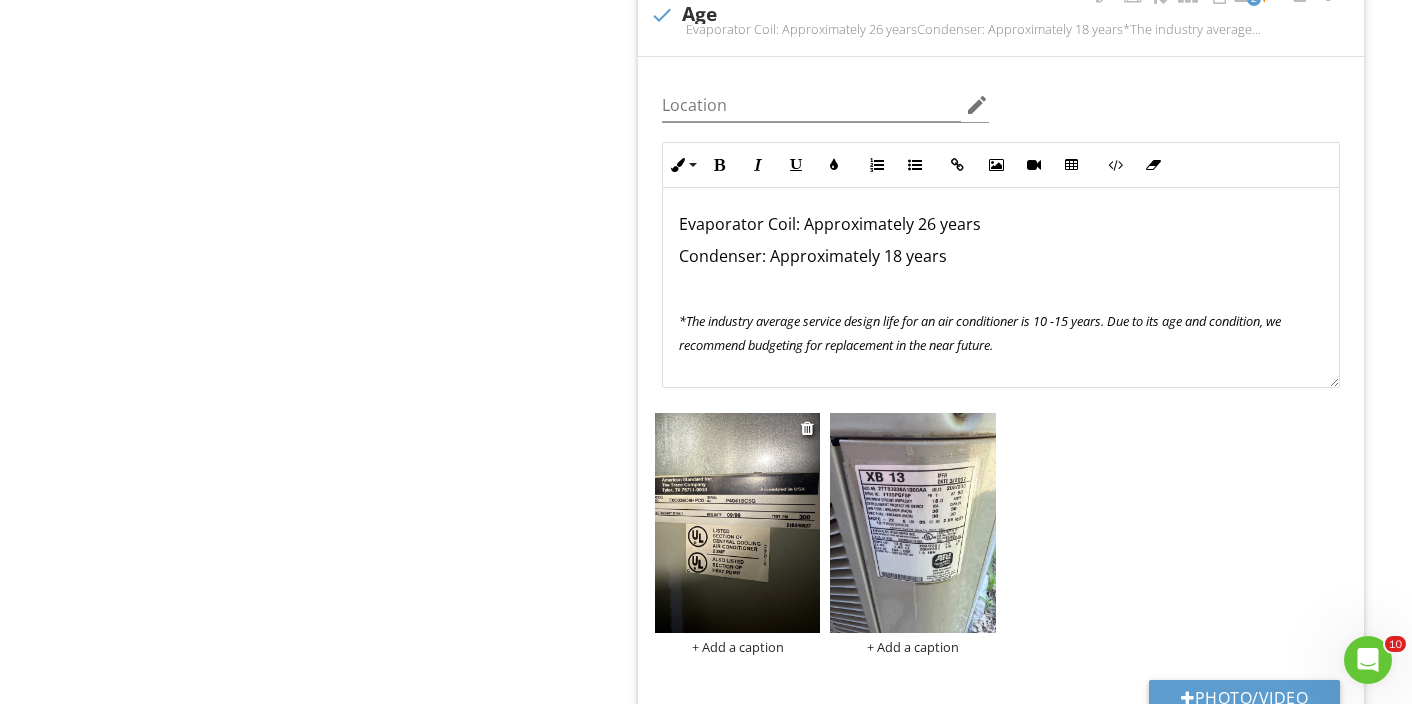 click on "+ Add a caption" at bounding box center (738, 647) 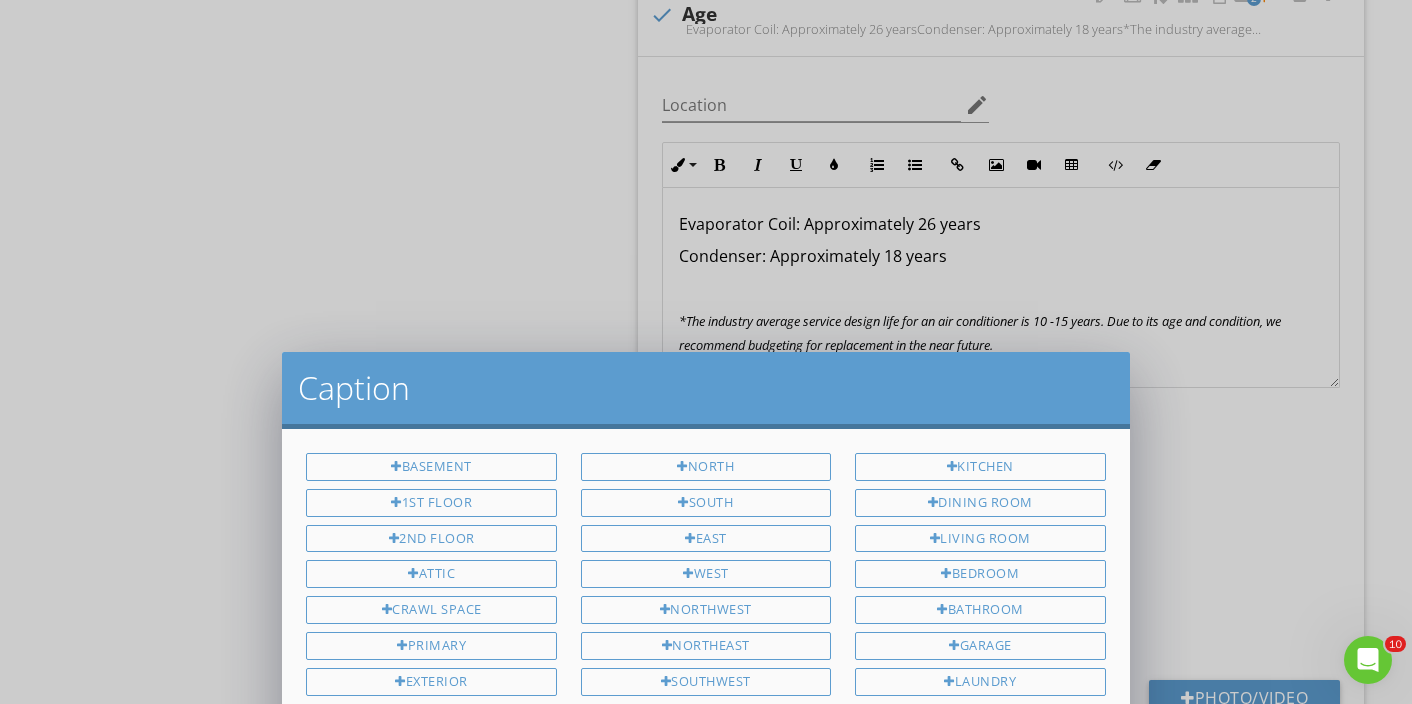 scroll, scrollTop: 0, scrollLeft: 0, axis: both 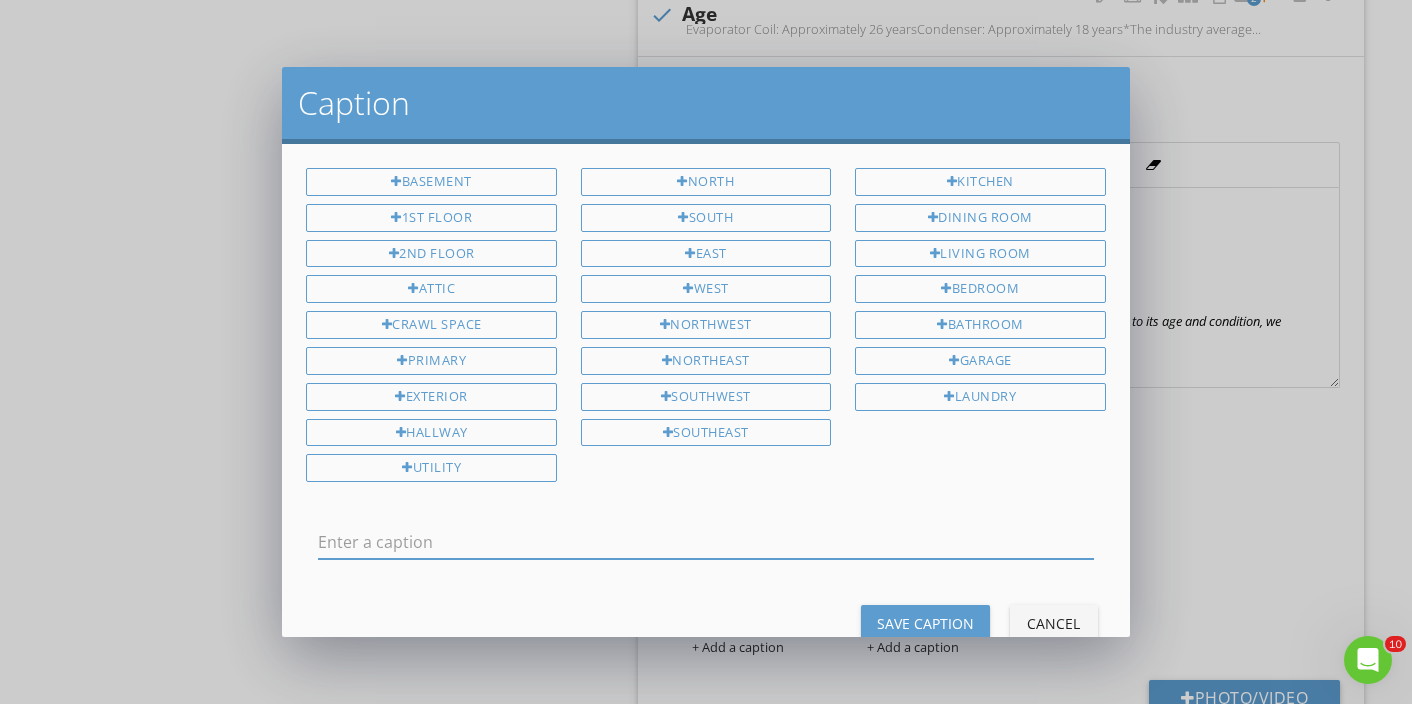 drag, startPoint x: 509, startPoint y: 546, endPoint x: 509, endPoint y: 527, distance: 19 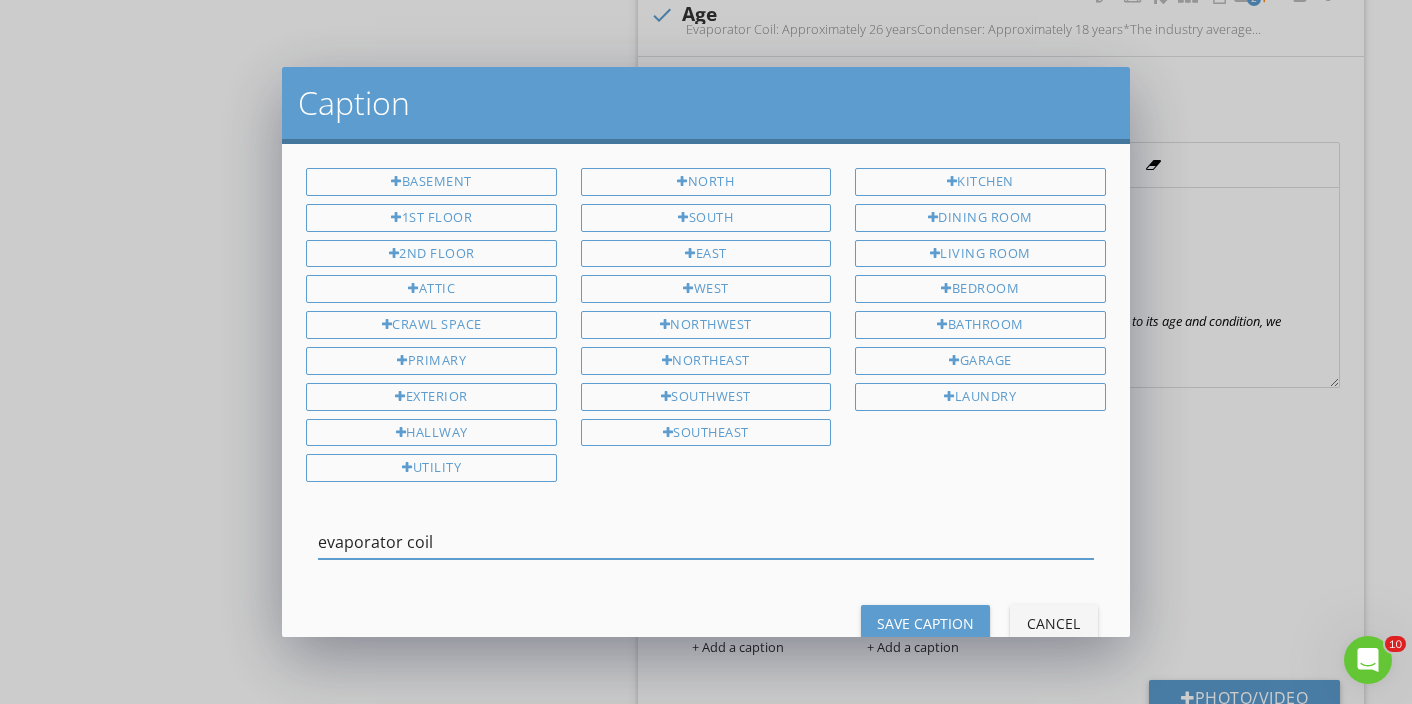 type on "evaporator coil" 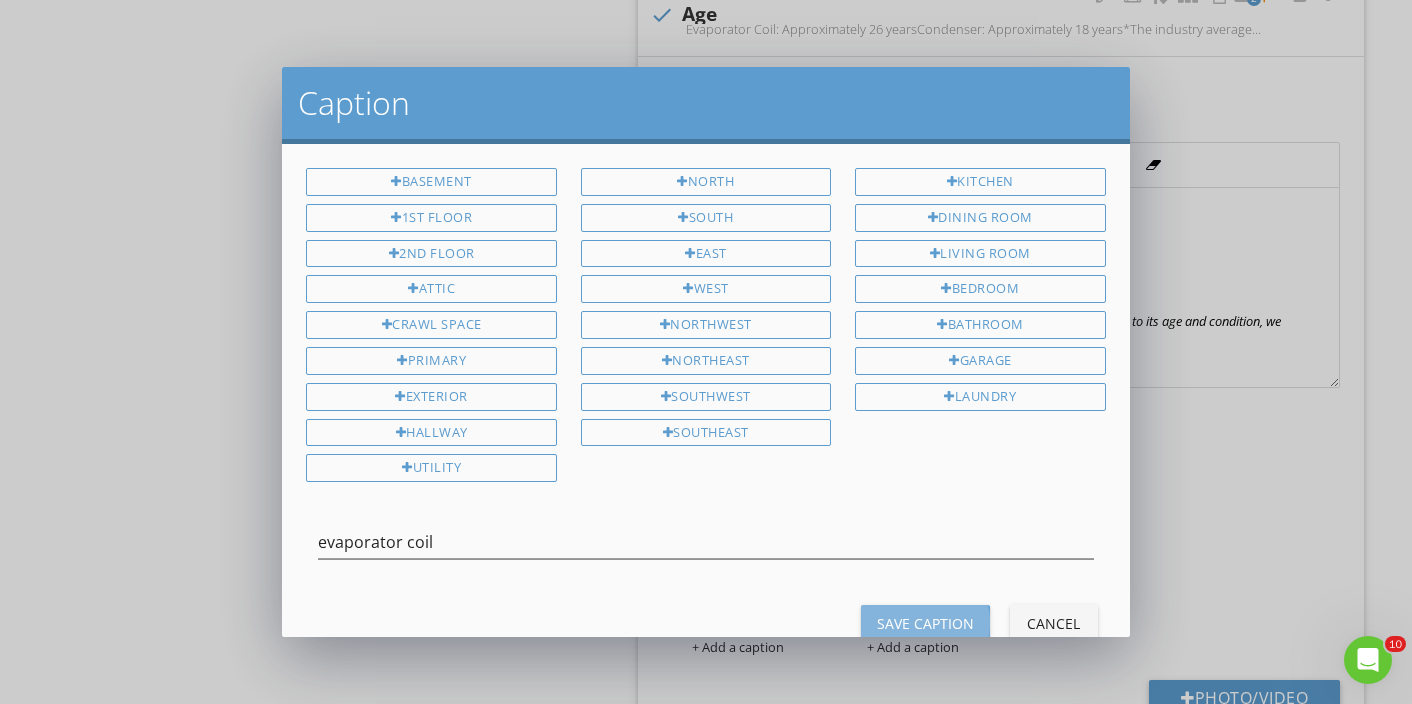 click on "Save Caption" at bounding box center [925, 623] 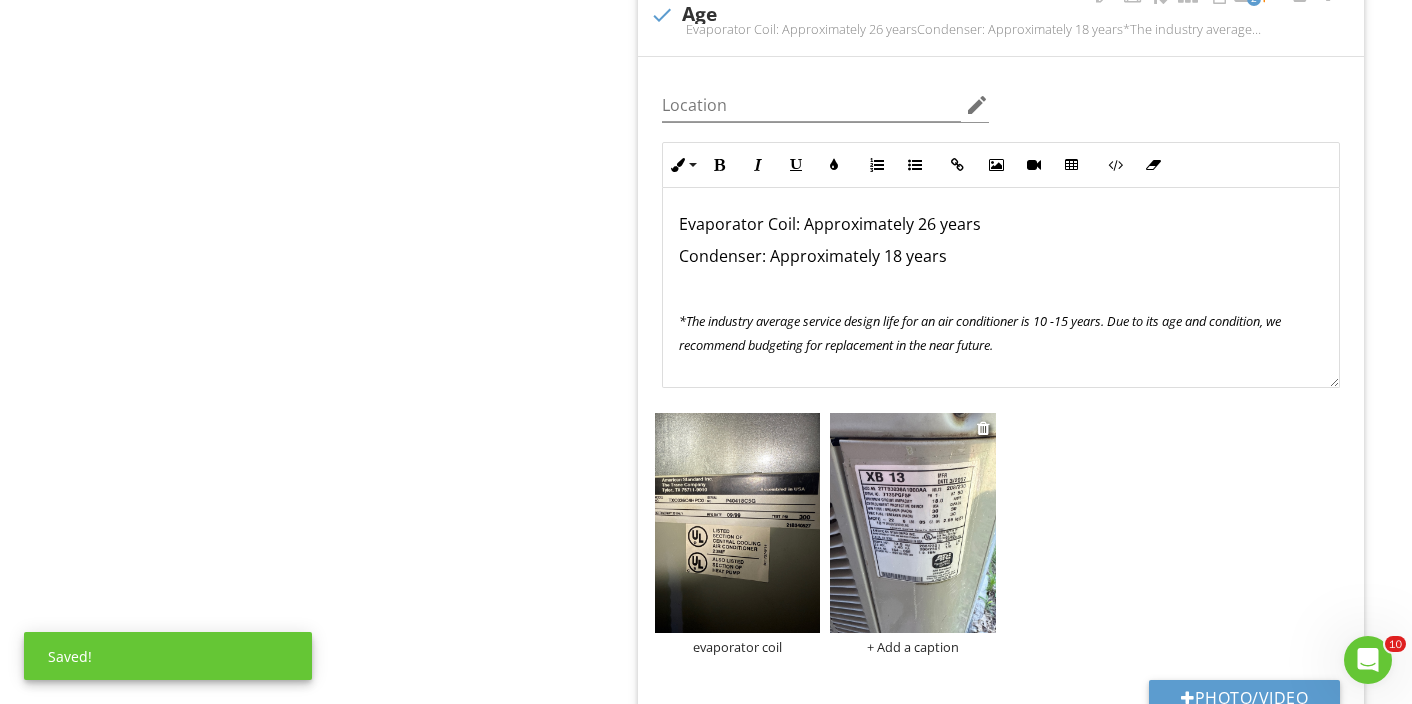click on "+ Add a caption" at bounding box center (913, 647) 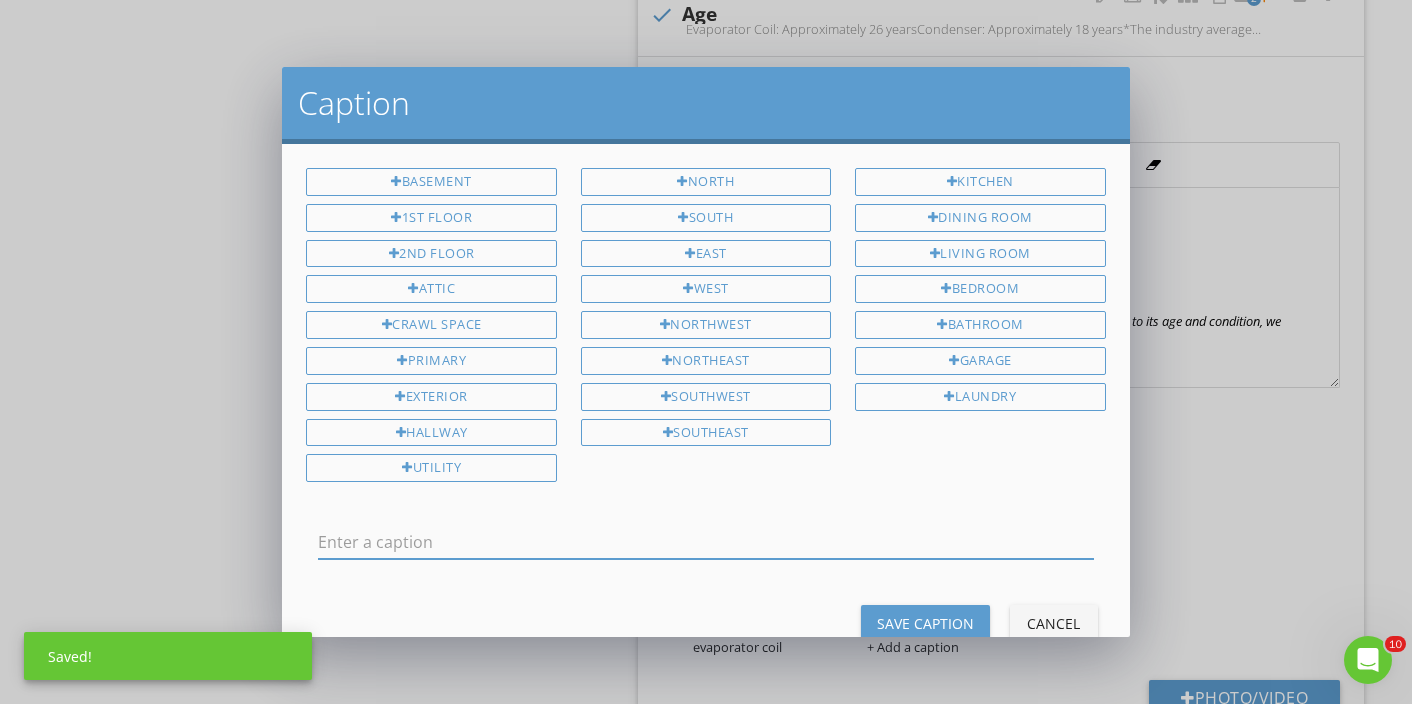 click at bounding box center [705, 542] 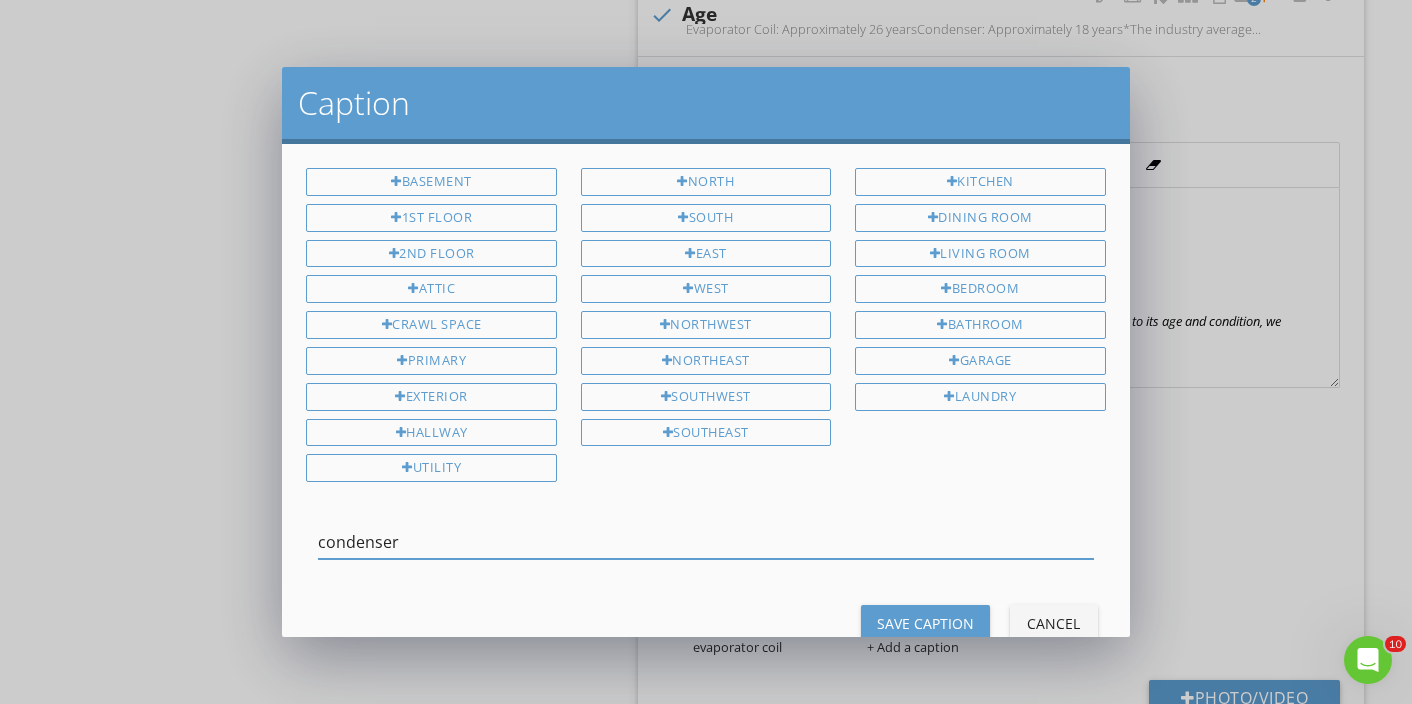 type on "condenser" 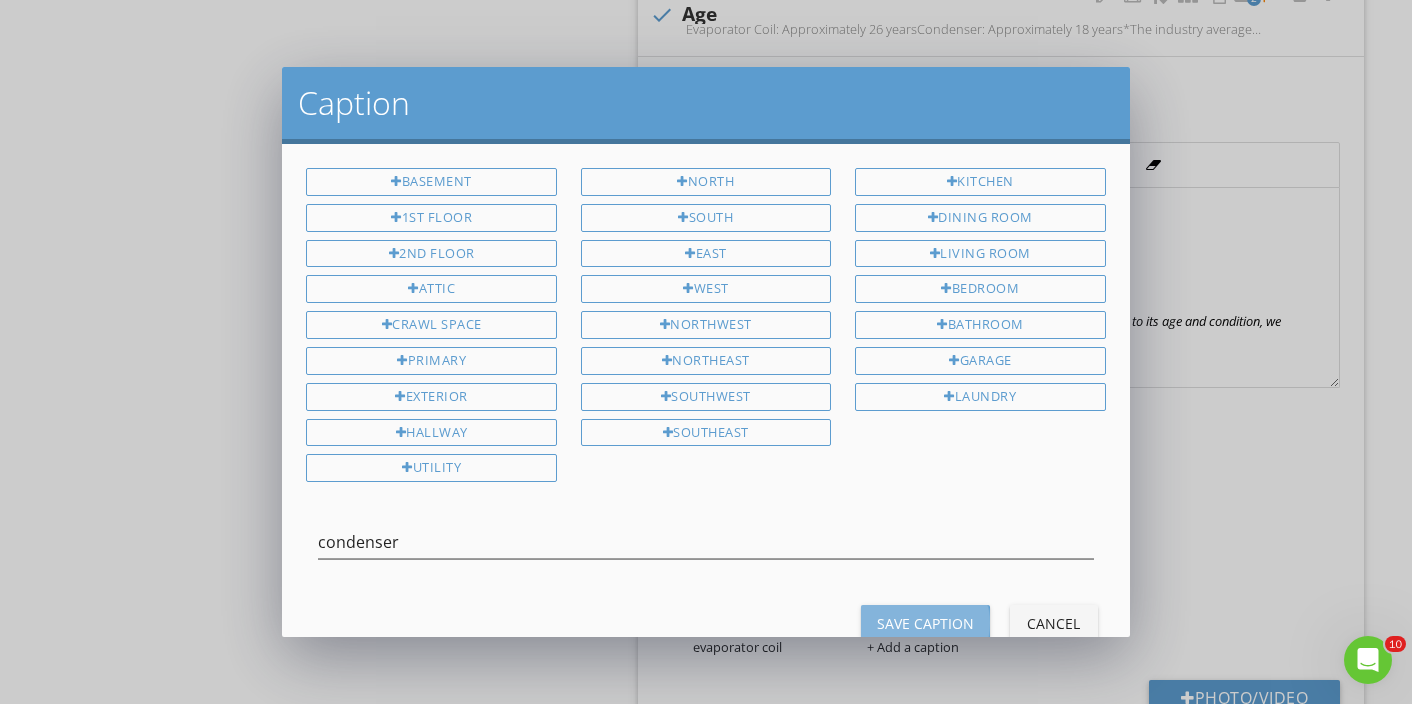 click on "Save Caption" at bounding box center (925, 623) 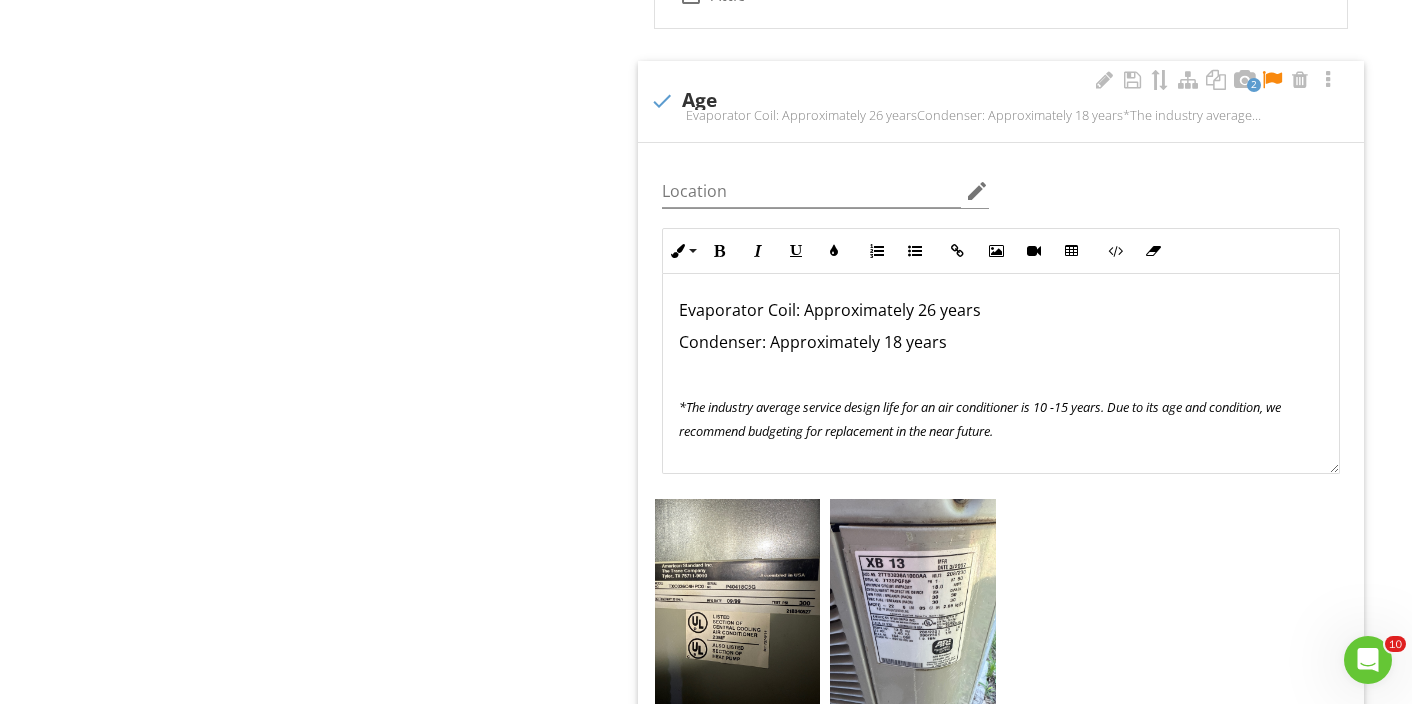 scroll, scrollTop: 1400, scrollLeft: 0, axis: vertical 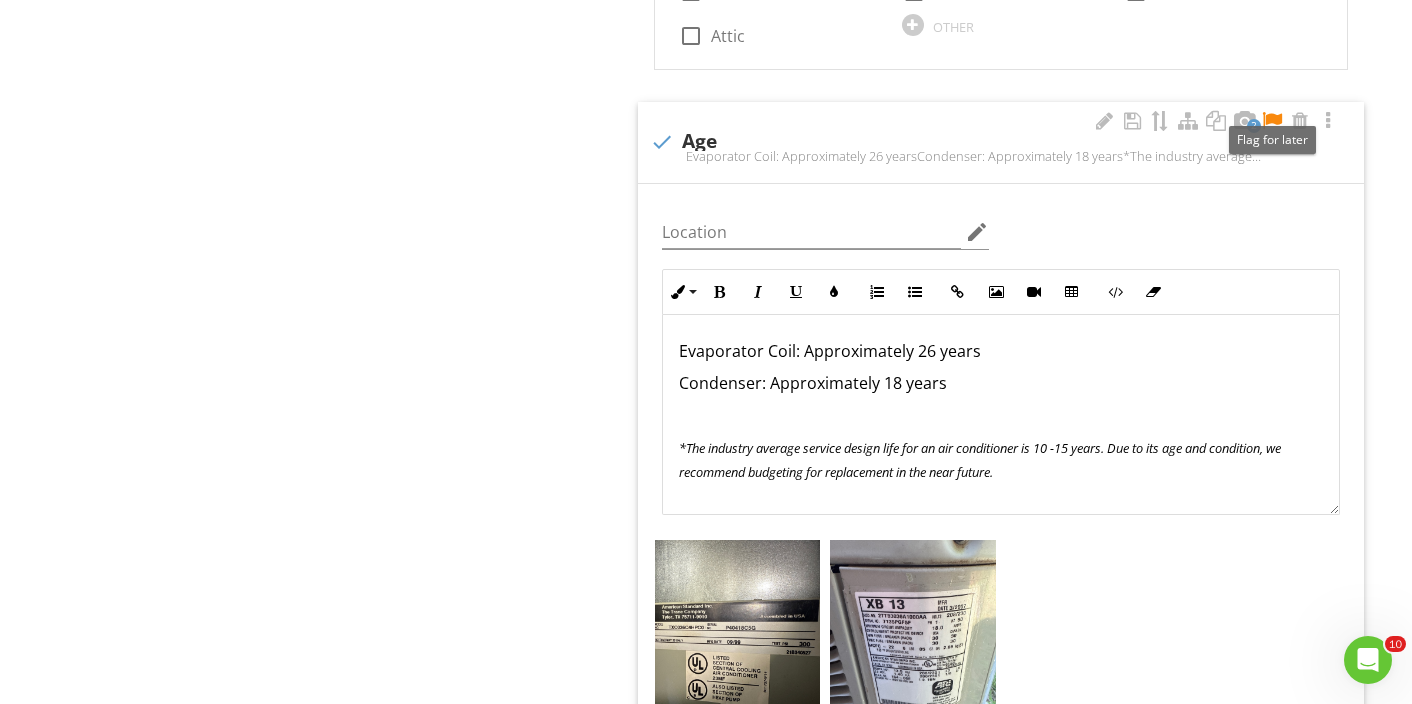 click at bounding box center [1272, 121] 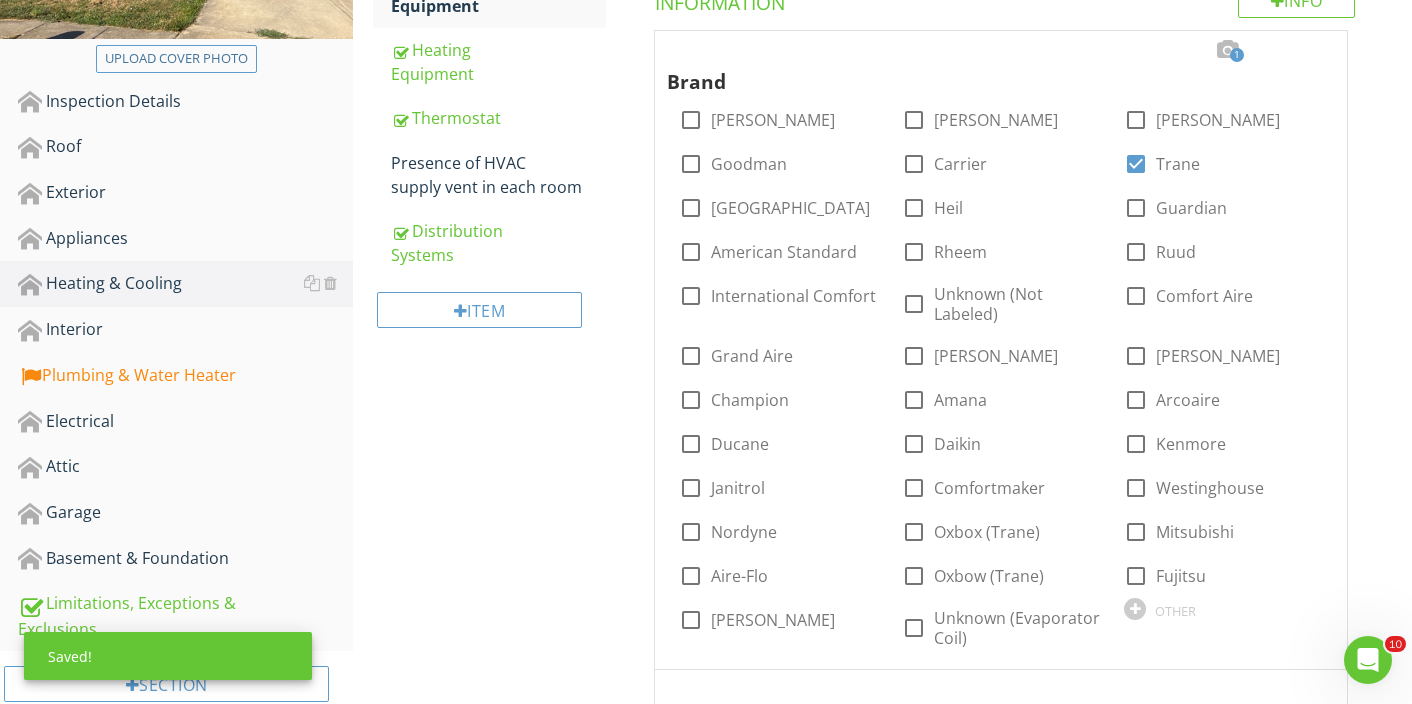scroll, scrollTop: 484, scrollLeft: 0, axis: vertical 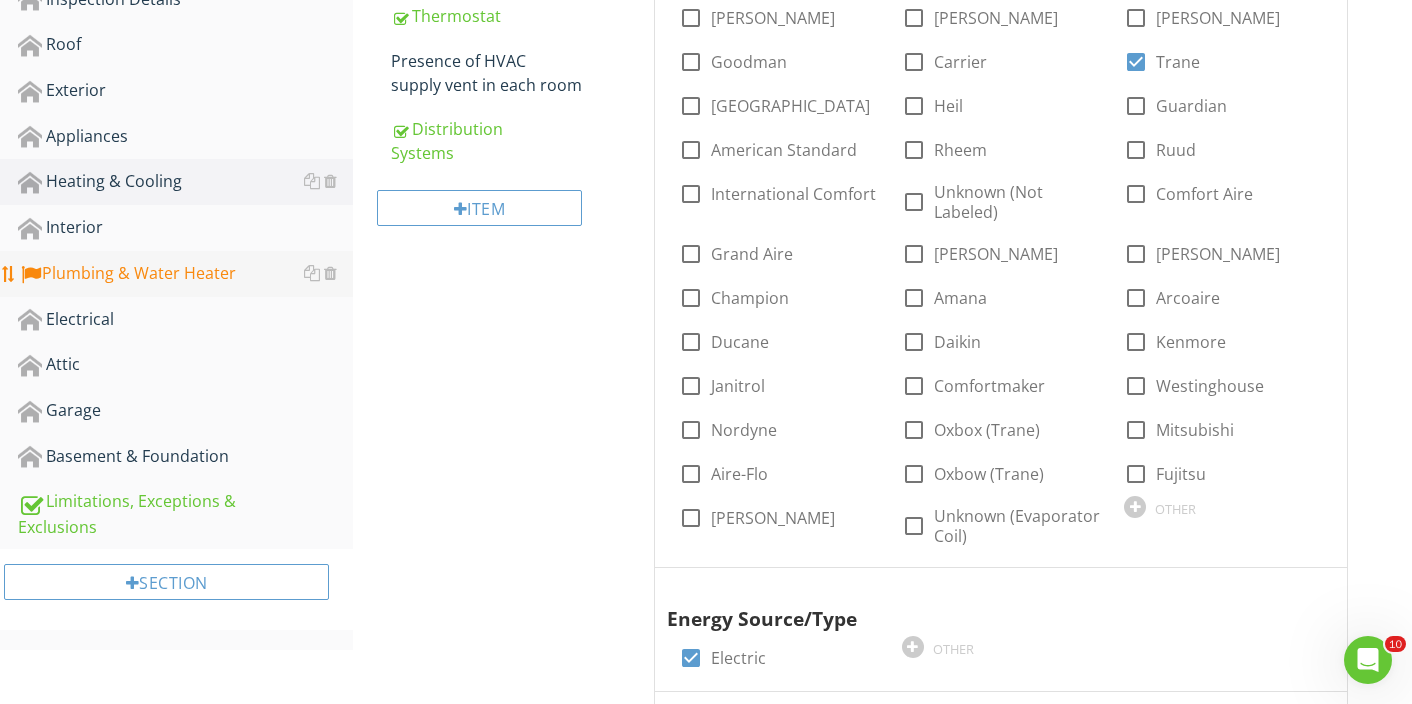 click on "Plumbing & Water Heater" at bounding box center (185, 274) 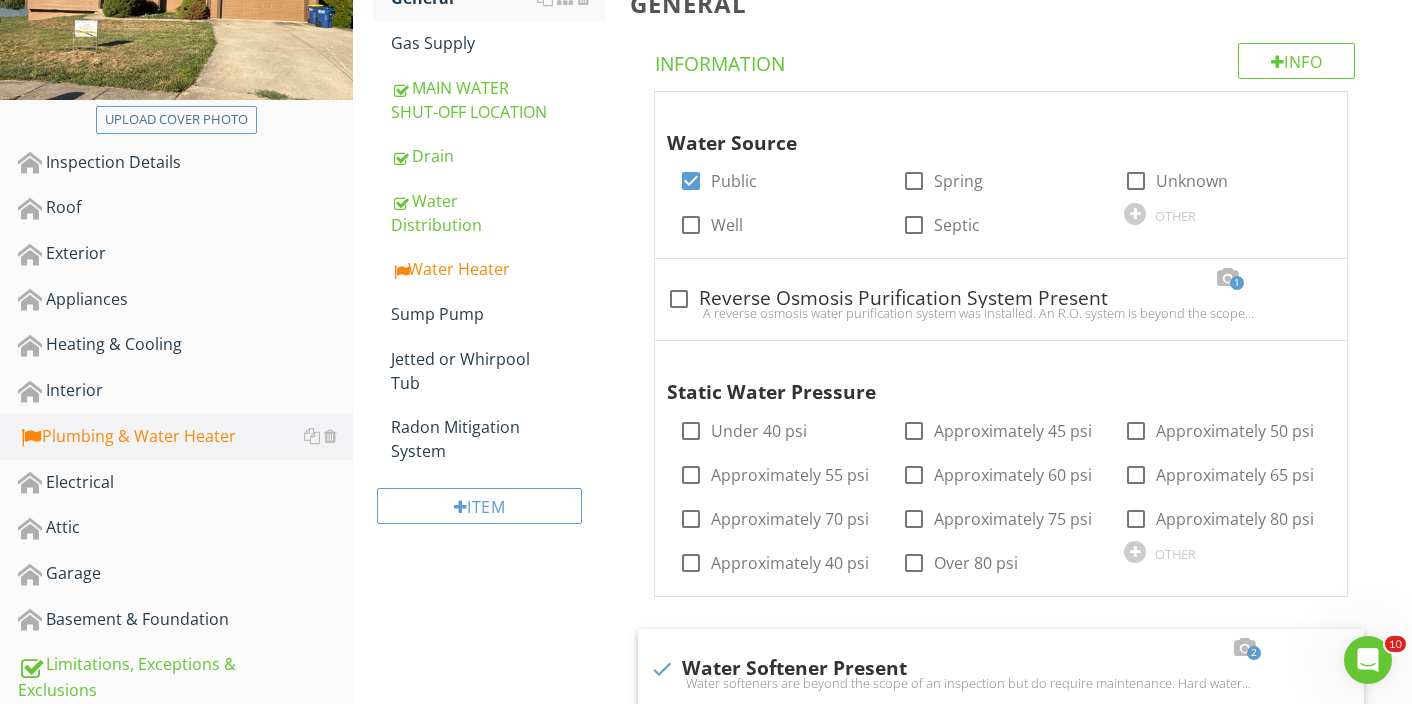 scroll, scrollTop: 317, scrollLeft: 0, axis: vertical 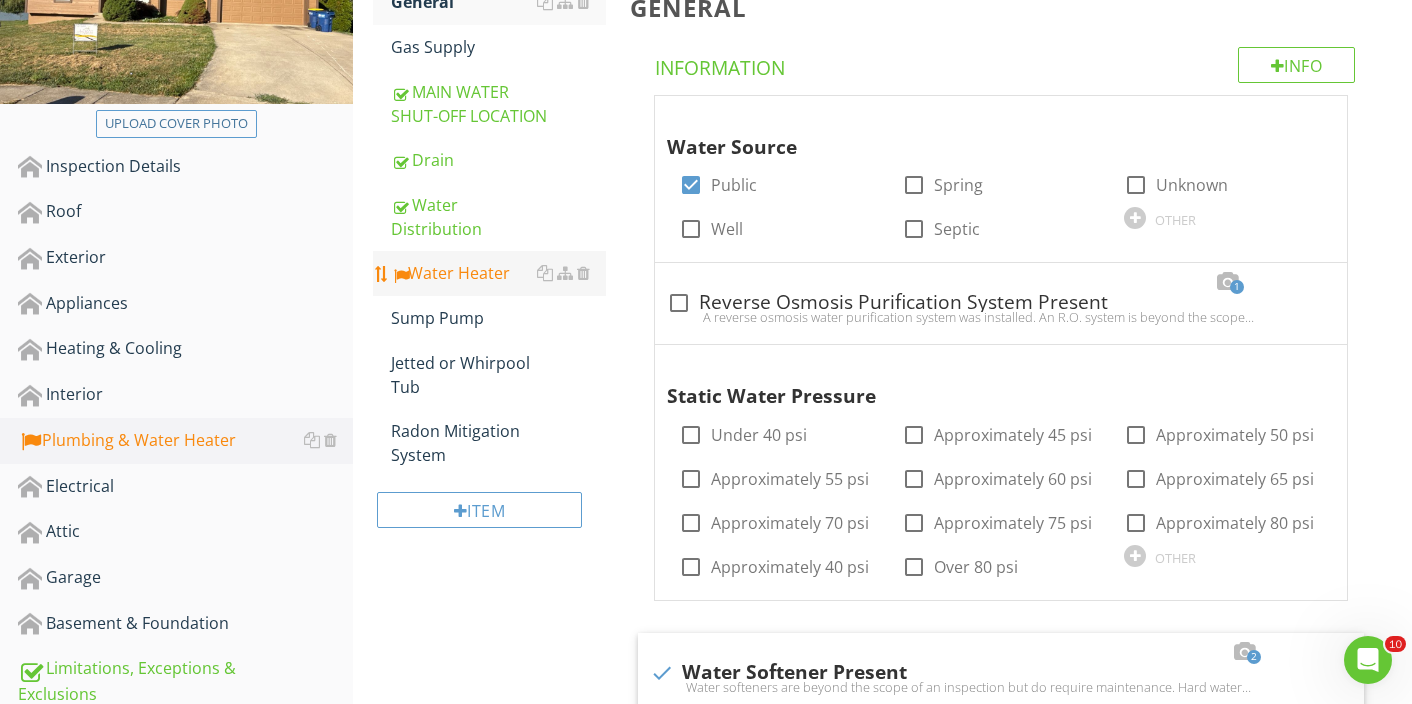 click on "Water Heater" at bounding box center (498, 273) 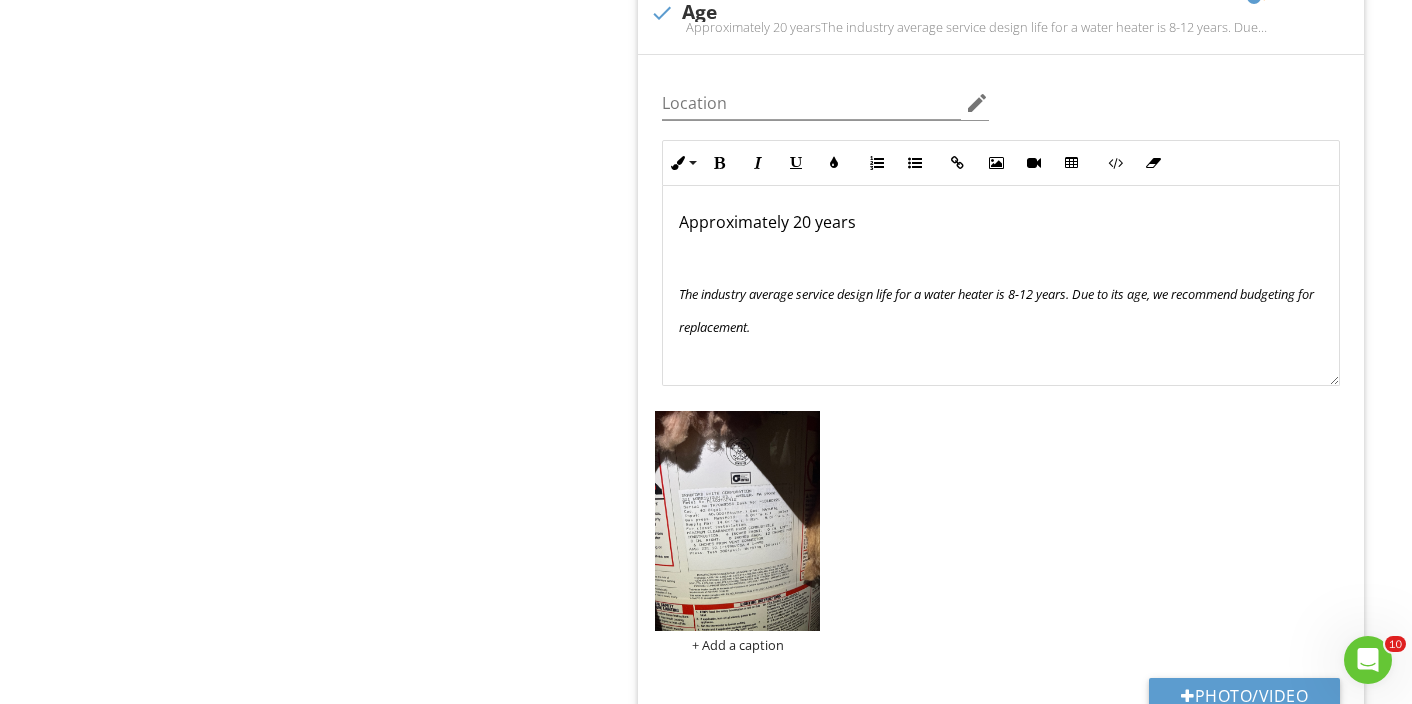 scroll, scrollTop: 1880, scrollLeft: 0, axis: vertical 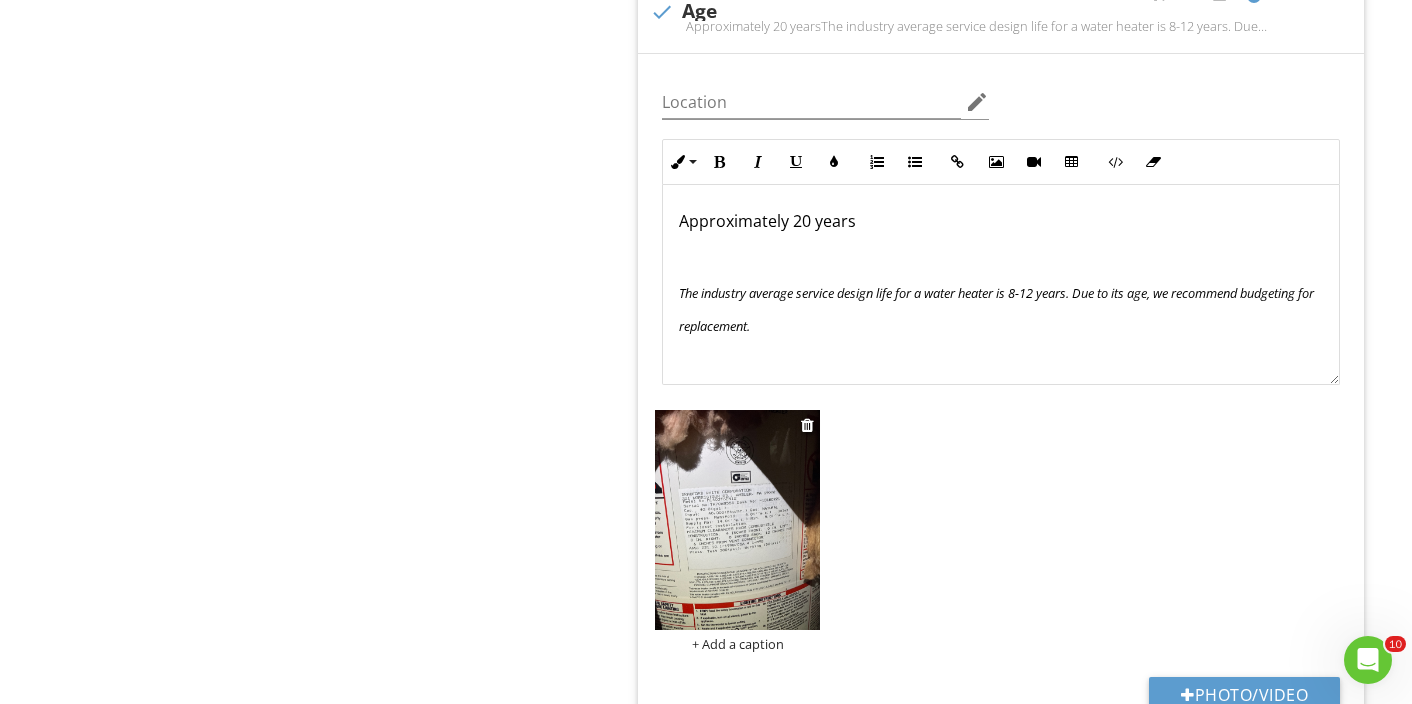 click at bounding box center (738, 520) 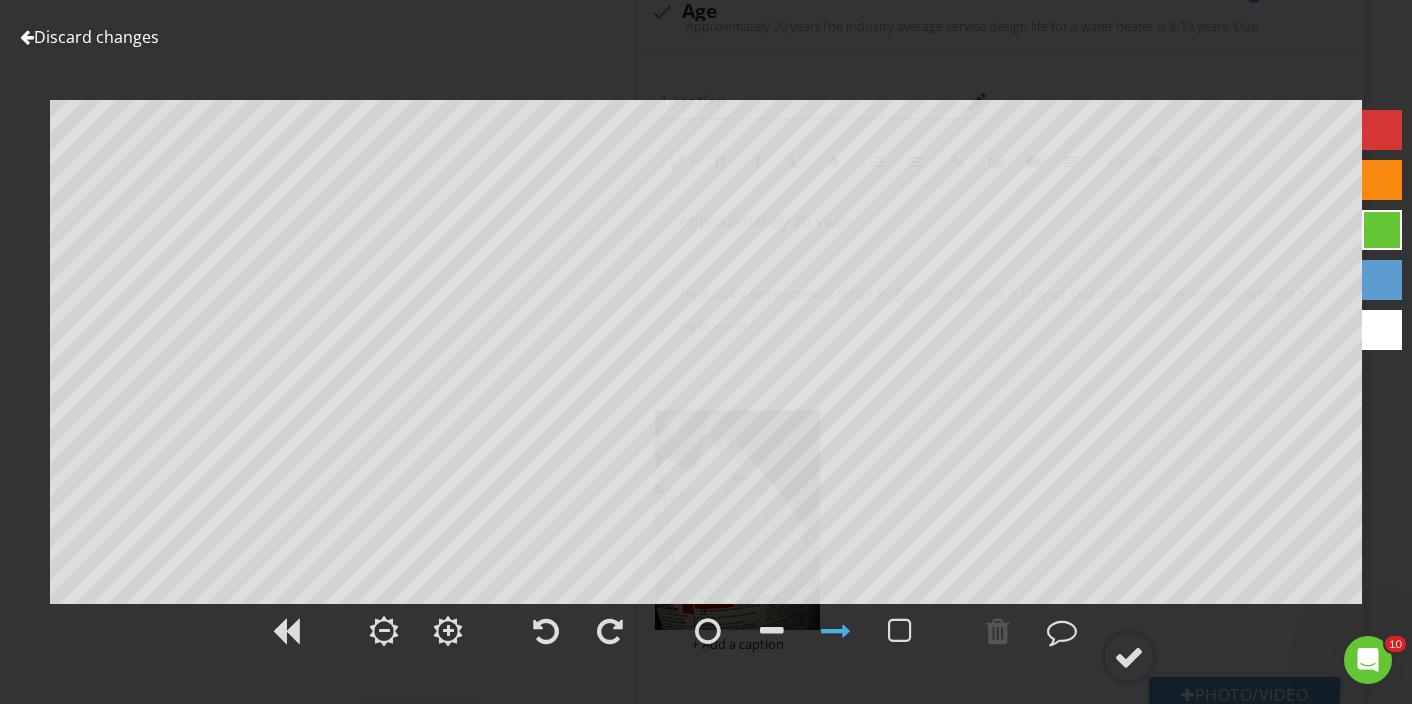 click on "Discard changes" at bounding box center (89, 37) 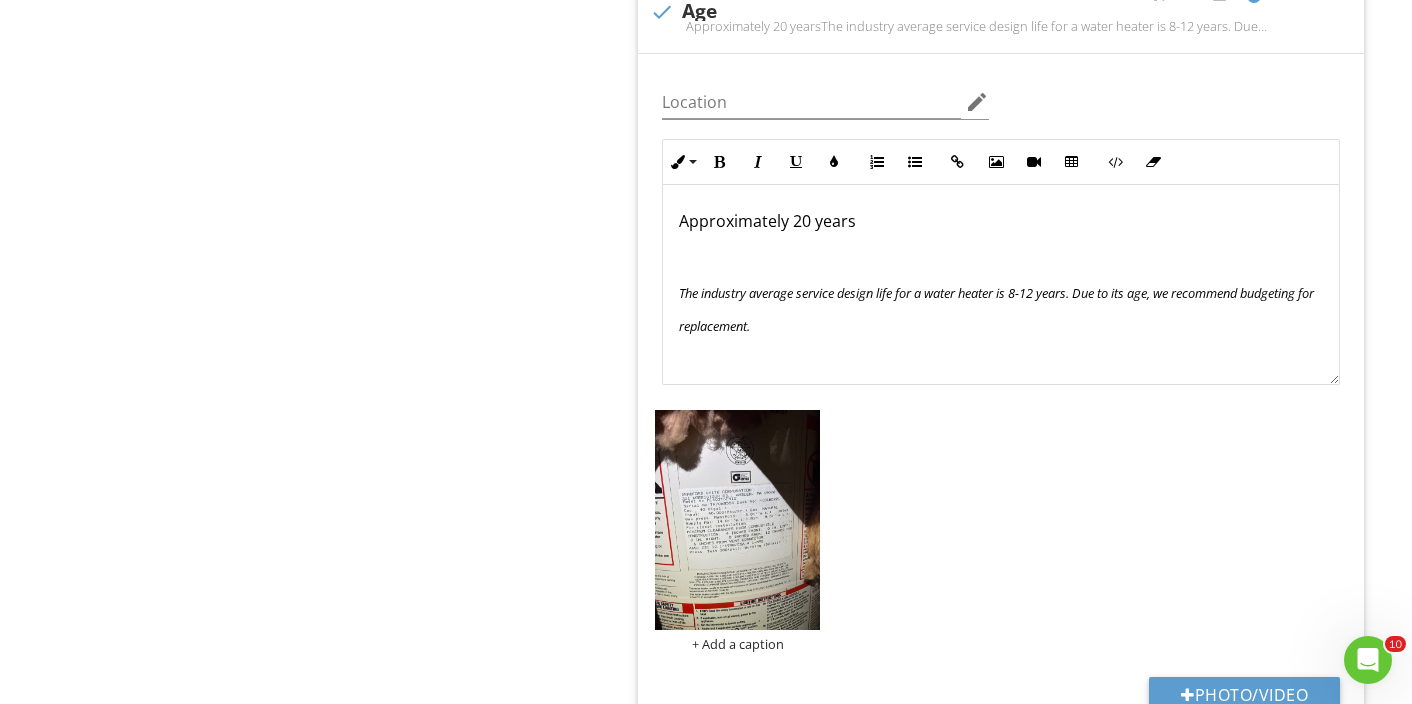 click on "Approximately 20 years" at bounding box center [1001, 221] 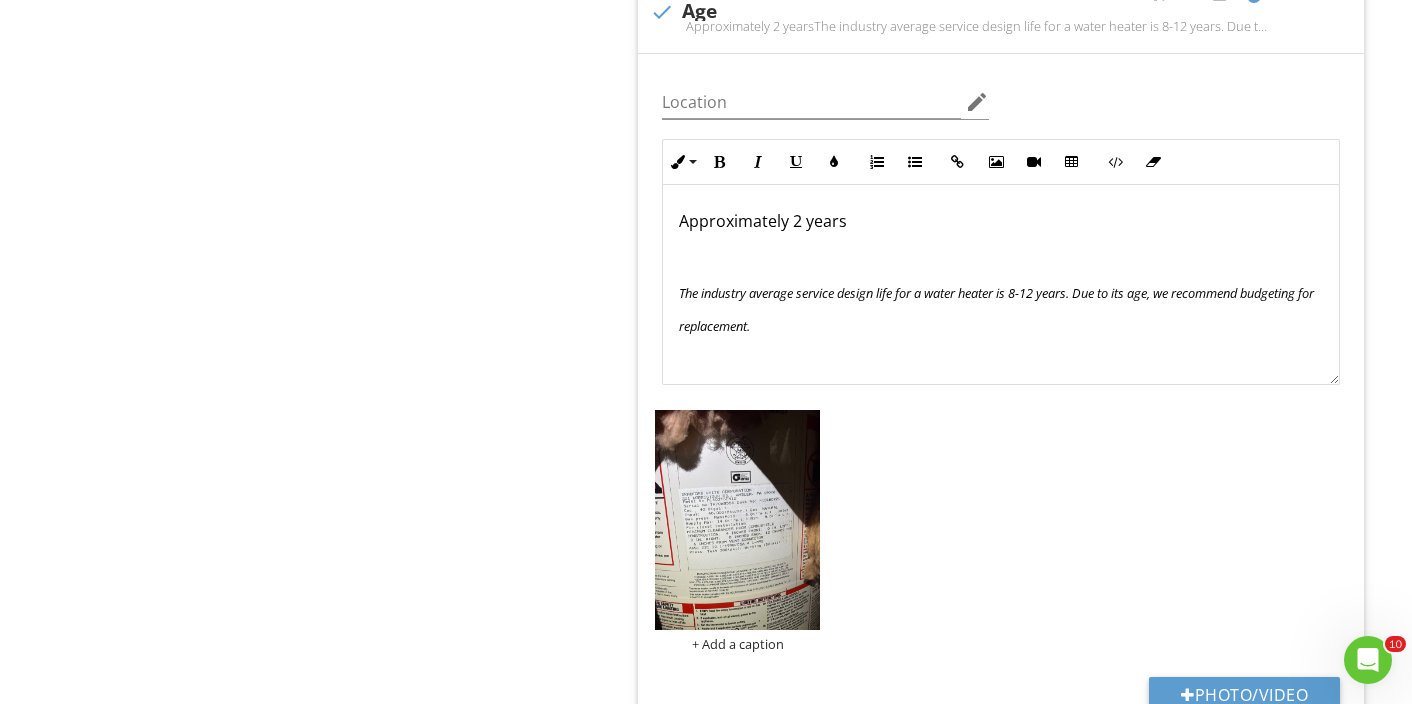 type 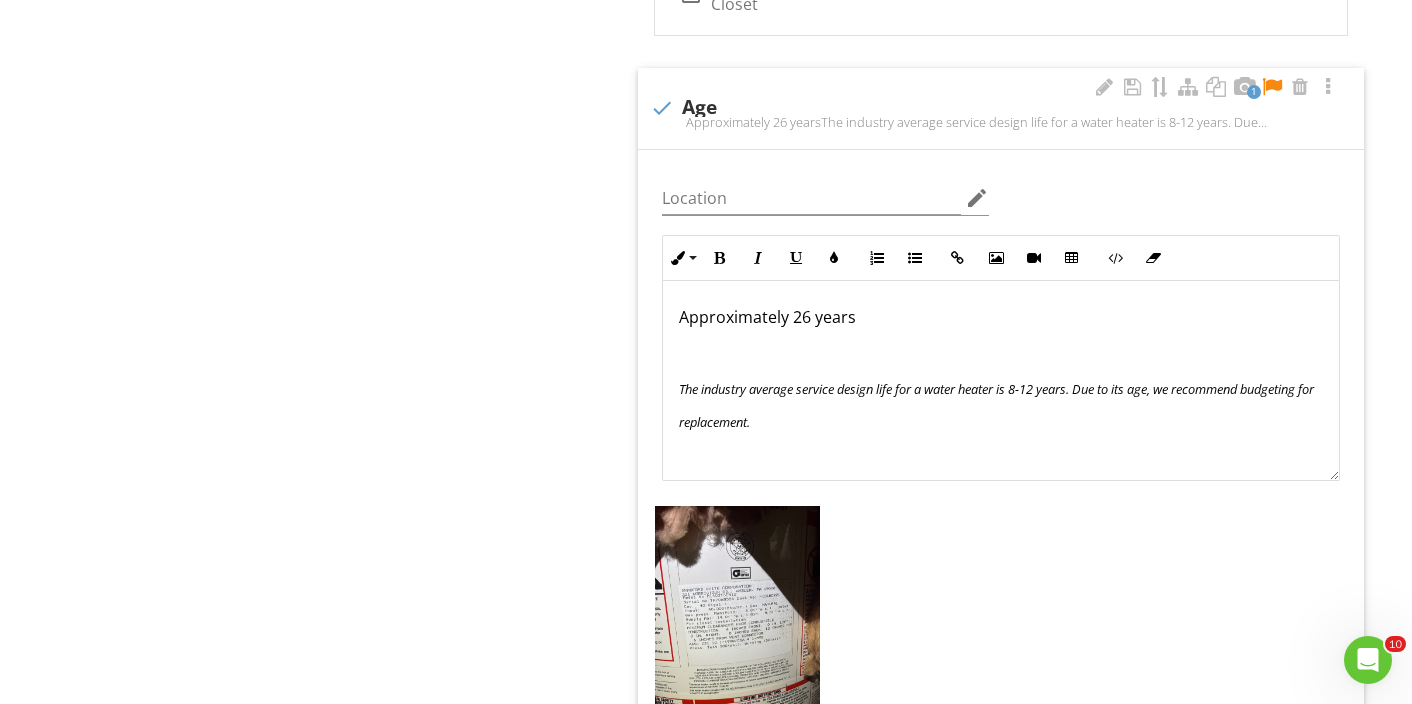 scroll, scrollTop: 1783, scrollLeft: 0, axis: vertical 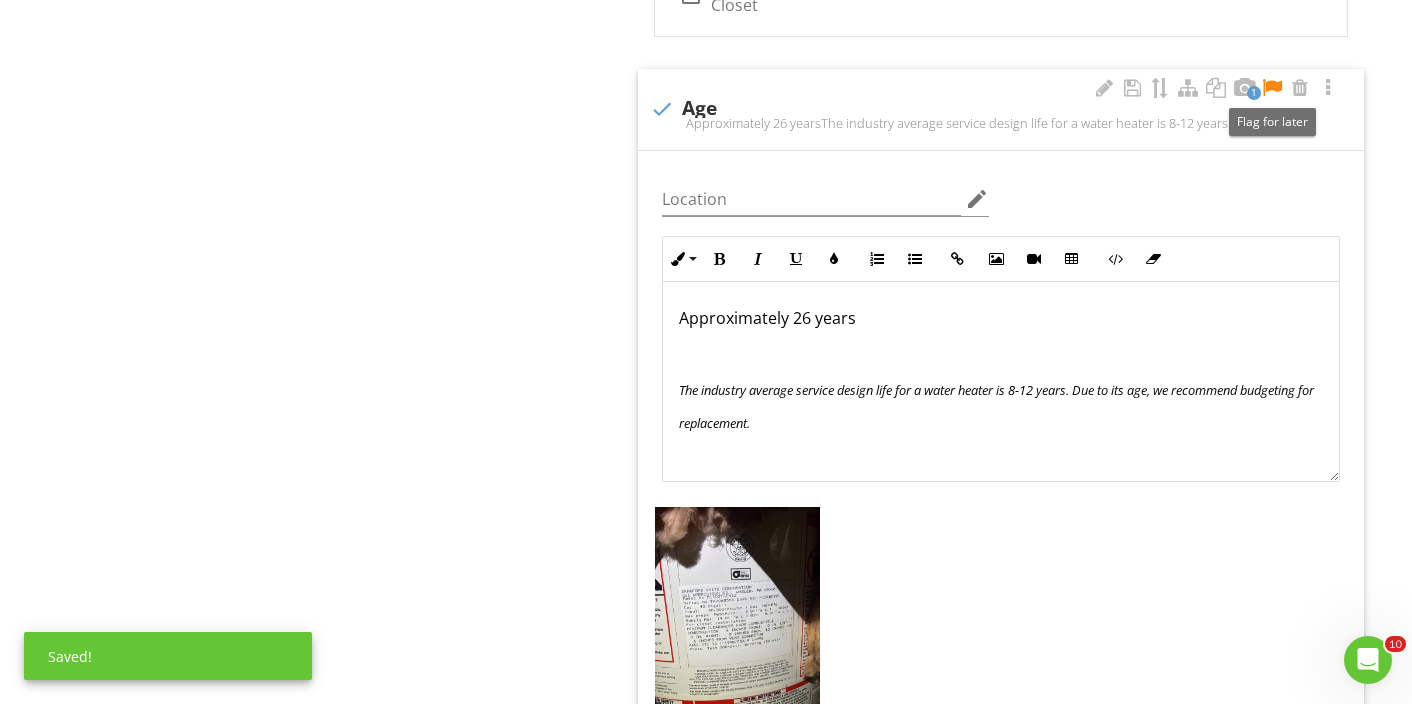 click at bounding box center [1272, 88] 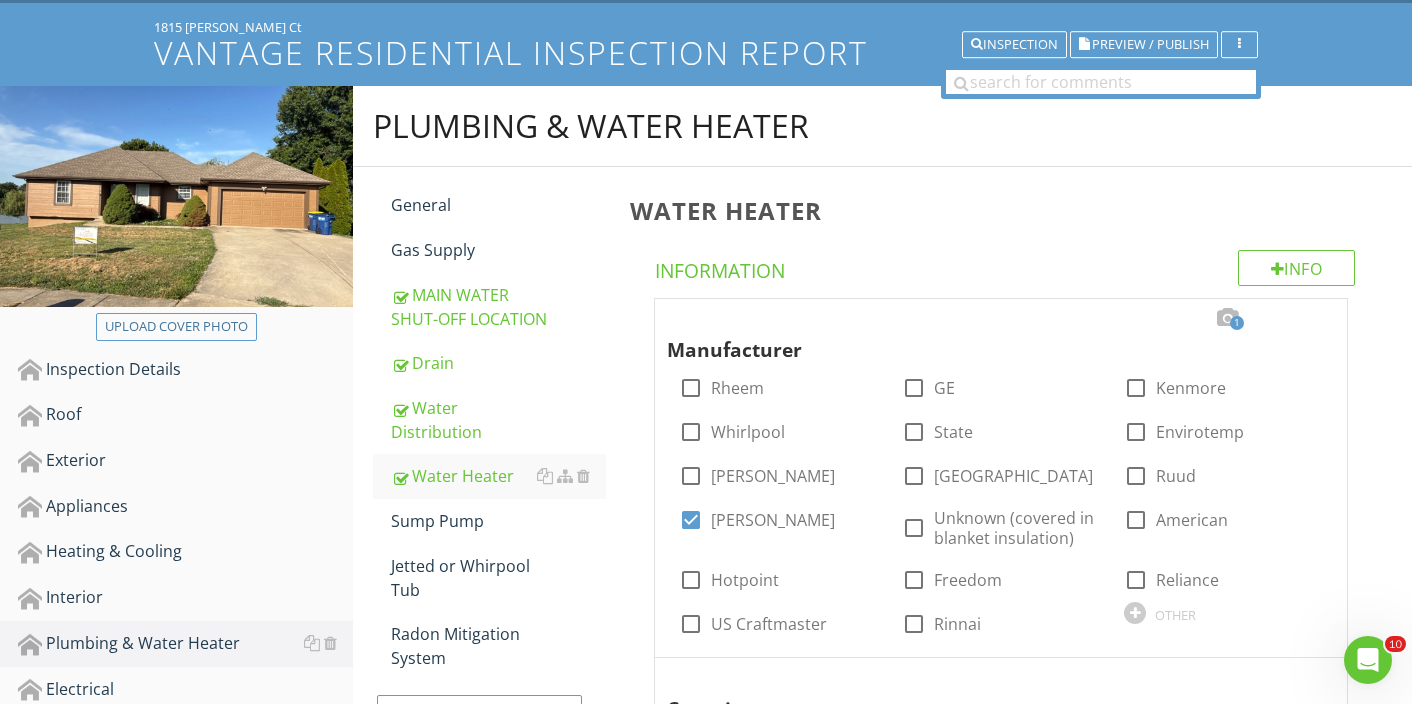 scroll, scrollTop: 111, scrollLeft: 0, axis: vertical 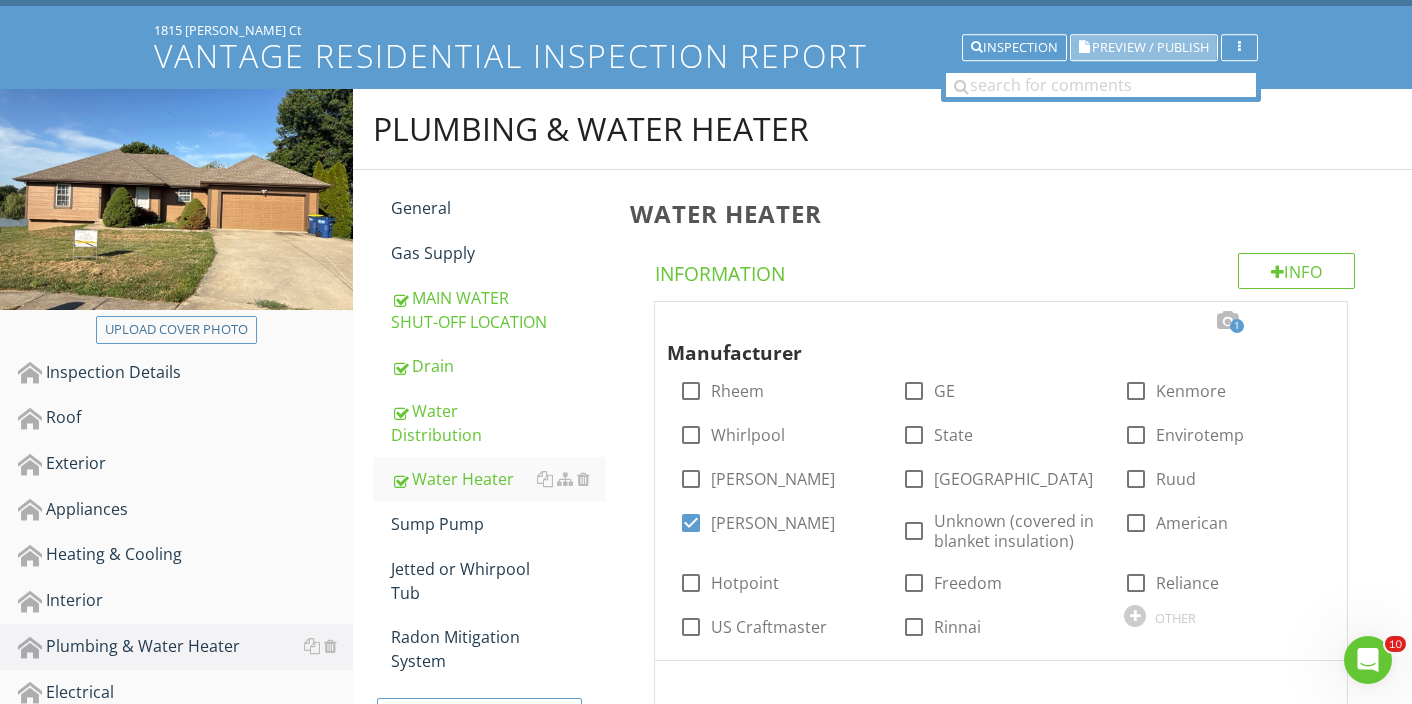 click on "Preview / Publish" at bounding box center [1150, 47] 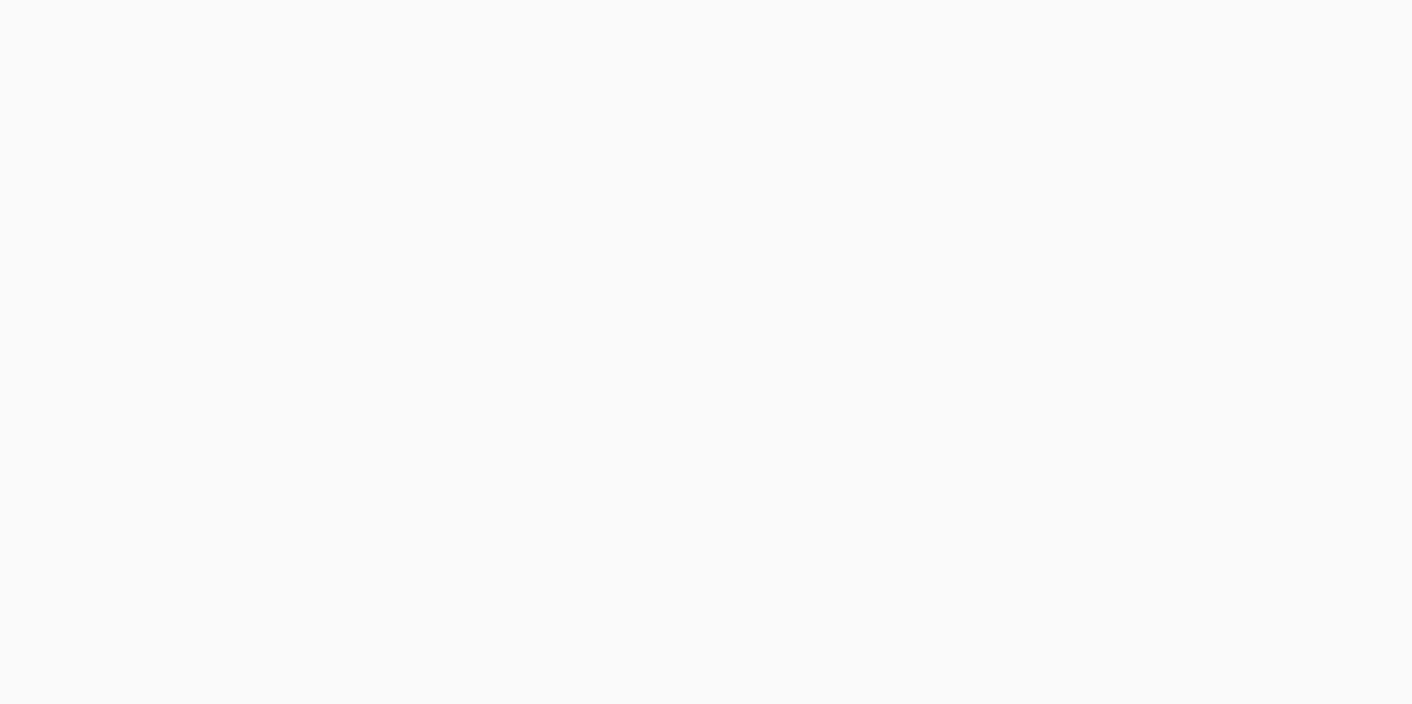 scroll, scrollTop: 0, scrollLeft: 0, axis: both 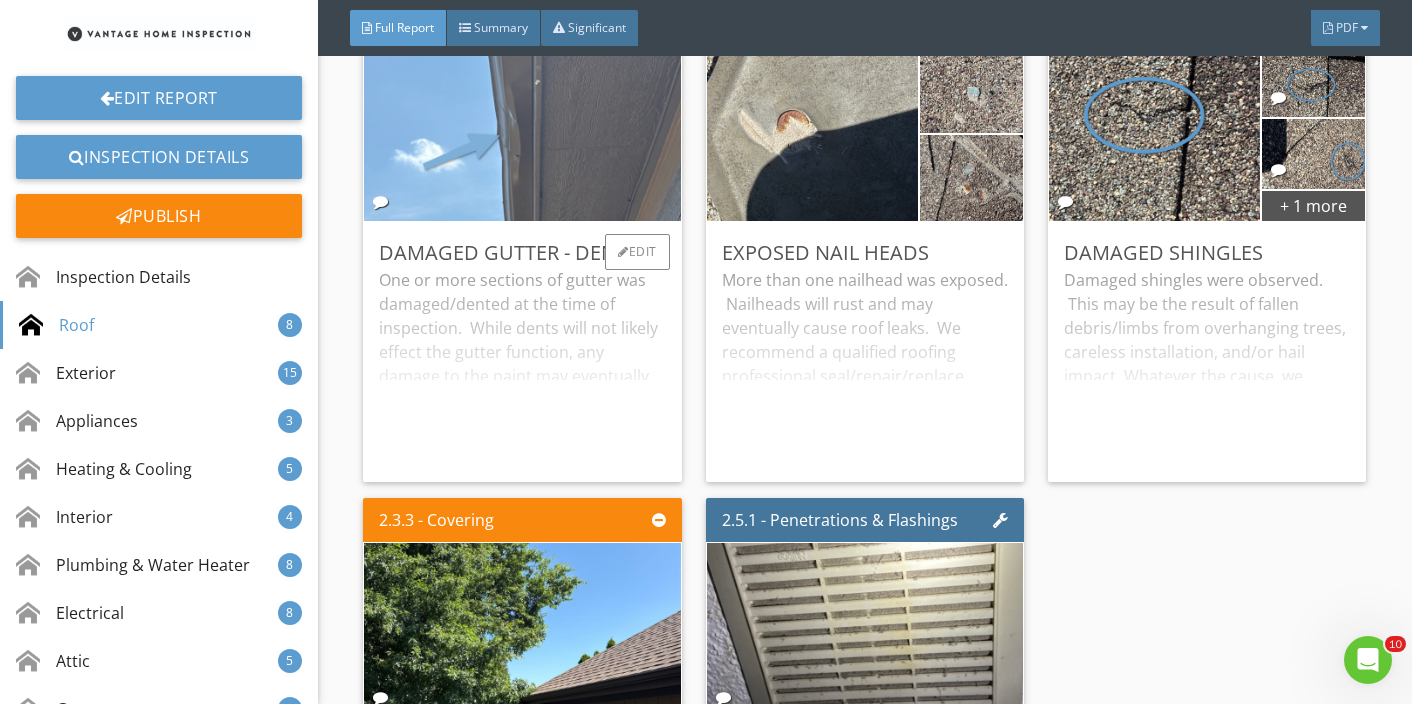 click at bounding box center [522, 133] 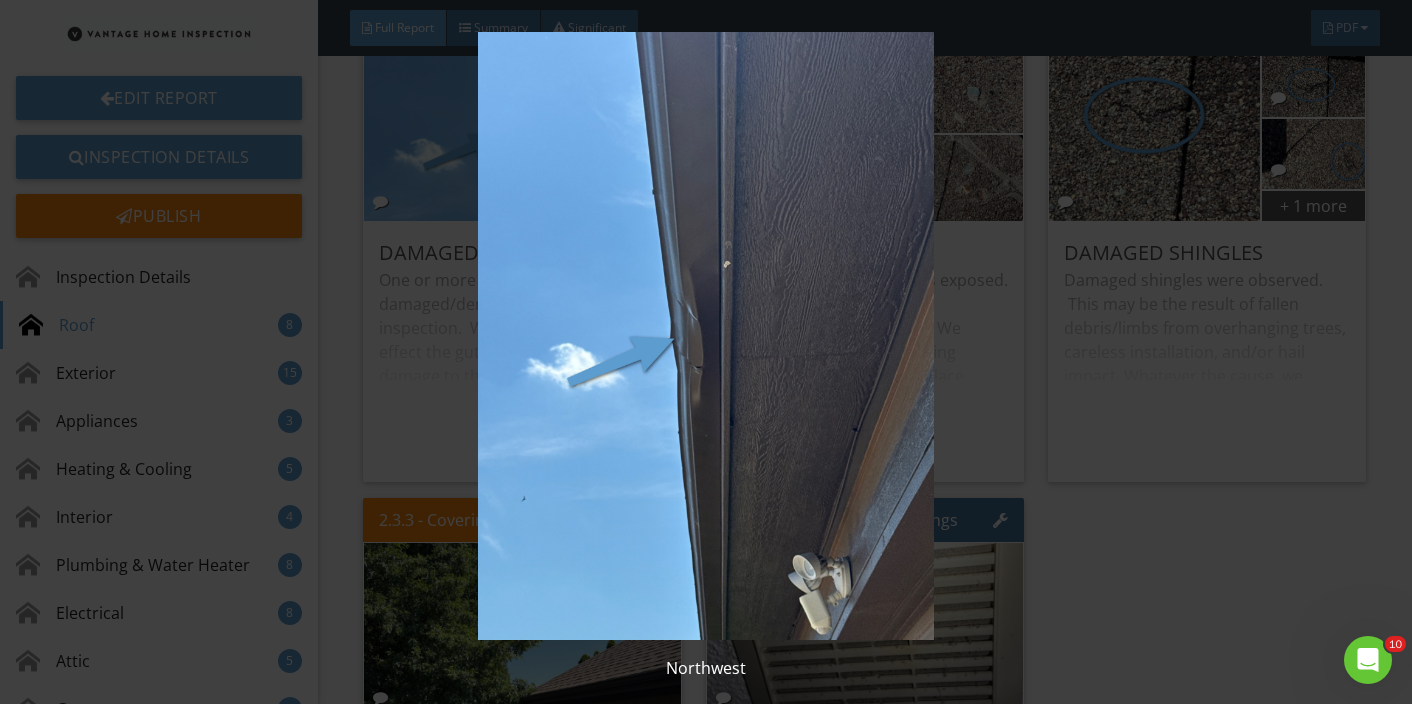 click at bounding box center (706, 336) 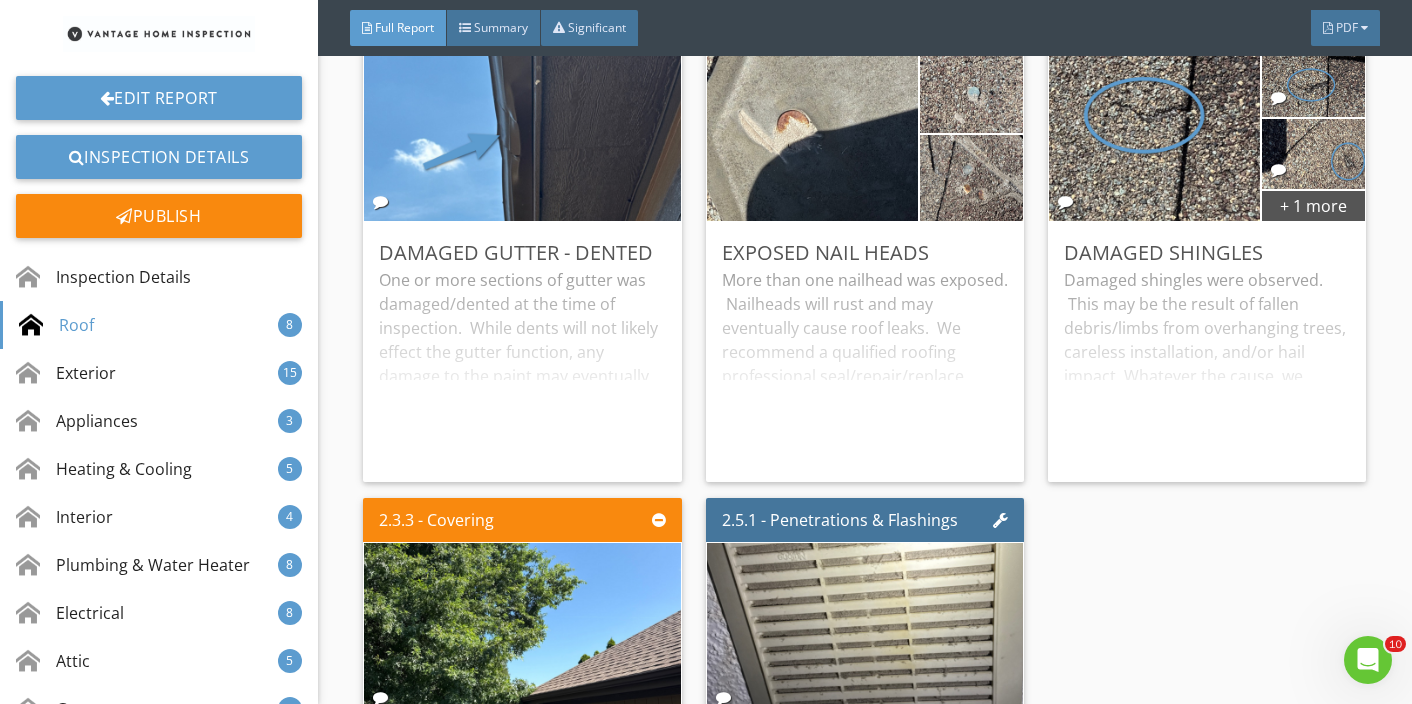scroll, scrollTop: 6003, scrollLeft: 0, axis: vertical 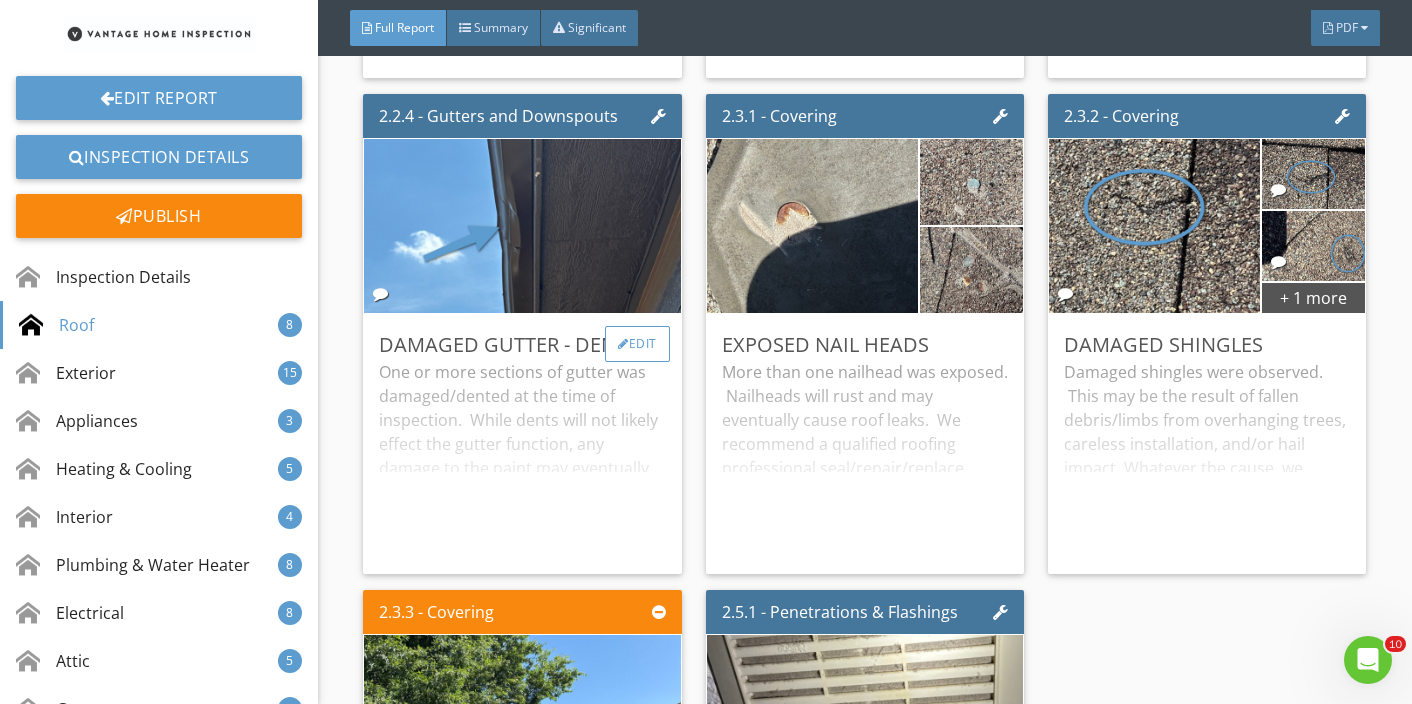 click on "Edit" at bounding box center [637, 344] 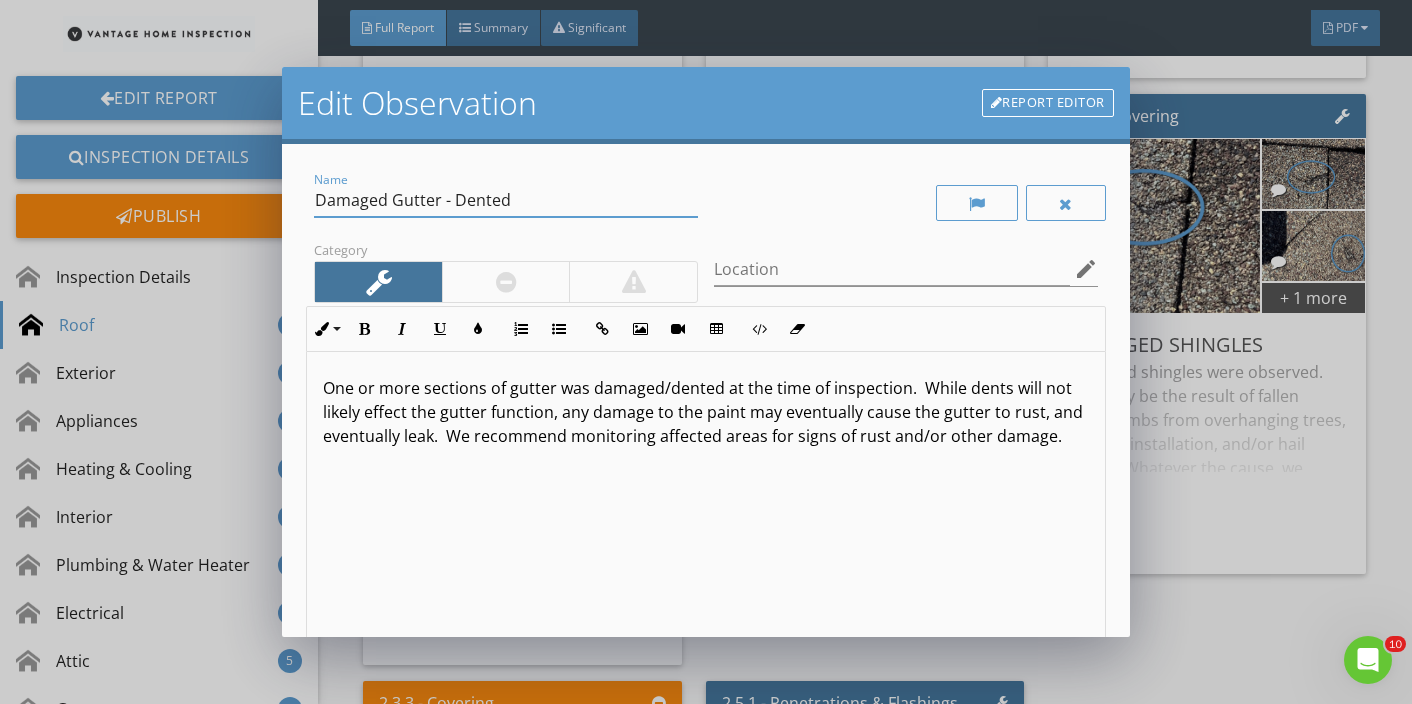 drag, startPoint x: 529, startPoint y: 200, endPoint x: 446, endPoint y: 201, distance: 83.00603 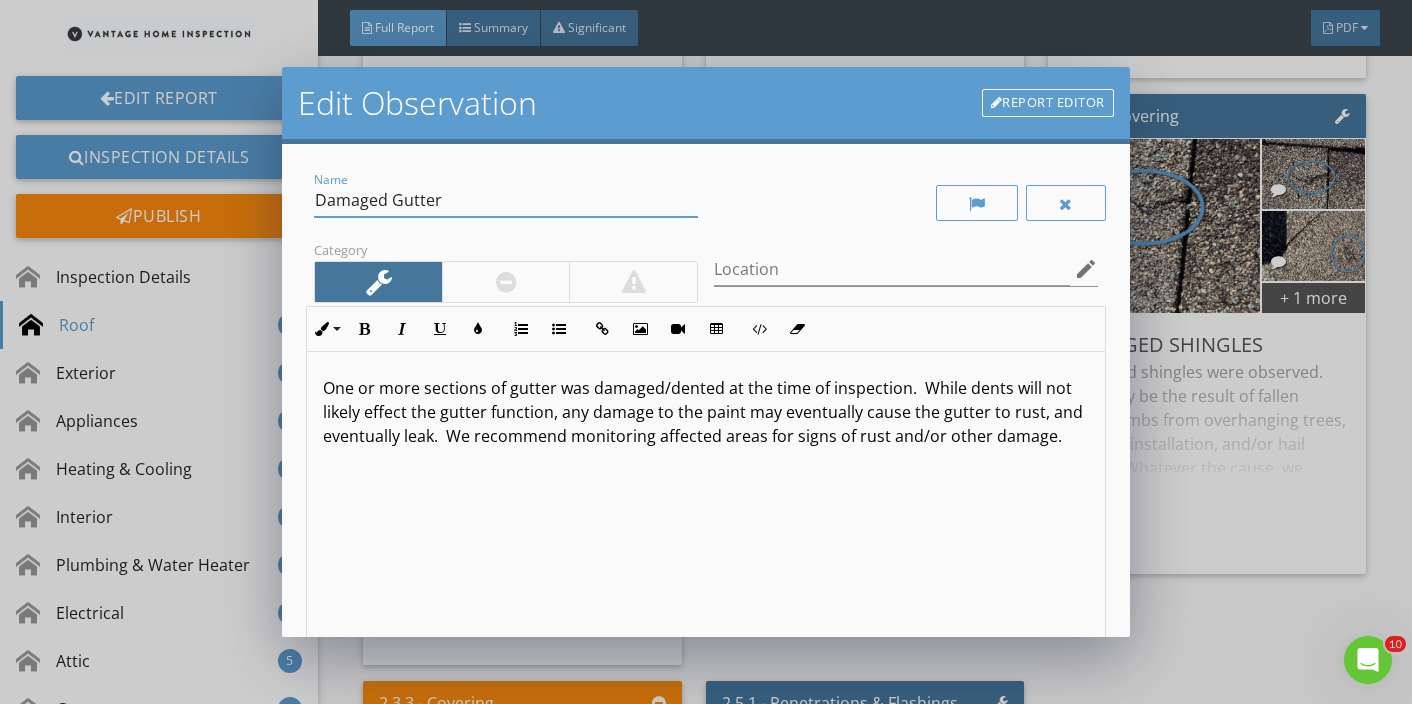 type on "Damaged Gutter" 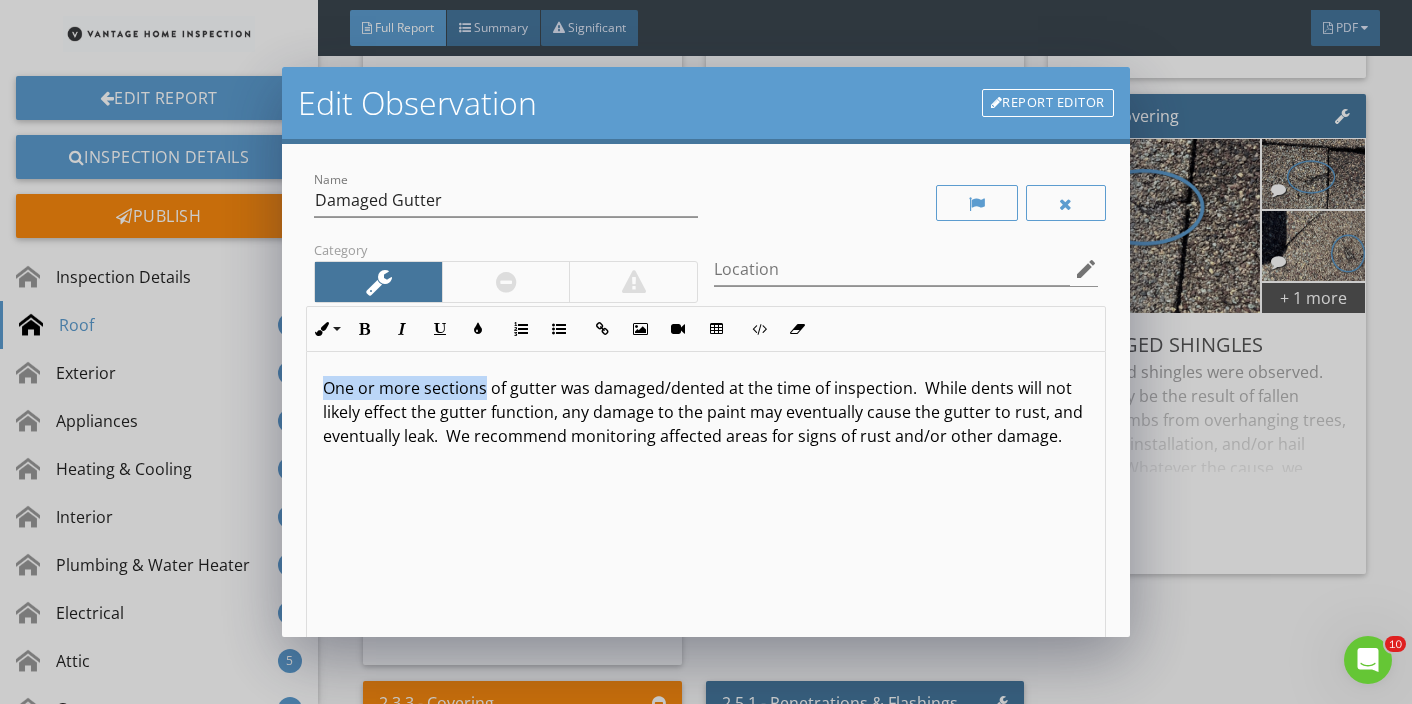 drag, startPoint x: 483, startPoint y: 389, endPoint x: 247, endPoint y: 389, distance: 236 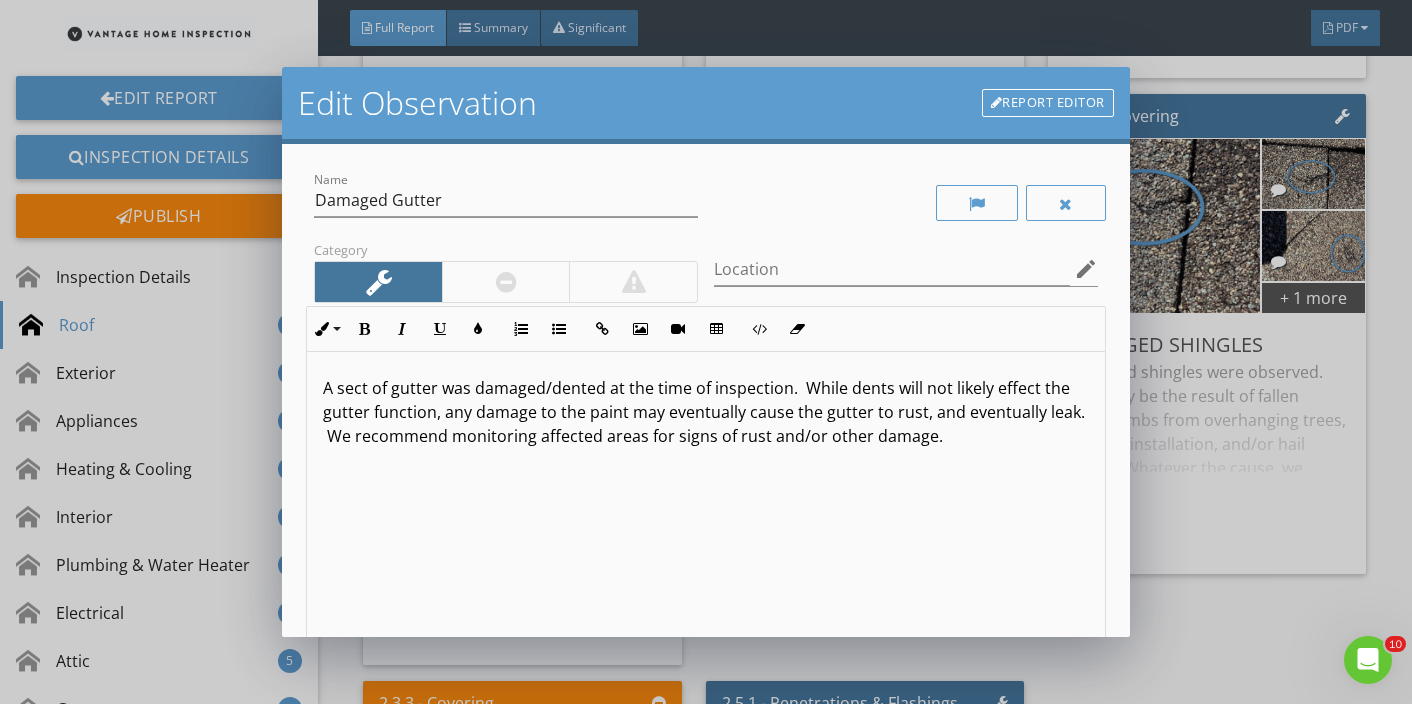 click on "Edit Observation
Report Editor
Name Damaged Gutter                 Category               Location edit   Inline Style XLarge Large Normal Small Light Small/Light Bold Italic Underline Colors Ordered List Unordered List Insert Link Insert Image Insert Video Insert Table Code View Clear Formatting A sect of gutter was damaged/dented at the time of inspection.  While dents will not likely effect the gutter function, any damage to the paint may eventually cause the gutter to rust, and eventually leak.  We recommend monitoring affected areas for signs of rust and/or other damage.   Enter text here <p>One or more sections of gutter was damaged/dented at the time of inspection. &nbsp;While dents will not likely effect the gutter function, any damage to the paint may eventually cause the gutter to rust, and eventually leak. &nbsp;We recommend monitoring affected areas for signs of rust and/or other damage. &nbsp;</p>     check_box_outline_blank Provide Cost Estimate       Cancel" at bounding box center (706, 352) 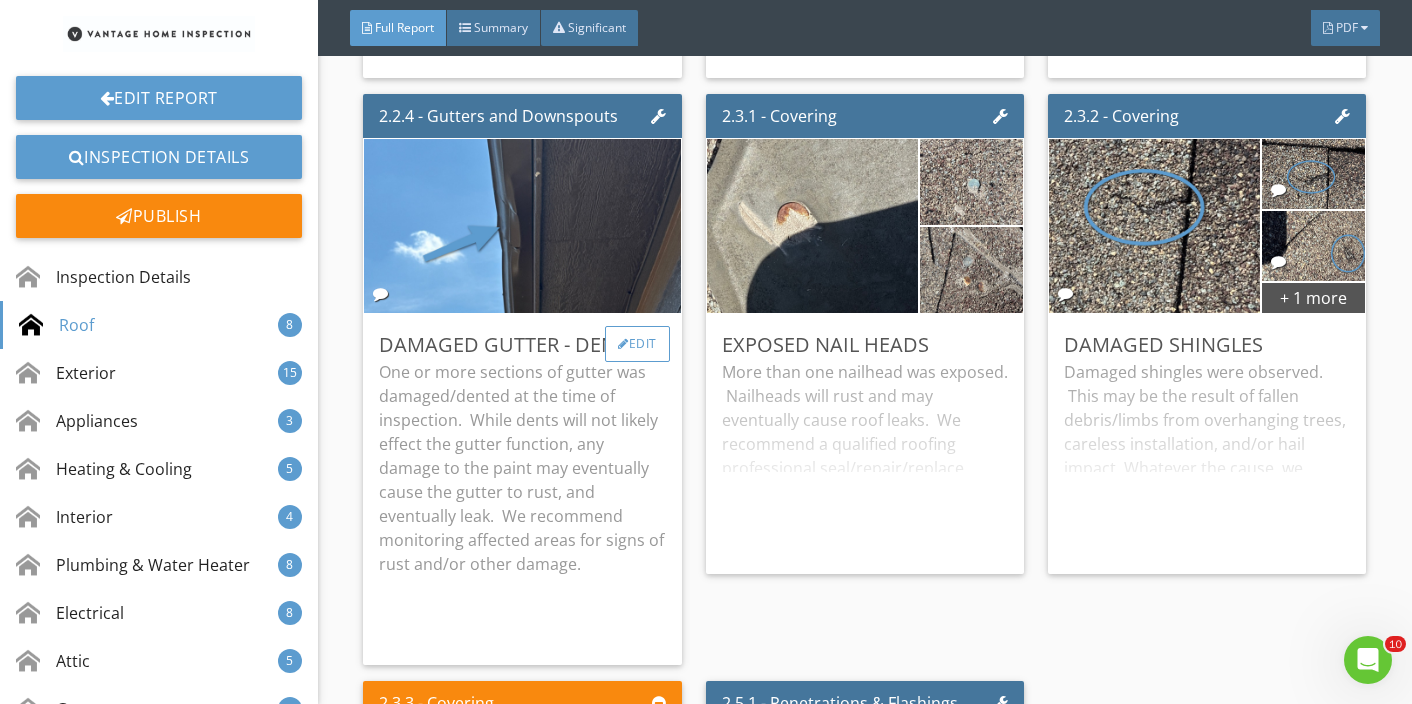 click at bounding box center [623, 344] 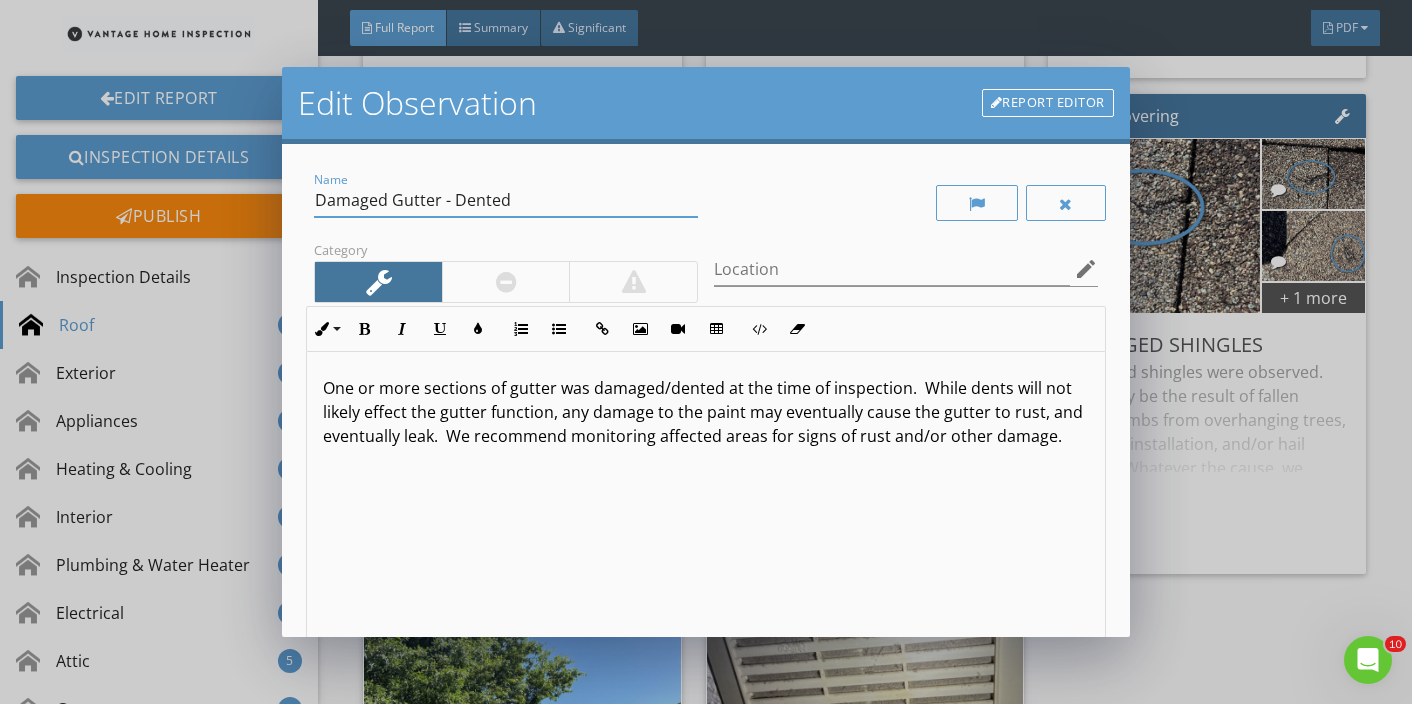 drag, startPoint x: 521, startPoint y: 208, endPoint x: 449, endPoint y: 210, distance: 72.02777 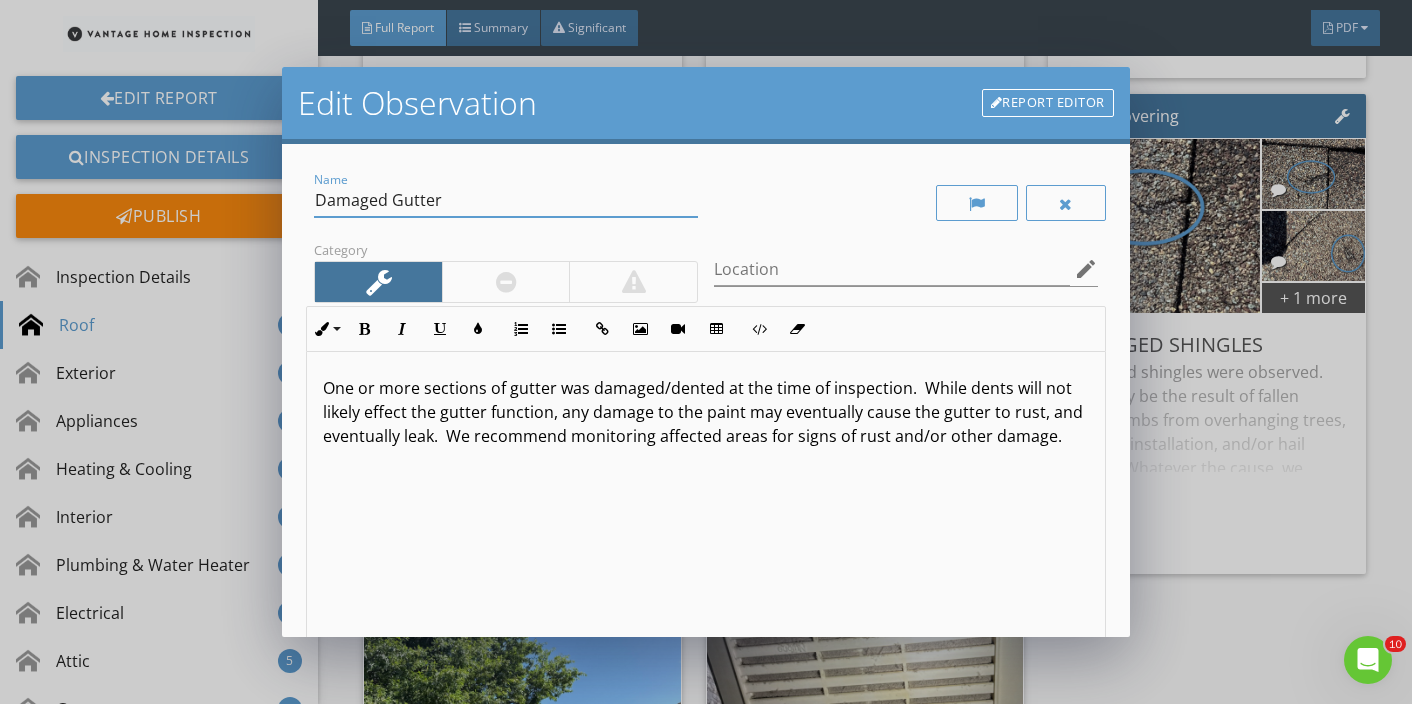 type on "Damaged Gutter" 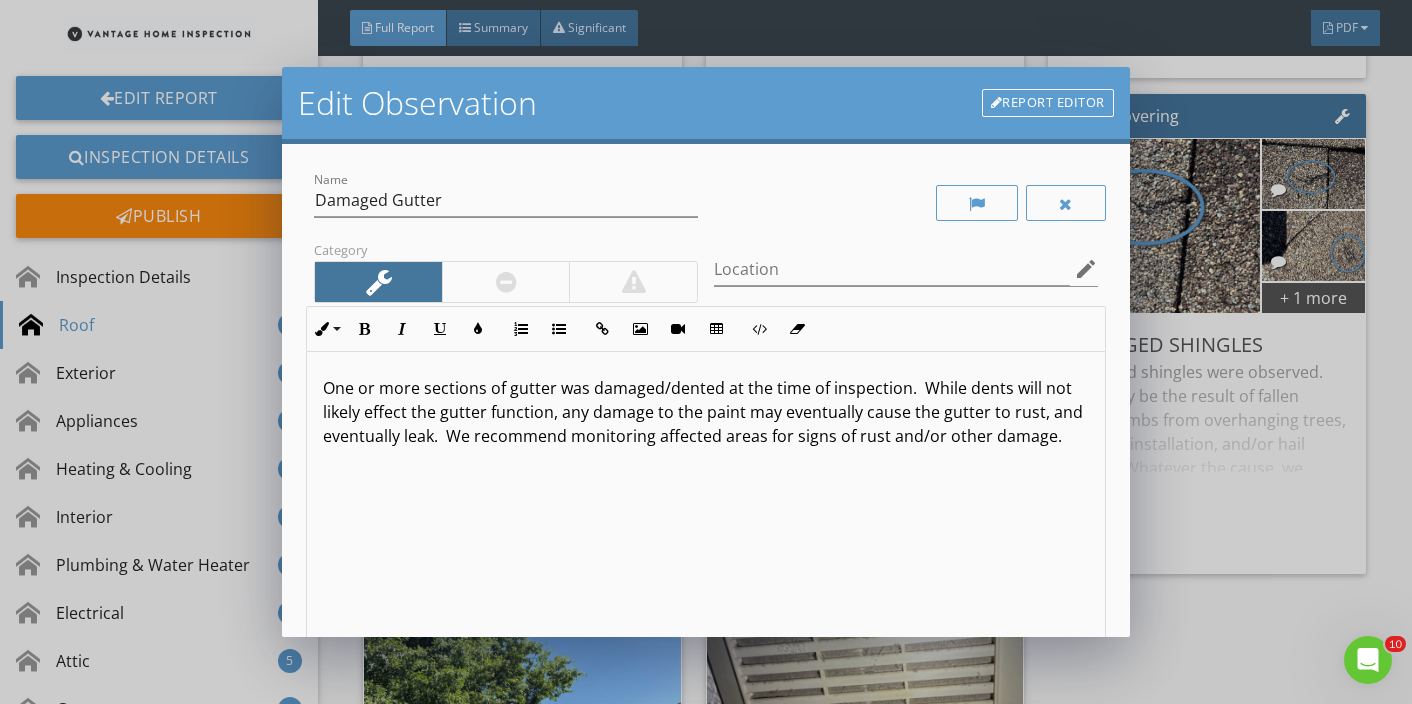click on "One or more sections of gutter was damaged/dented at the time of inspection.  While dents will not likely effect the gutter function, any damage to the paint may eventually cause the gutter to rust, and eventually leak.  We recommend monitoring affected areas for signs of rust and/or other damage." at bounding box center [705, 412] 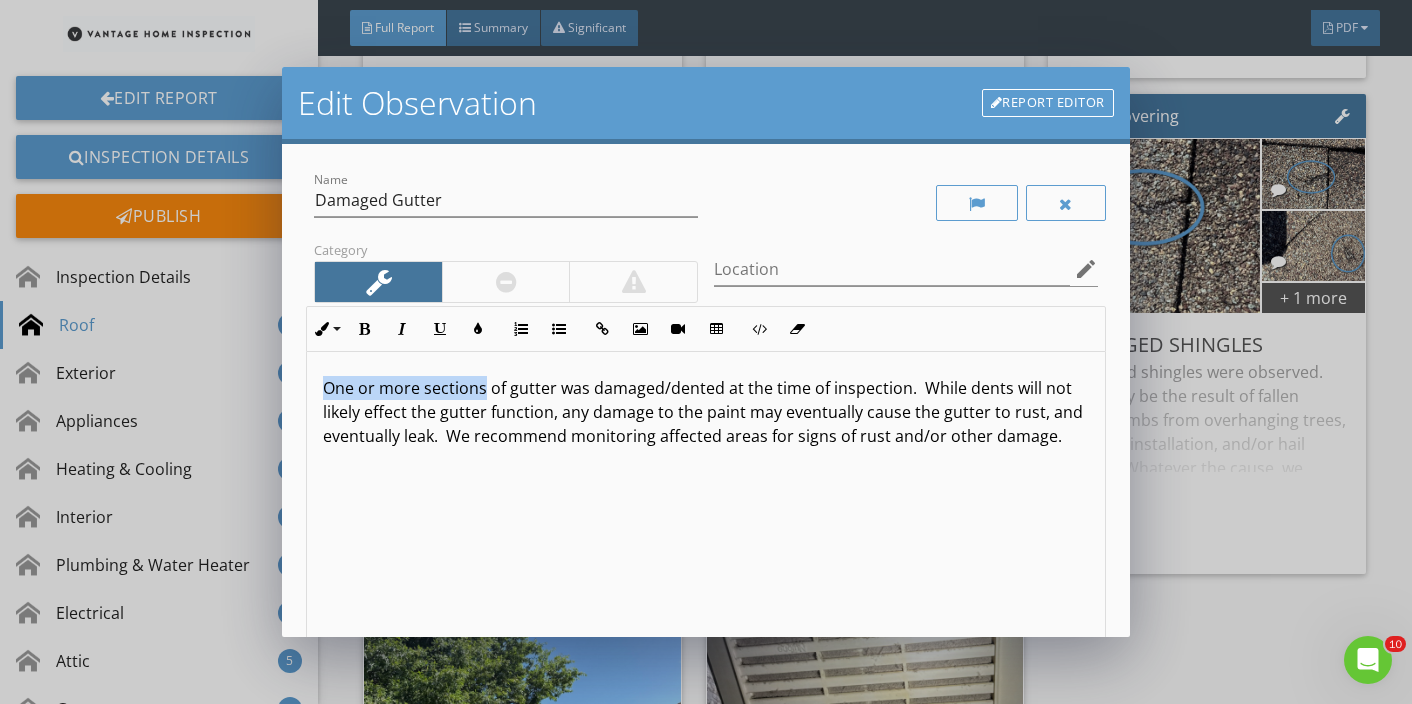 drag, startPoint x: 483, startPoint y: 387, endPoint x: 297, endPoint y: 387, distance: 186 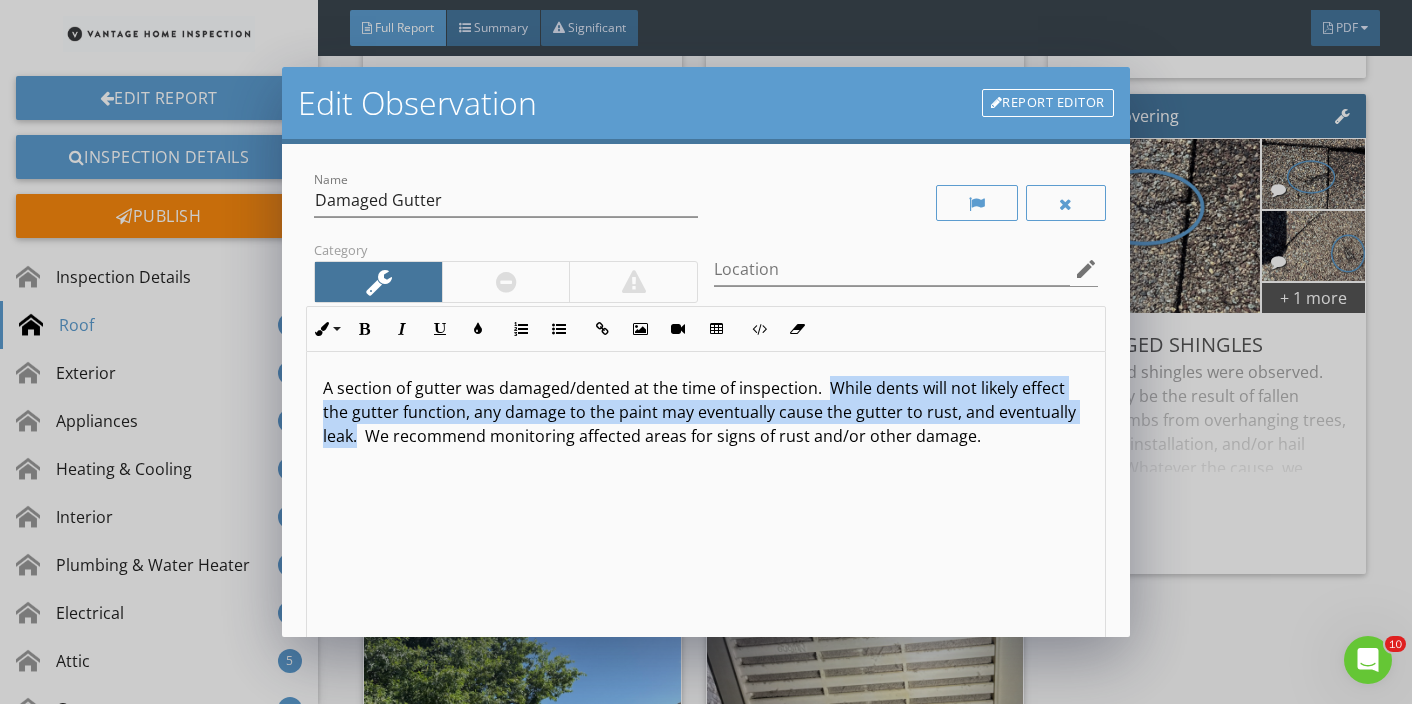 drag, startPoint x: 824, startPoint y: 388, endPoint x: 1075, endPoint y: 414, distance: 252.34302 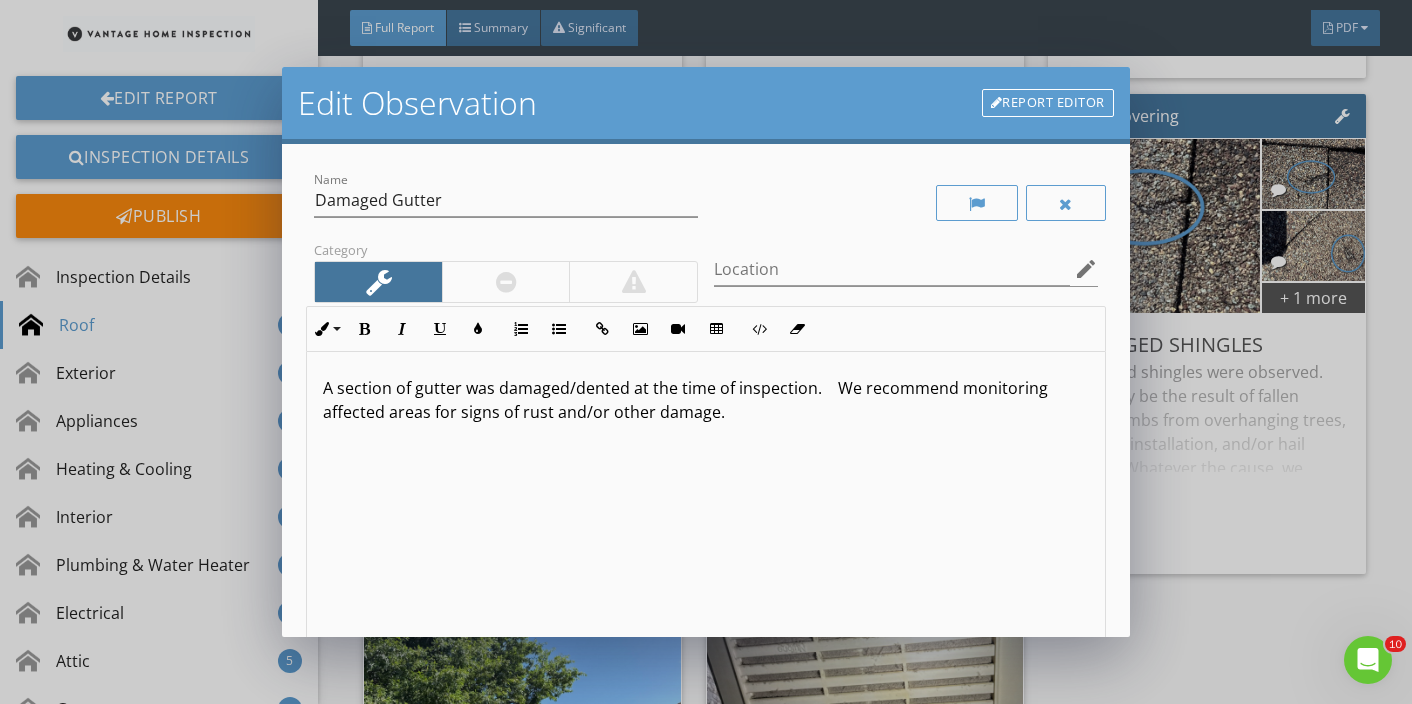 click on "A section of gutter was damaged/dented at the time of inspection.    We recommend monitoring affected areas for signs of rust and/or other damage." at bounding box center [705, 400] 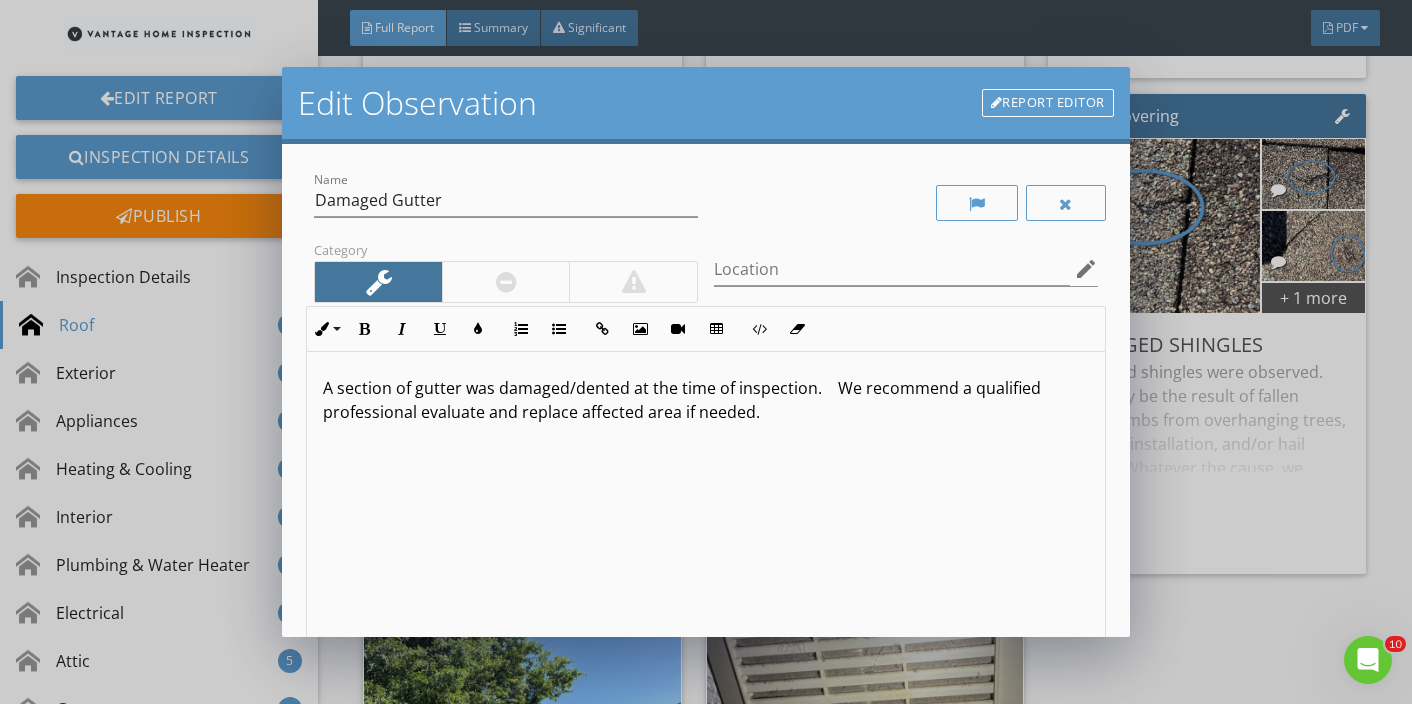 scroll, scrollTop: 269, scrollLeft: 0, axis: vertical 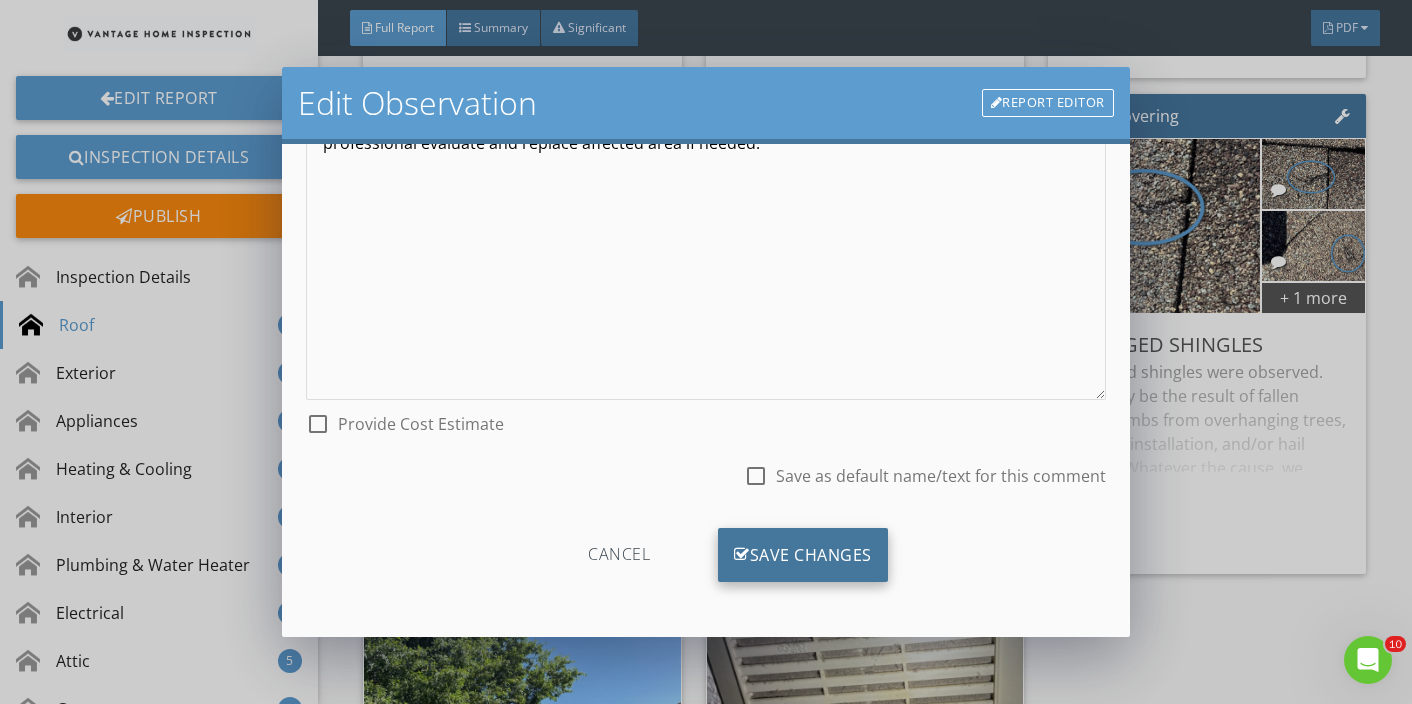 click on "Save Changes" at bounding box center (803, 555) 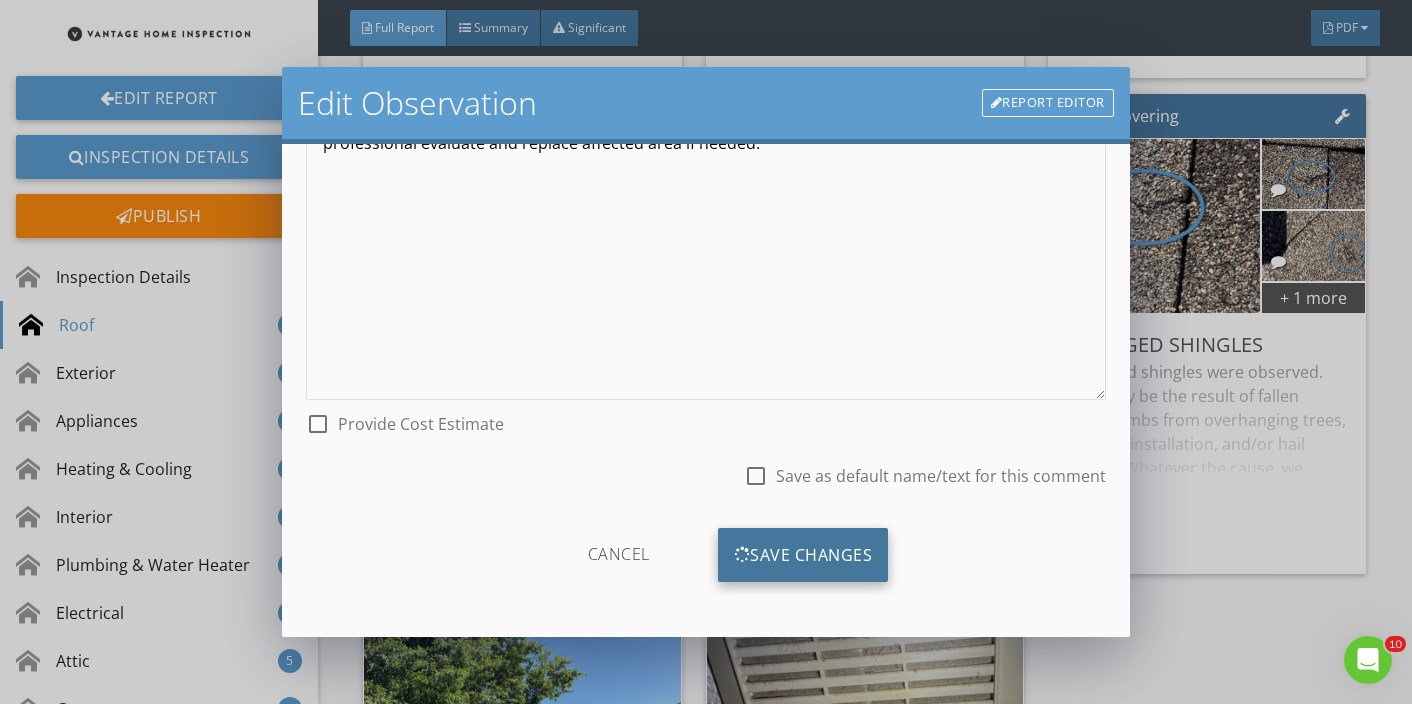 scroll, scrollTop: 32, scrollLeft: 0, axis: vertical 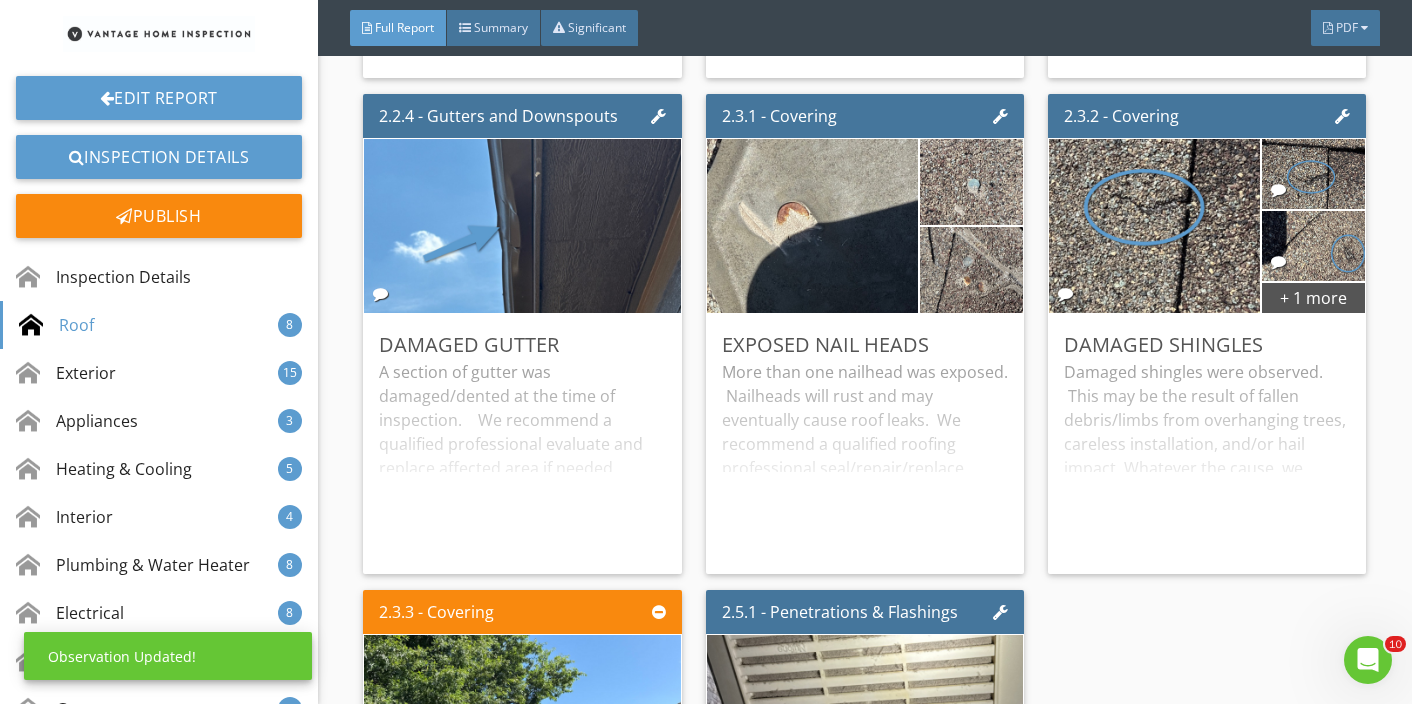 click on "Exposed Nail Heads
More than one nailhead was exposed.  Nailheads will rust and may eventually cause roof leaks.  We recommend a qualified roofing professional seal/repair/replace affected shingles as needed.
Edit" at bounding box center [865, 444] 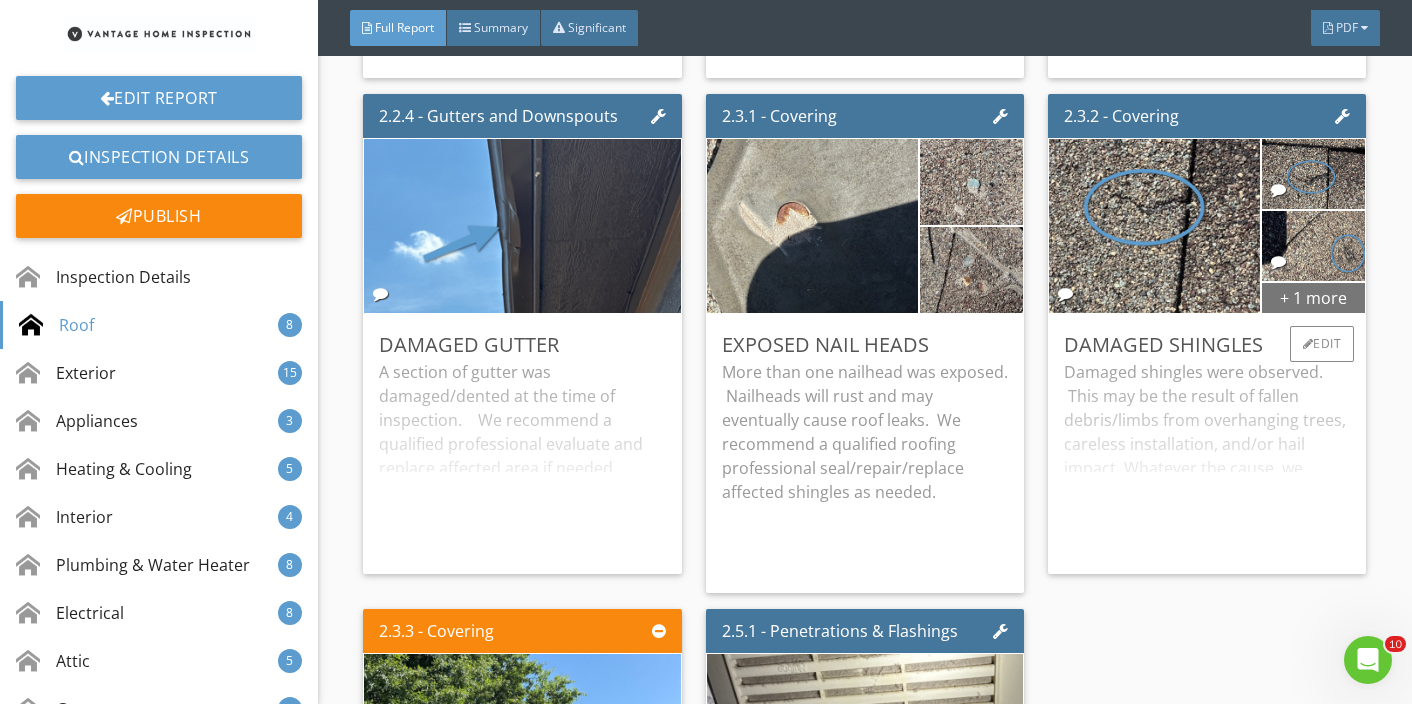 click on "+ 1 more" at bounding box center [1313, 297] 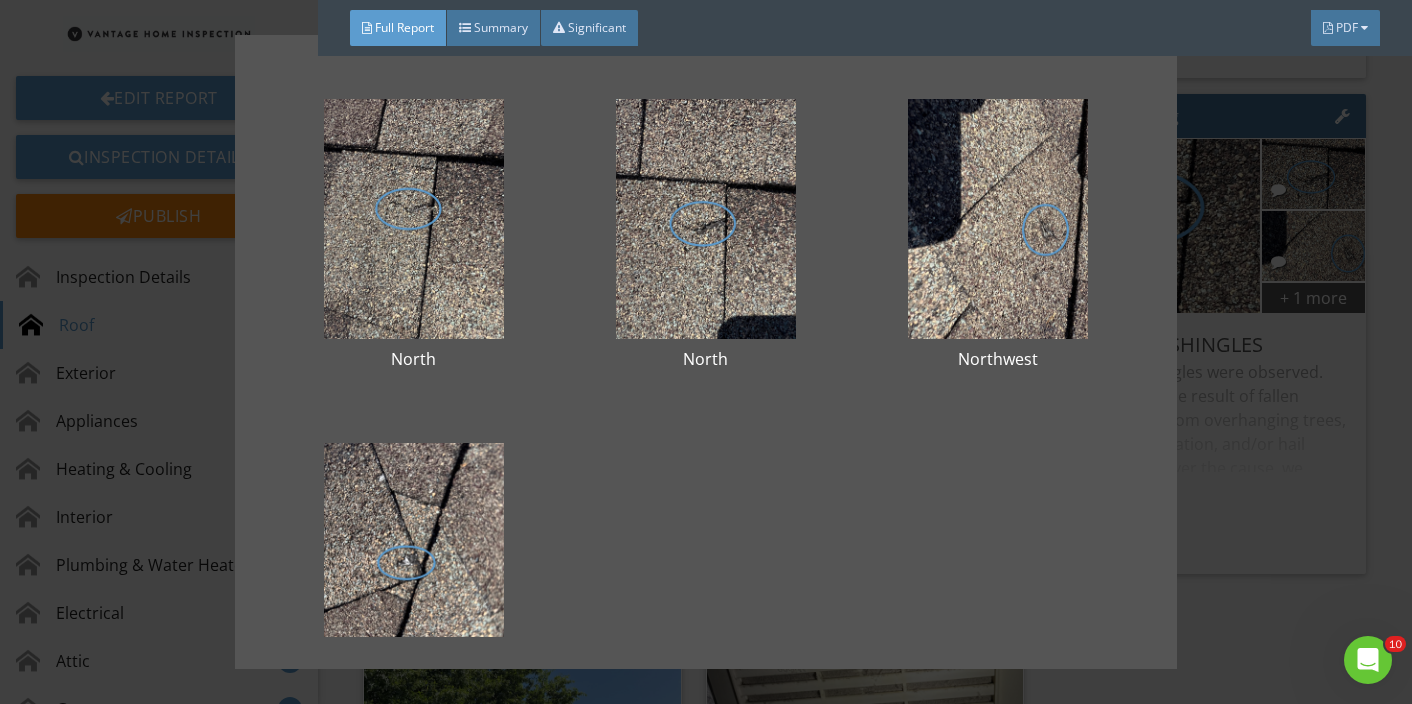 click on "North
North
Northwest
Northwest" at bounding box center [706, 352] 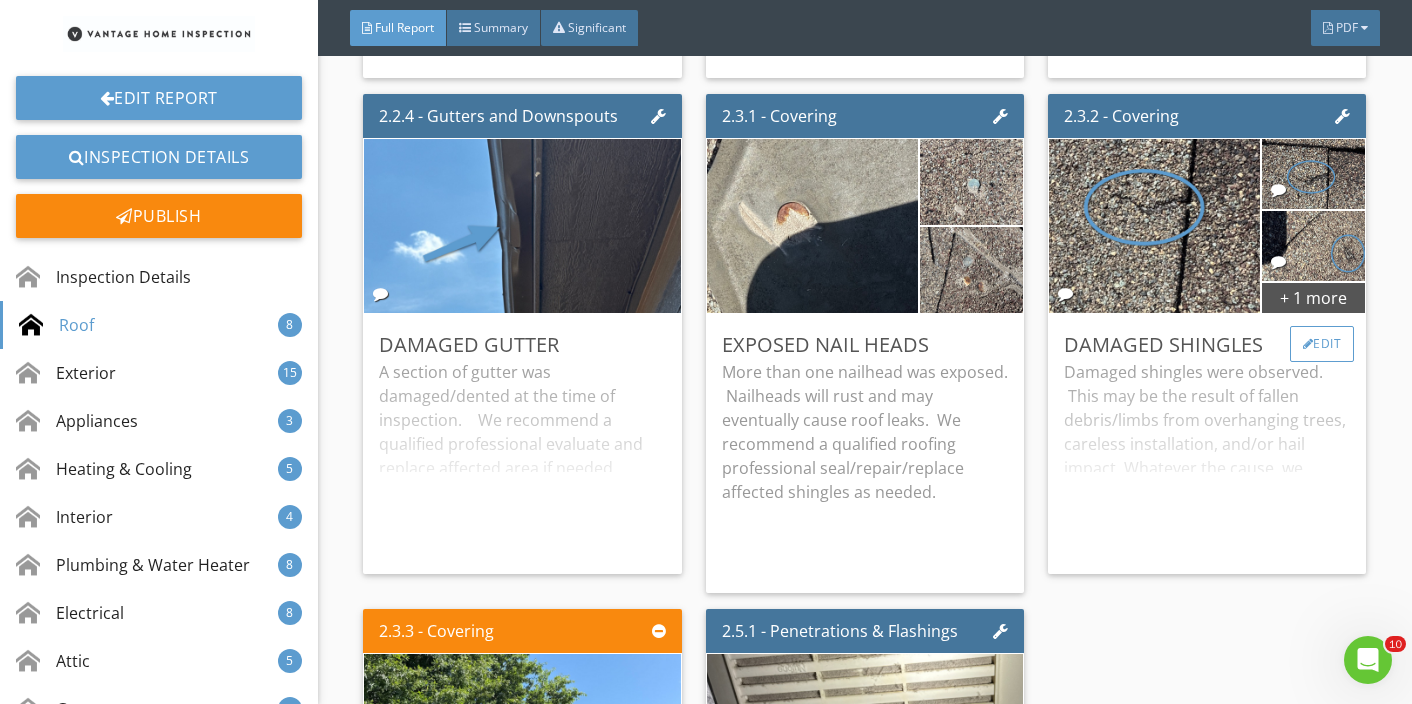 click on "Edit" at bounding box center [1322, 344] 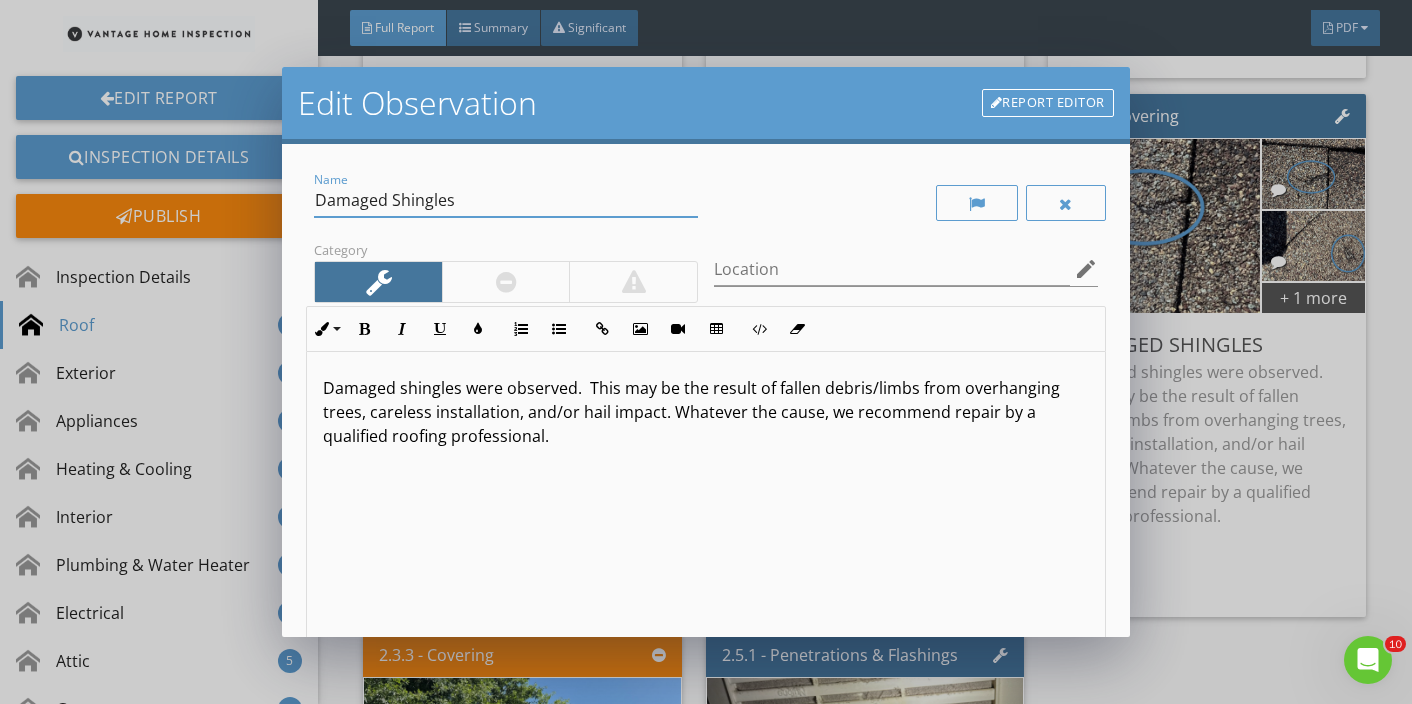 drag, startPoint x: 465, startPoint y: 199, endPoint x: 192, endPoint y: 142, distance: 278.8871 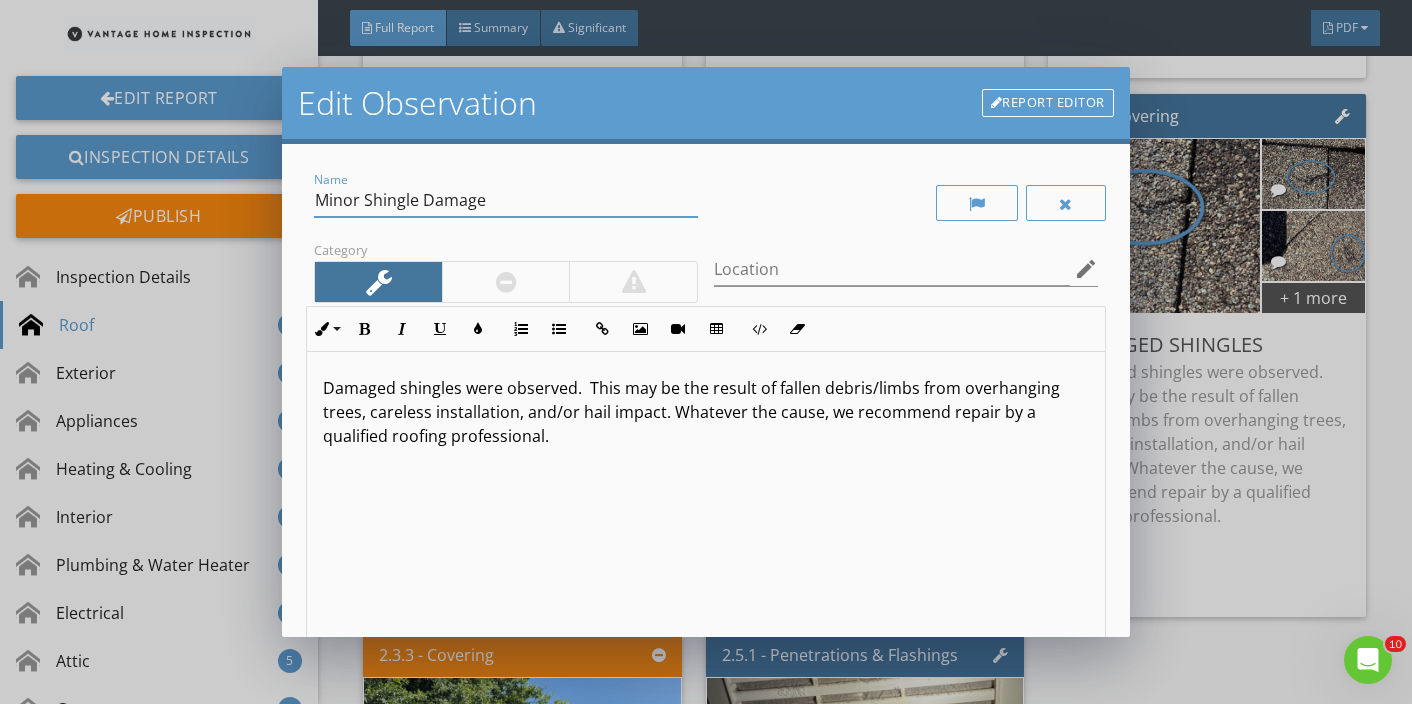 type on "Minor Shingle Damage" 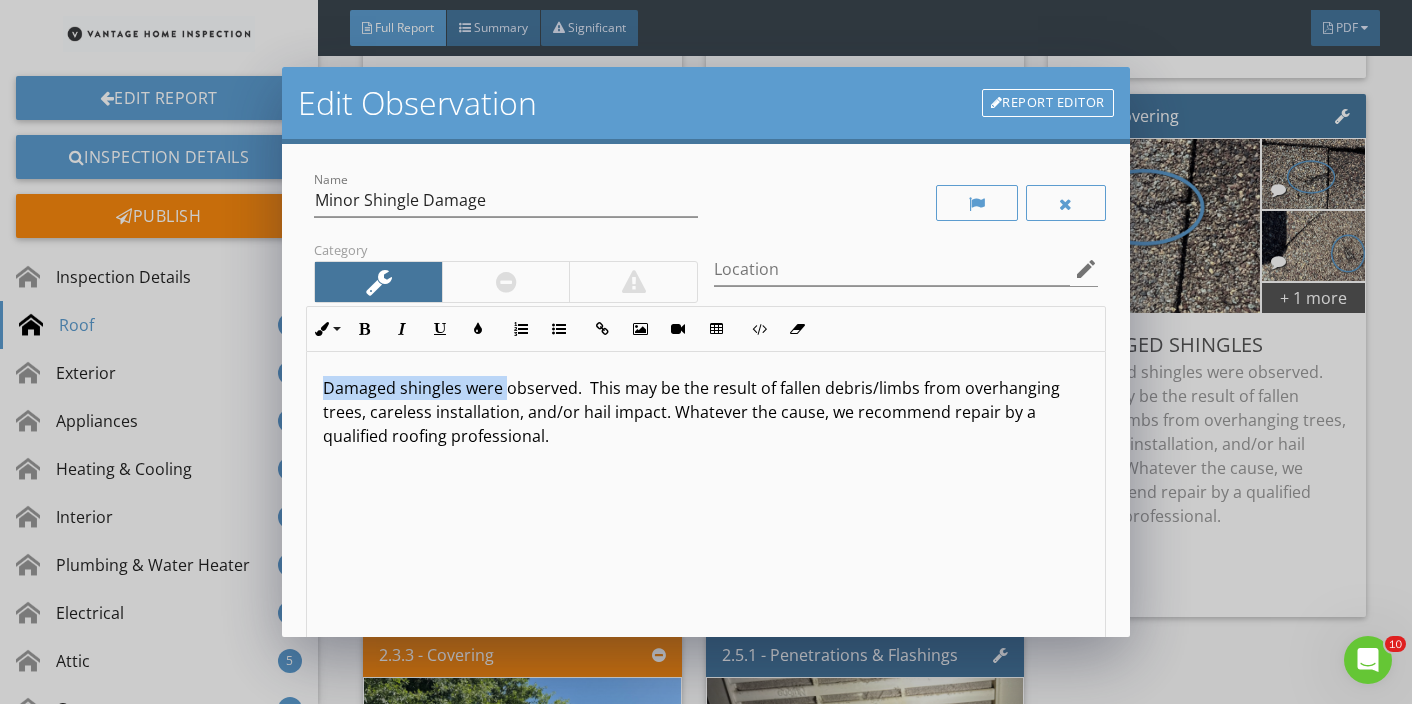 drag, startPoint x: 505, startPoint y: 392, endPoint x: 270, endPoint y: 391, distance: 235.00212 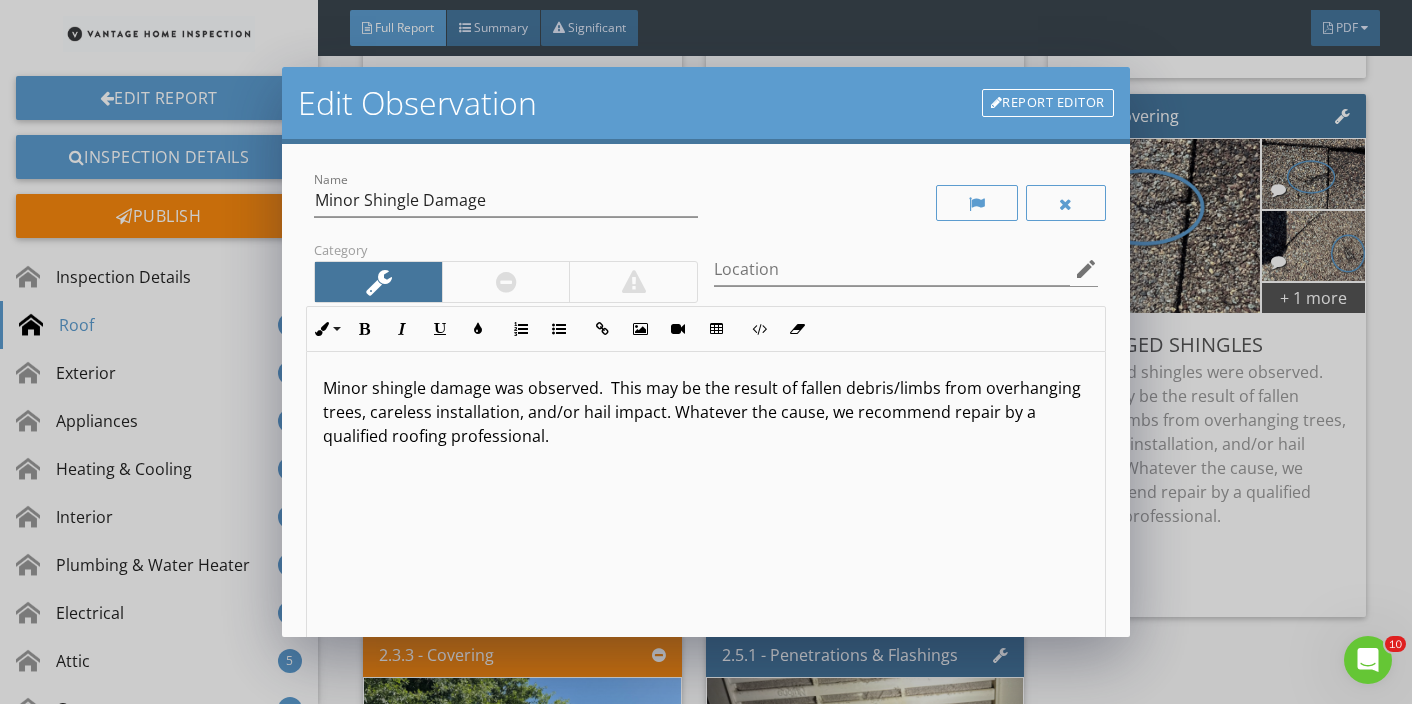 type on "<p>Minor shingle damage was observed. &nbsp;This may be the result of fallen debris/limbs from overhanging trees, careless installation, and/or hail impact. Whatever the cause, we recommend repair by a qualified roofing professional.</p>" 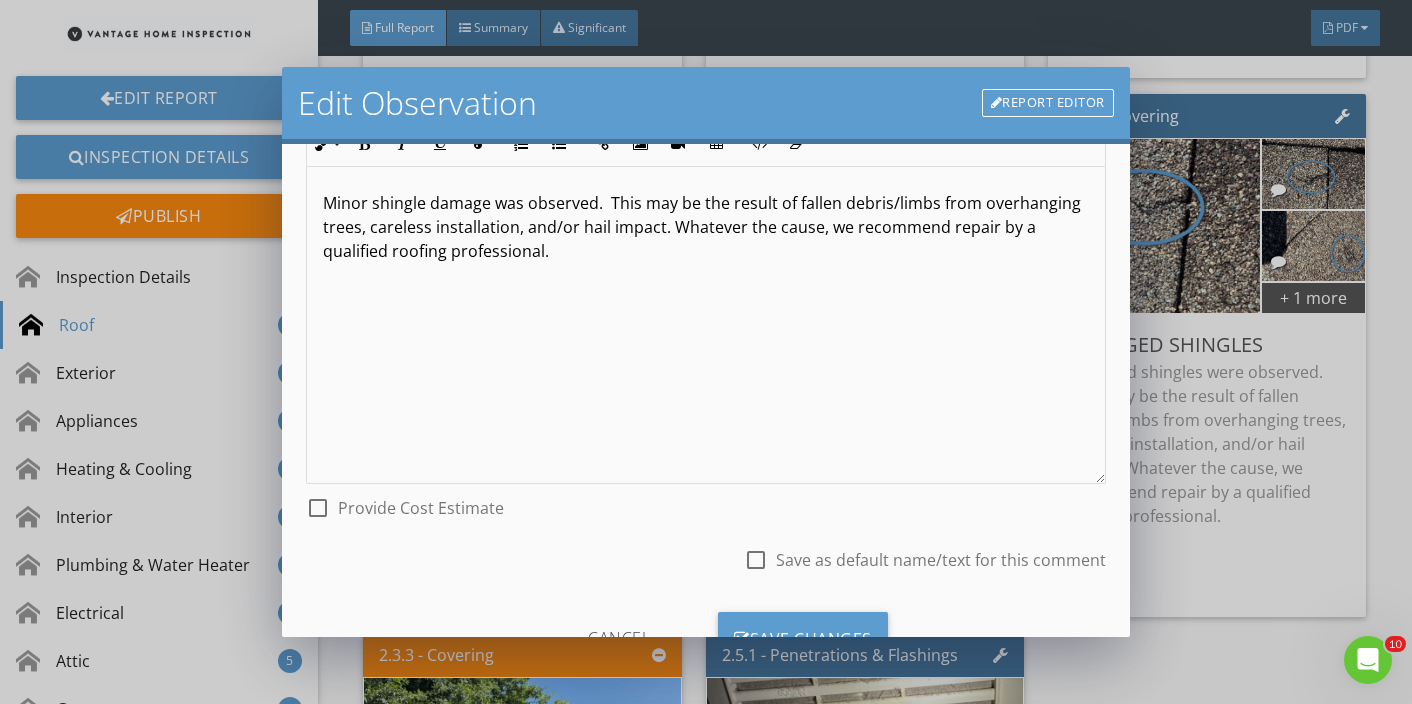 scroll, scrollTop: 269, scrollLeft: 0, axis: vertical 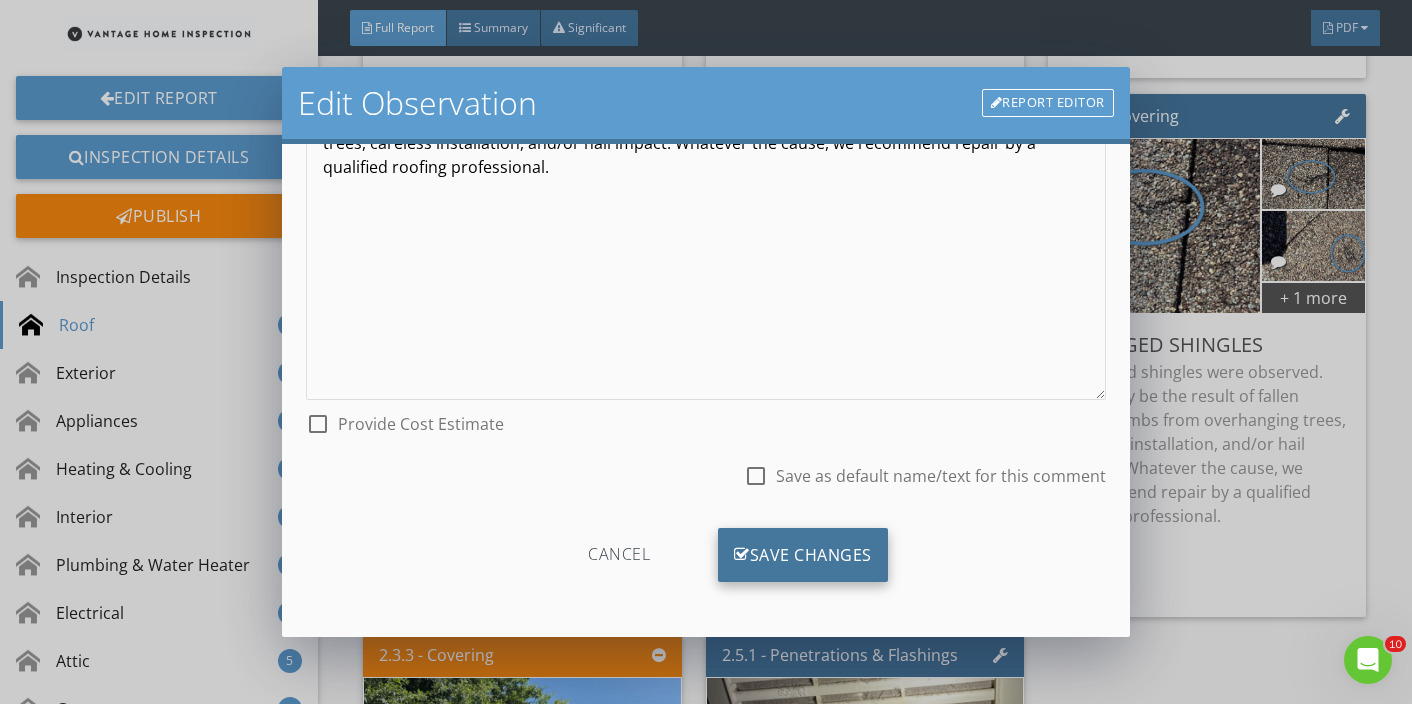 click on "Save Changes" at bounding box center [803, 555] 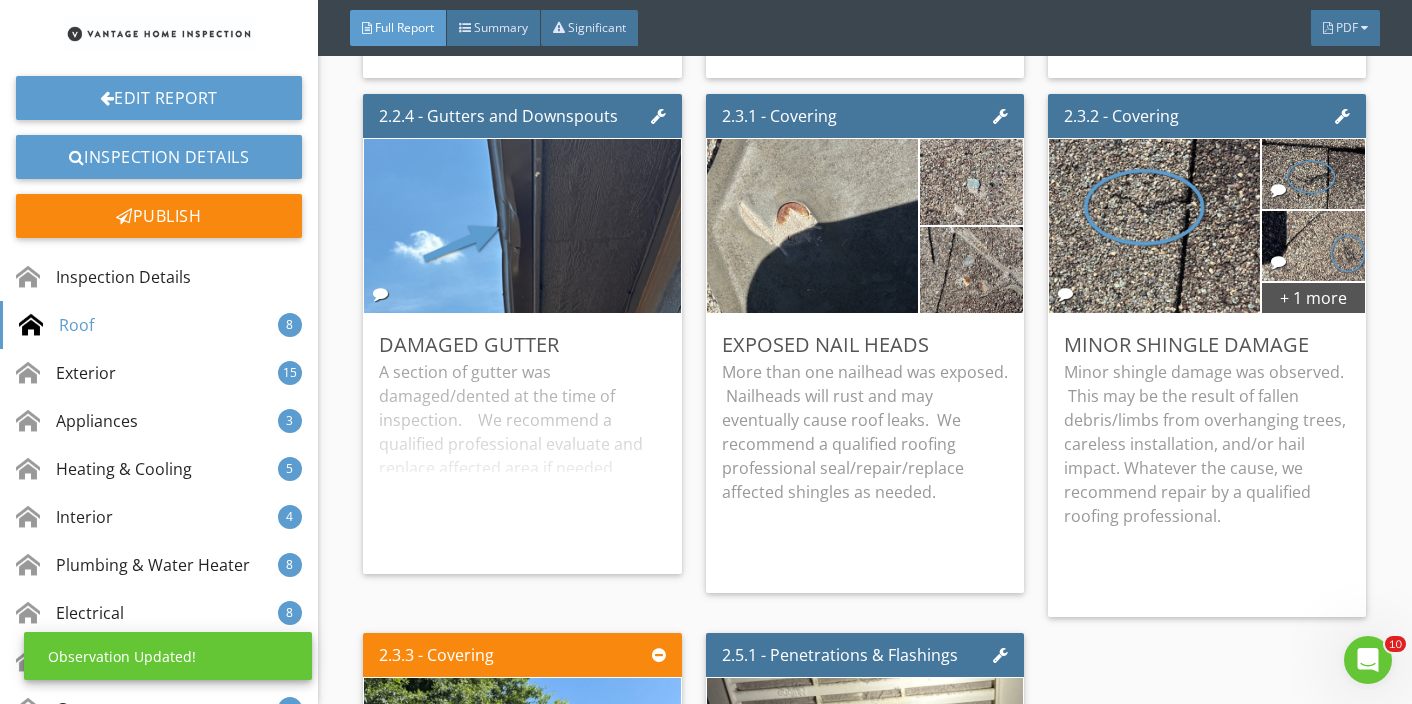 scroll, scrollTop: 32, scrollLeft: 0, axis: vertical 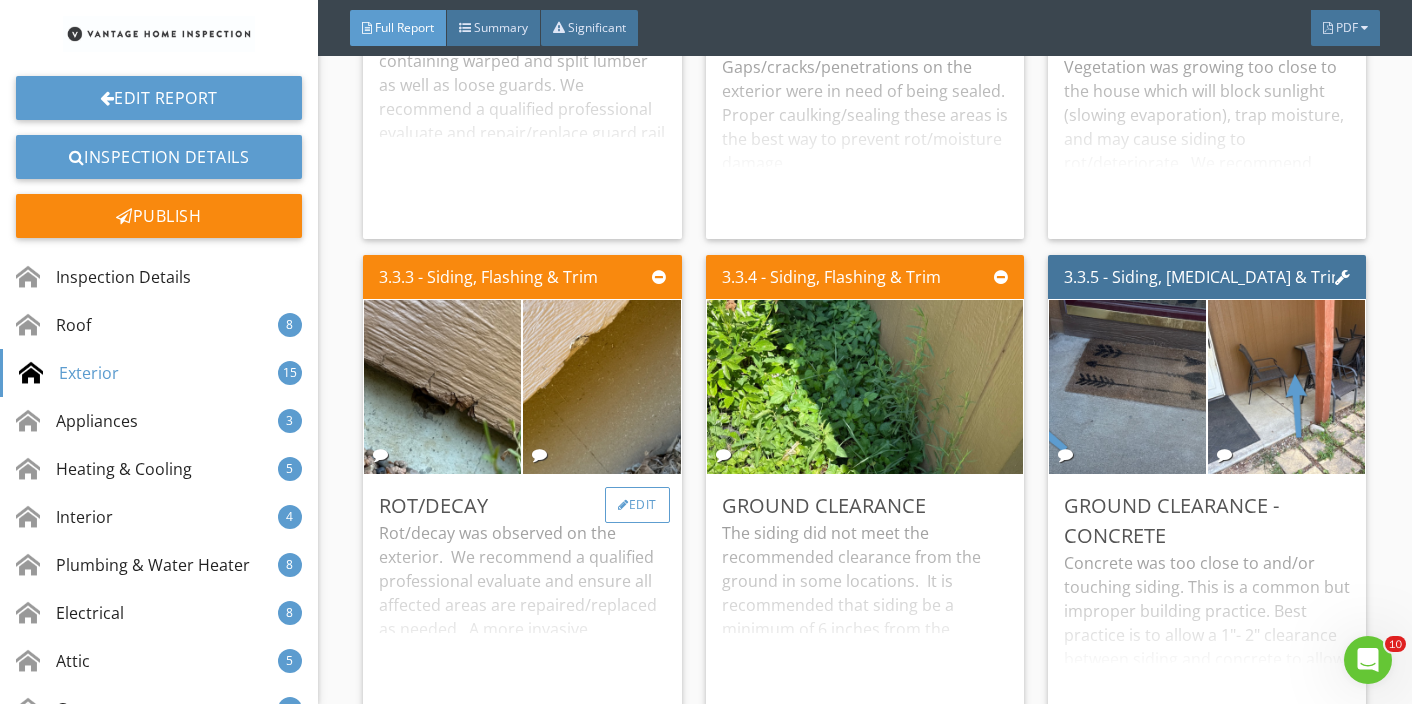 click on "Edit" at bounding box center (637, 505) 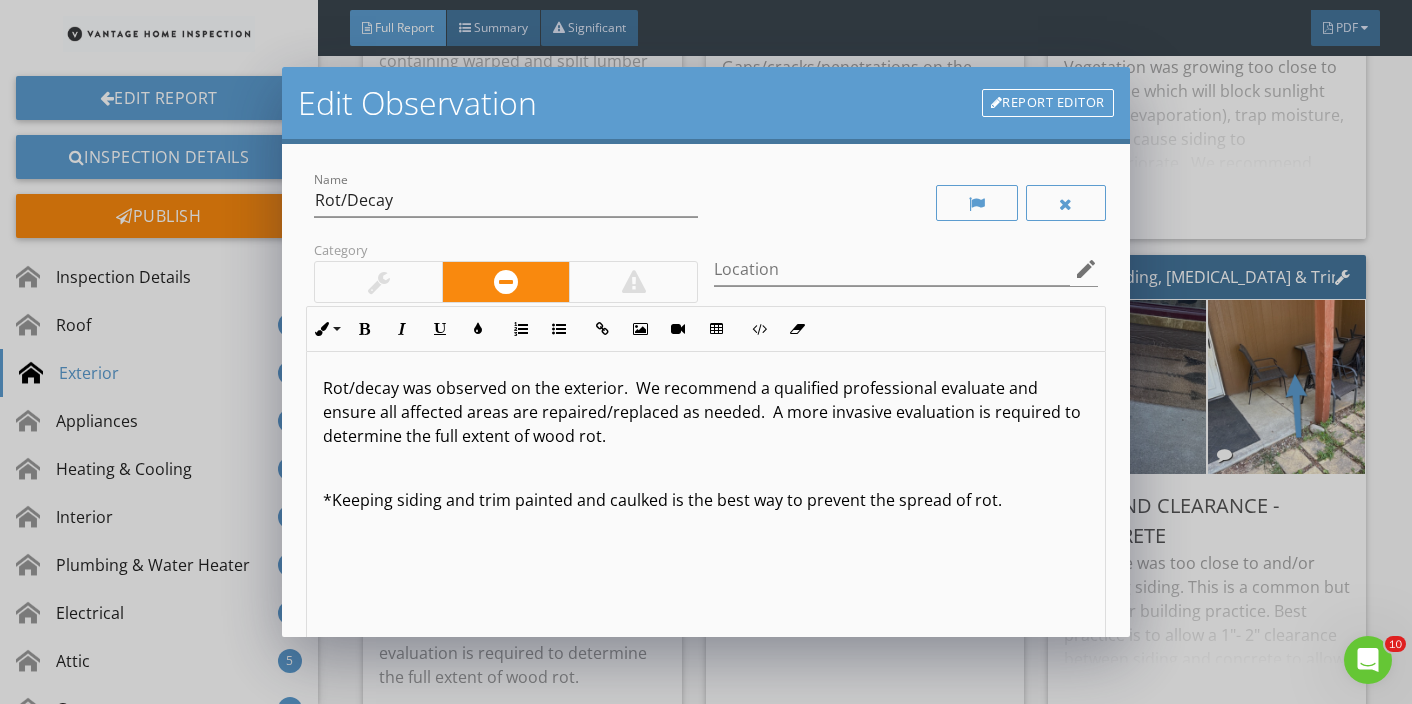 click at bounding box center [379, 282] 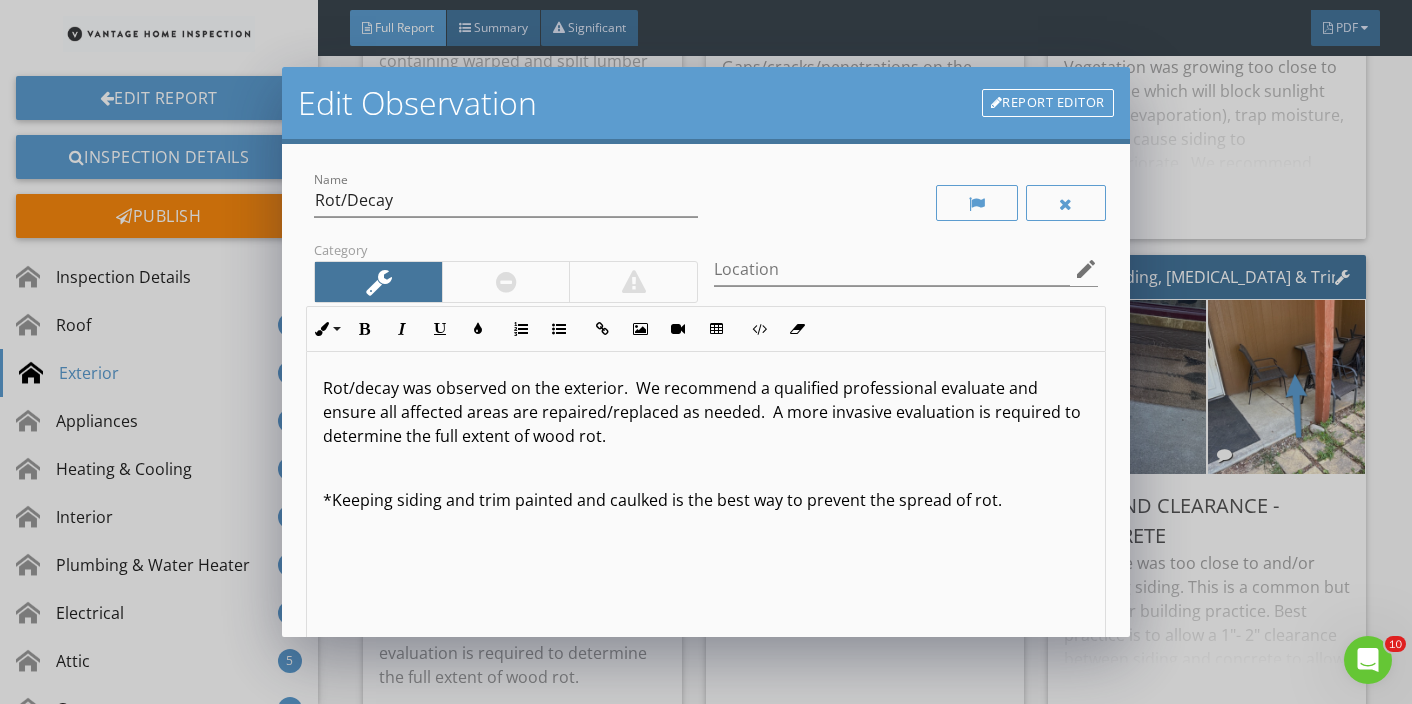 scroll, scrollTop: 269, scrollLeft: 0, axis: vertical 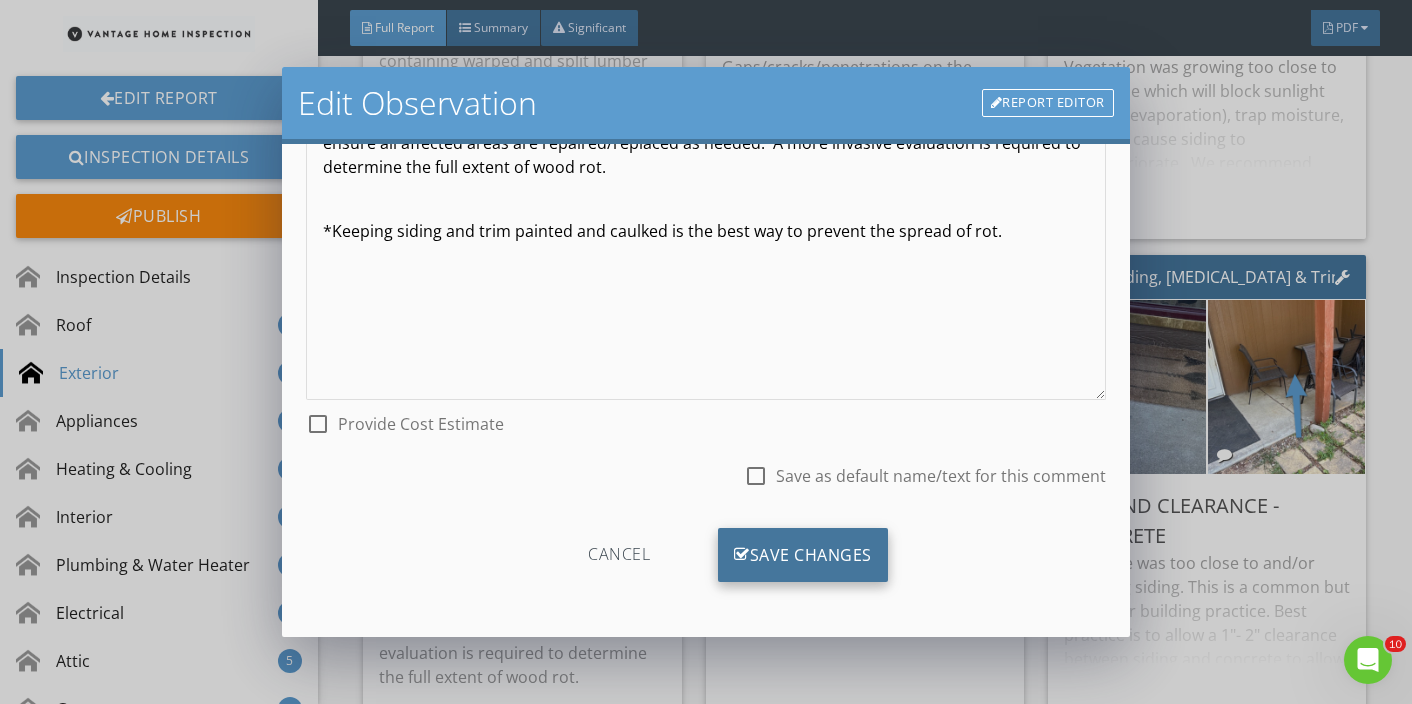 click on "Save Changes" at bounding box center [803, 555] 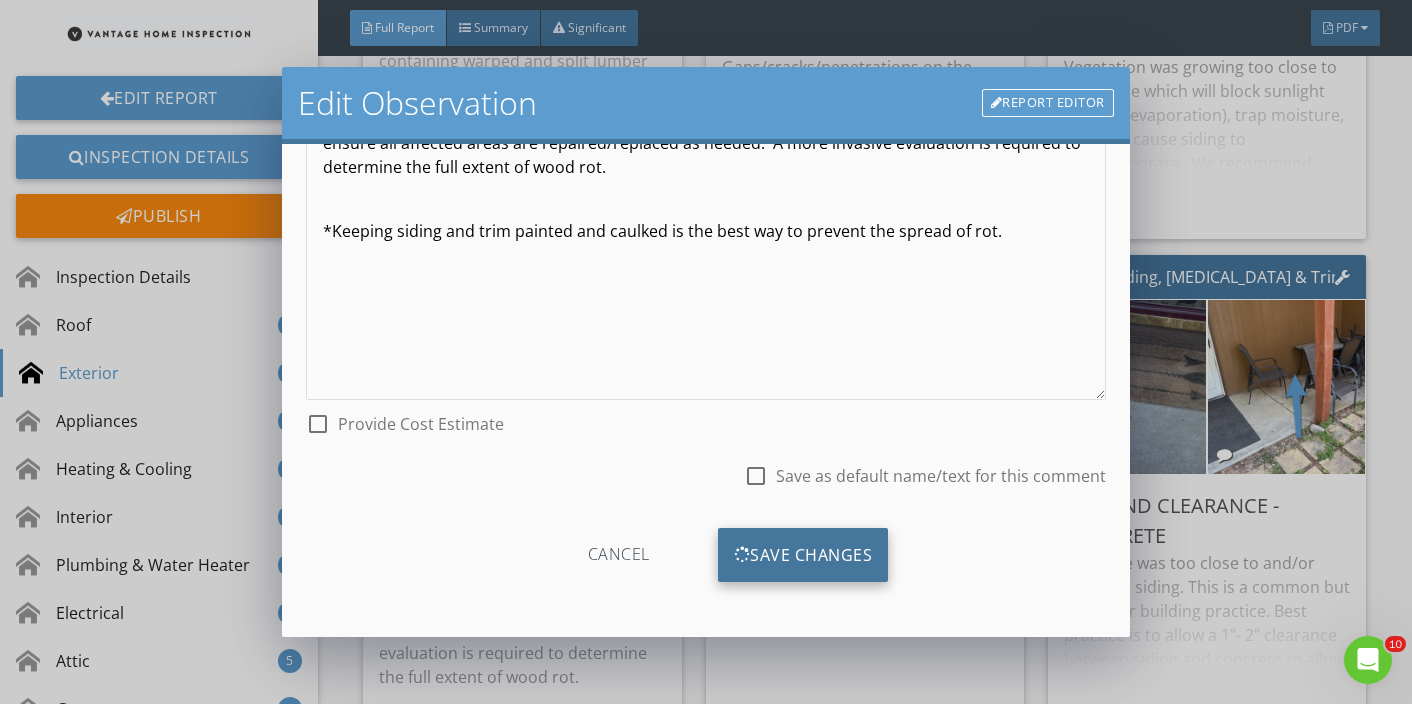 scroll, scrollTop: 32, scrollLeft: 0, axis: vertical 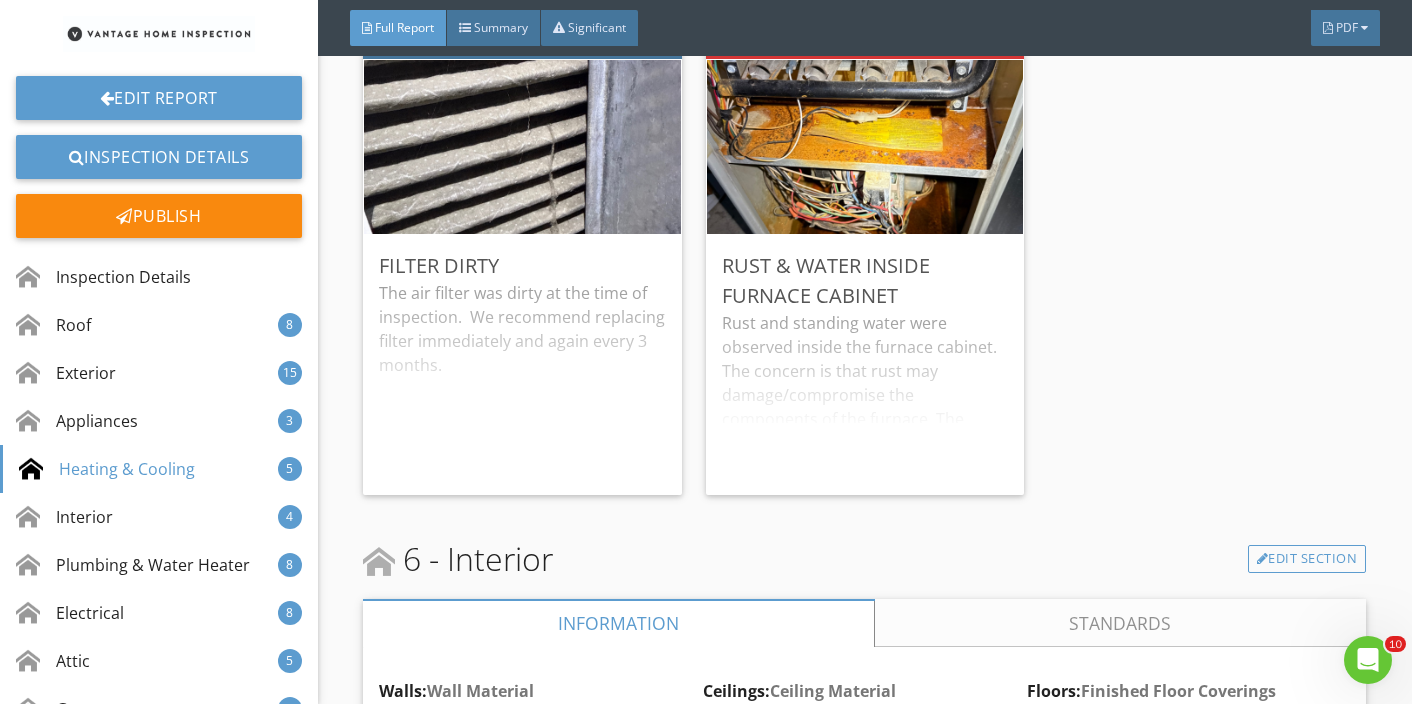 click on "BEFORE READING YOUR REPORT: *The Standards of Practice should have been read prior to signing an inspection agreement.  If you have not already done so, please read through the Standards of Practice in order to know what is included and what is not included in your home inspection and report.  The standards of practice are found at  https://www.nachi.org/sop.htm Specialty tools, testers, meters, and the like may have been used during this inspection and photographed in this report. The use of any of these tools is beyond the scope of a home inspection and was done as a courtesy to provide you with as much information as possible about the property. Several photos are included in your inspection report as a courtesy and are not required by the Standards of Practice. These photos are for informational purposes only and do not attempt to show every instance or occurrence of a defect.
1 -
Inspection Details
Information" at bounding box center (864, -340) 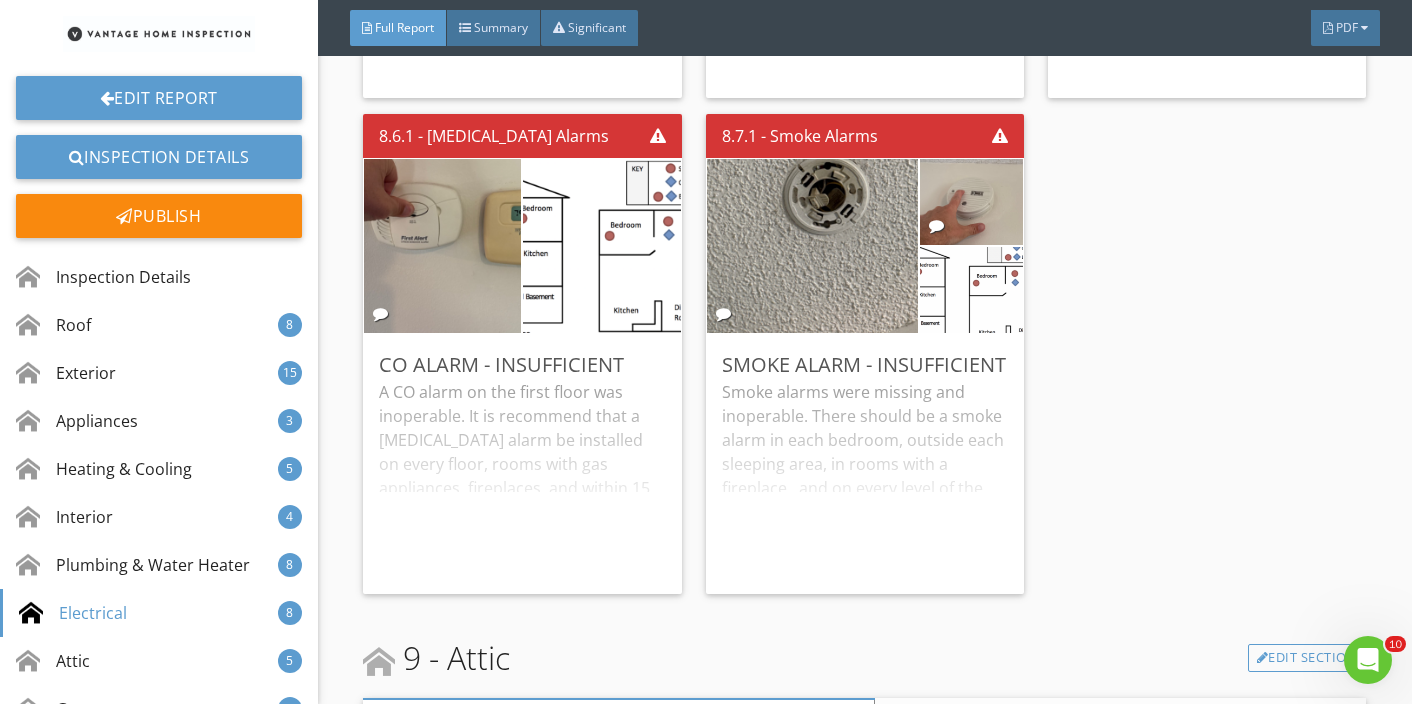 scroll, scrollTop: 29348, scrollLeft: 0, axis: vertical 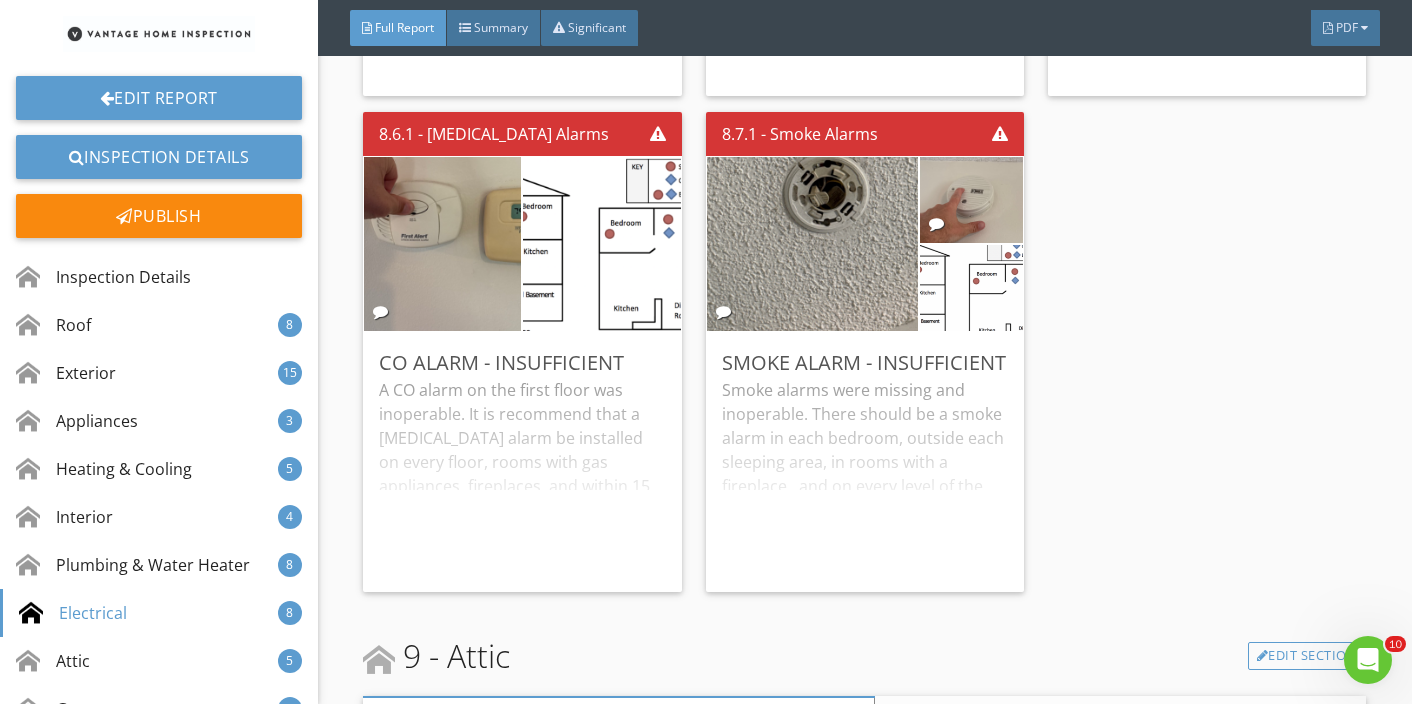 click on "8.2.1 - Panel & Service Disconnect
Two Neutral Wires Under One Lug
Neutral wires were “double-tapped,” meaning there was more than one white neutral wire under a lug.  Each grounded conductor should terminate within the panelboard in an individual terminal that is not also used for another conductor.  We recommend having this repaired by a licensed electrician.  *Here is a helpful article explaining why this is important:  Why It’s Important to Isolate Neutrals
Edit
8.4.1 - Outlets, Switches, & Light Fixtures
Missing Cover Plate
A cover plate was missing. We recommend a qualified professional ensure all receptacles are protected by cover plates.
Edit
8.4.2 - Outlets, Switches, & Light Fixtures
Damaged or Improperly Installed Light Fixture
Edit" at bounding box center [864, -144] 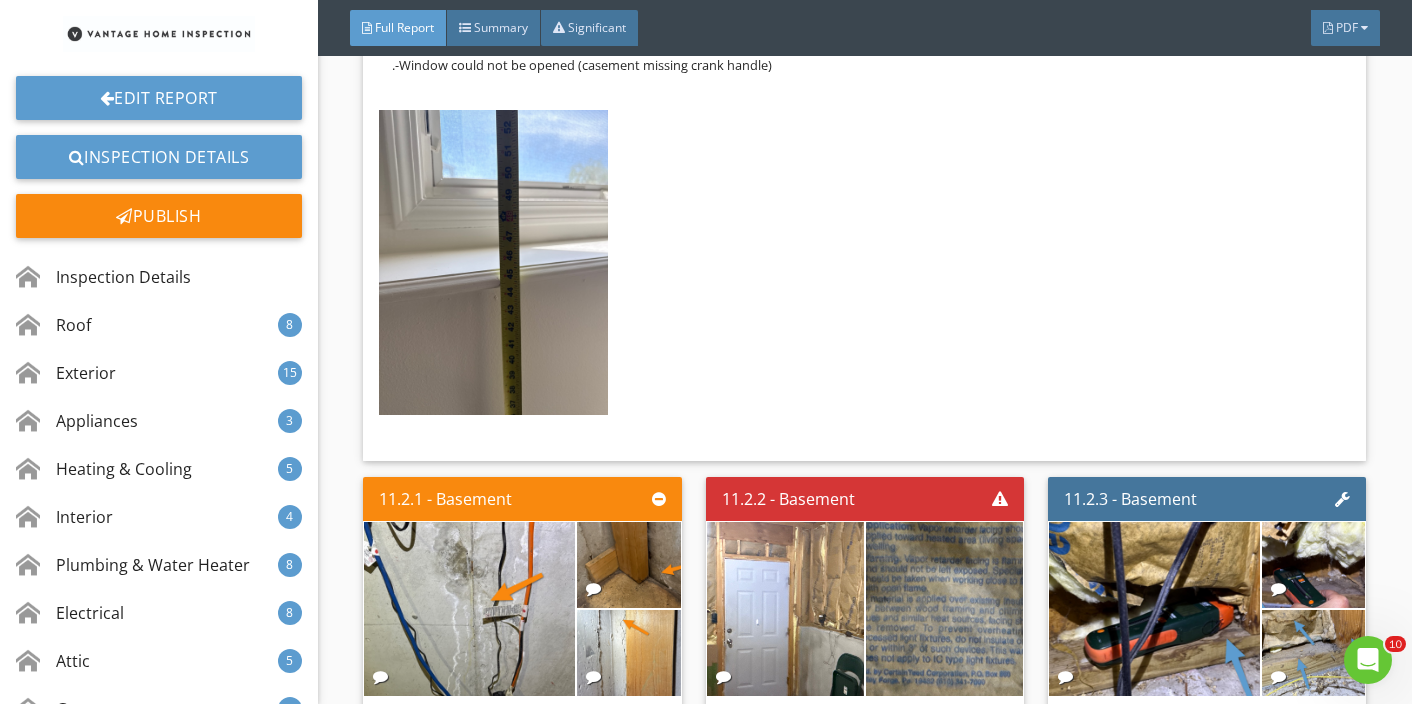 scroll, scrollTop: 33871, scrollLeft: 0, axis: vertical 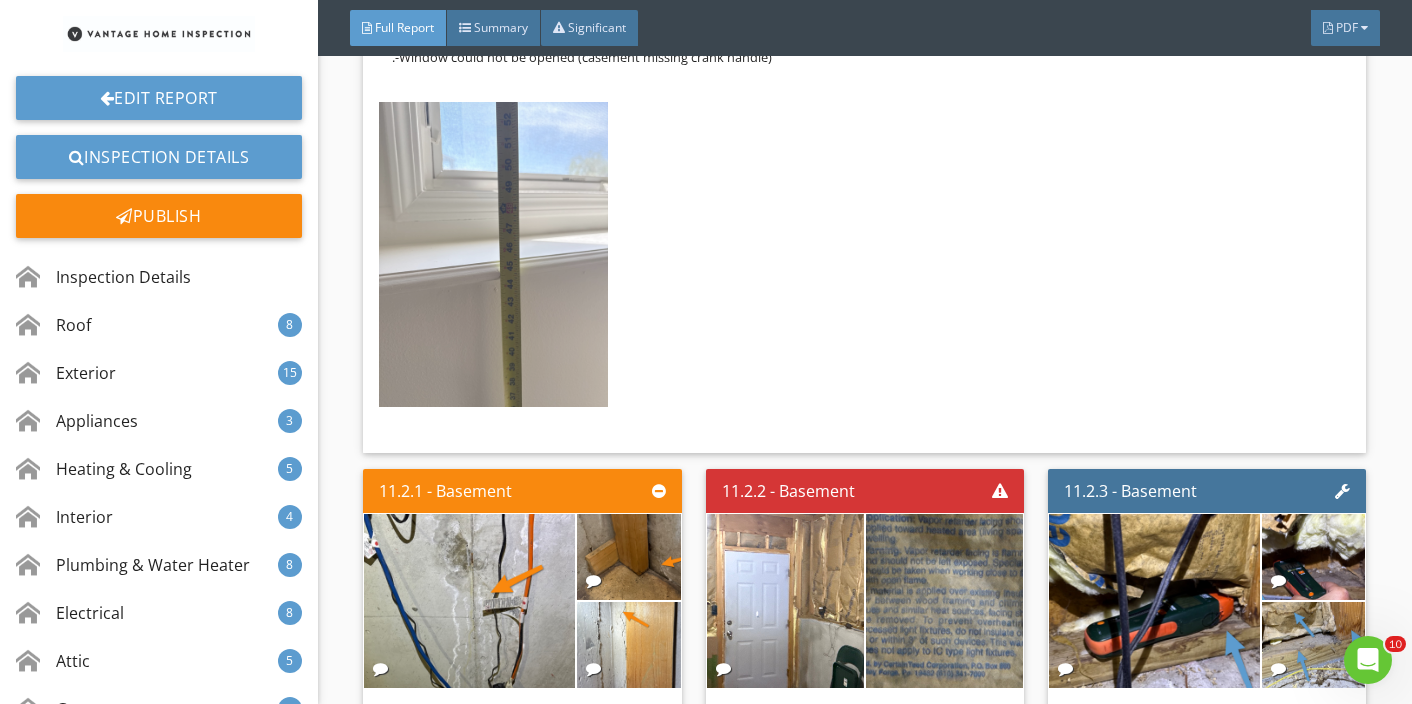click at bounding box center [493, 254] 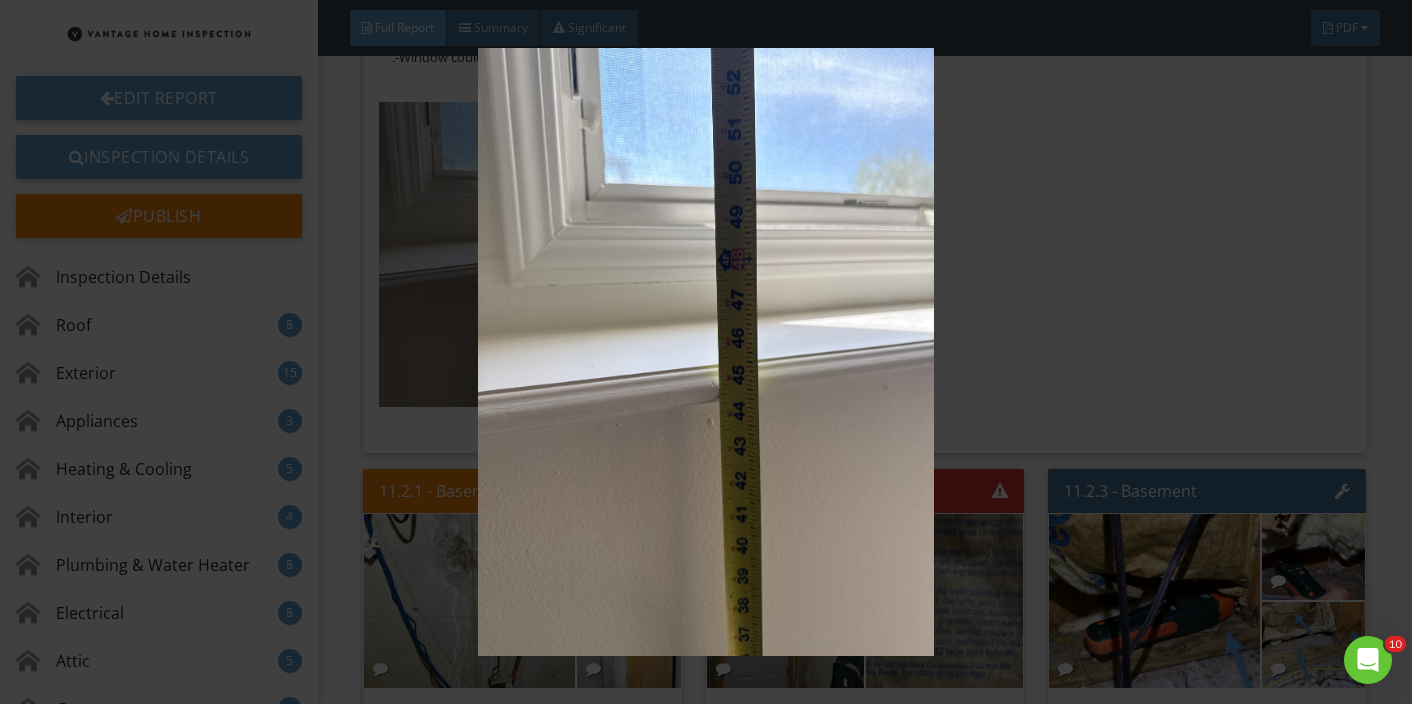 click at bounding box center (706, 352) 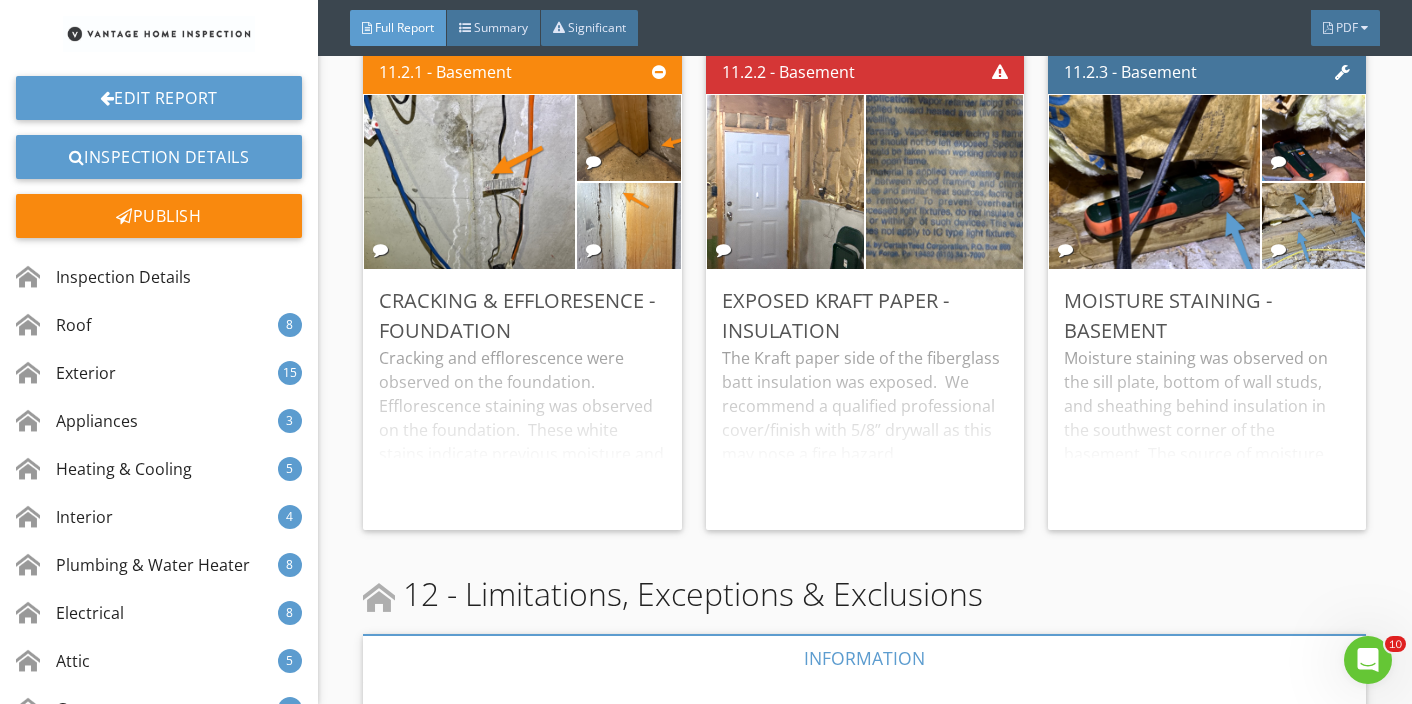 scroll, scrollTop: 34310, scrollLeft: 0, axis: vertical 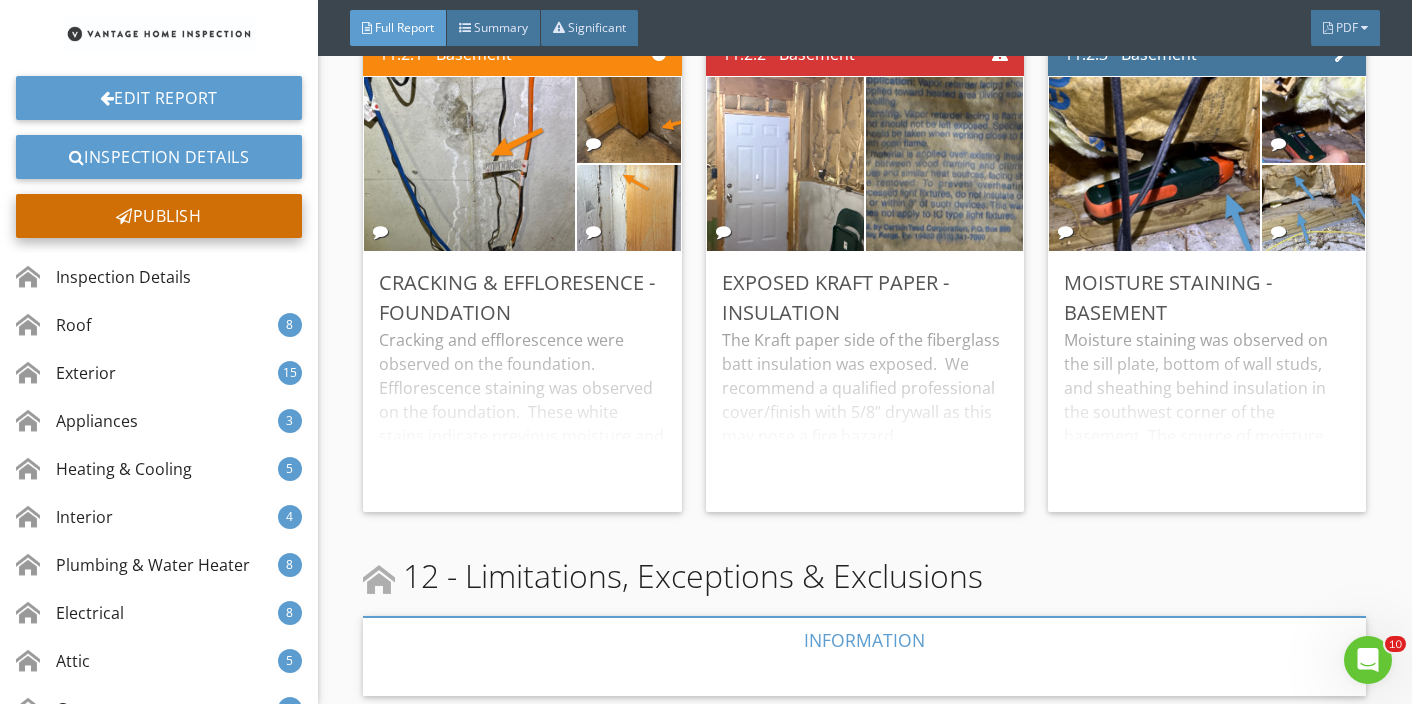 click on "Publish" at bounding box center (159, 216) 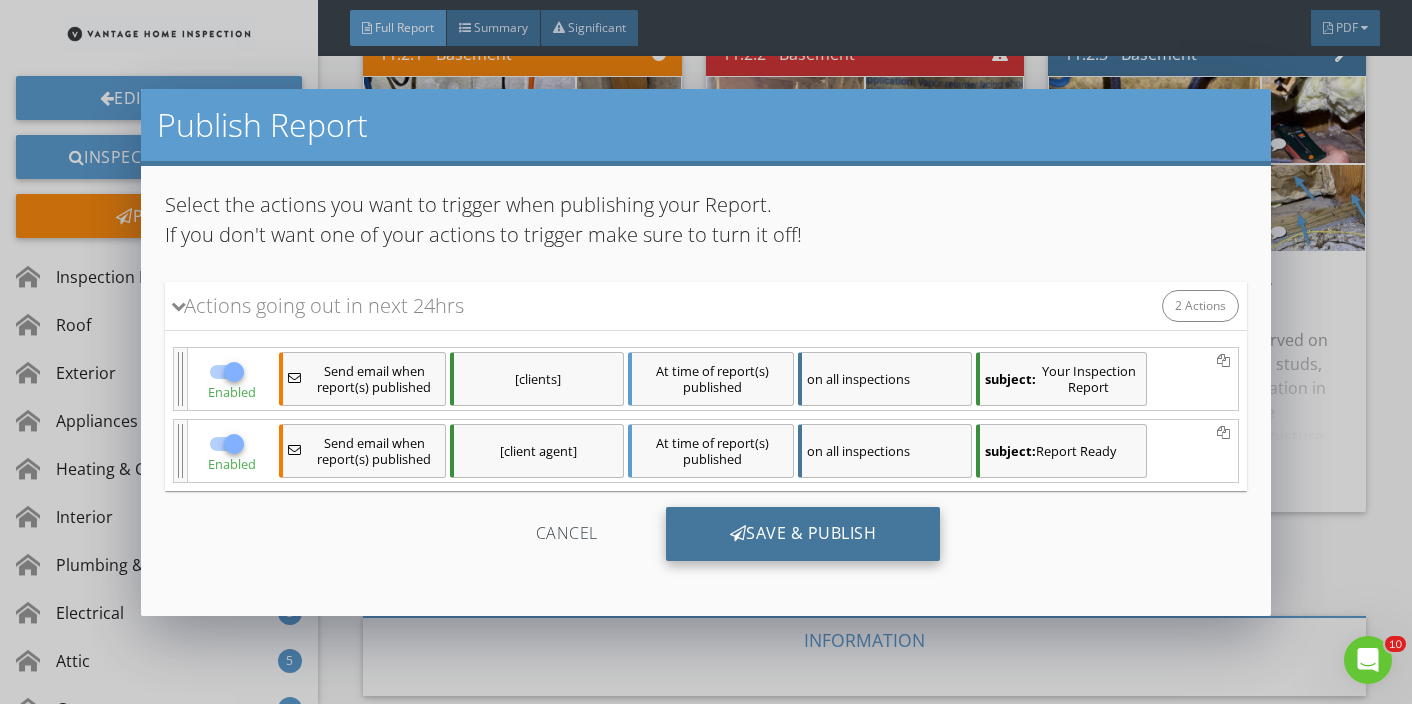 click on "Save & Publish" at bounding box center [803, 534] 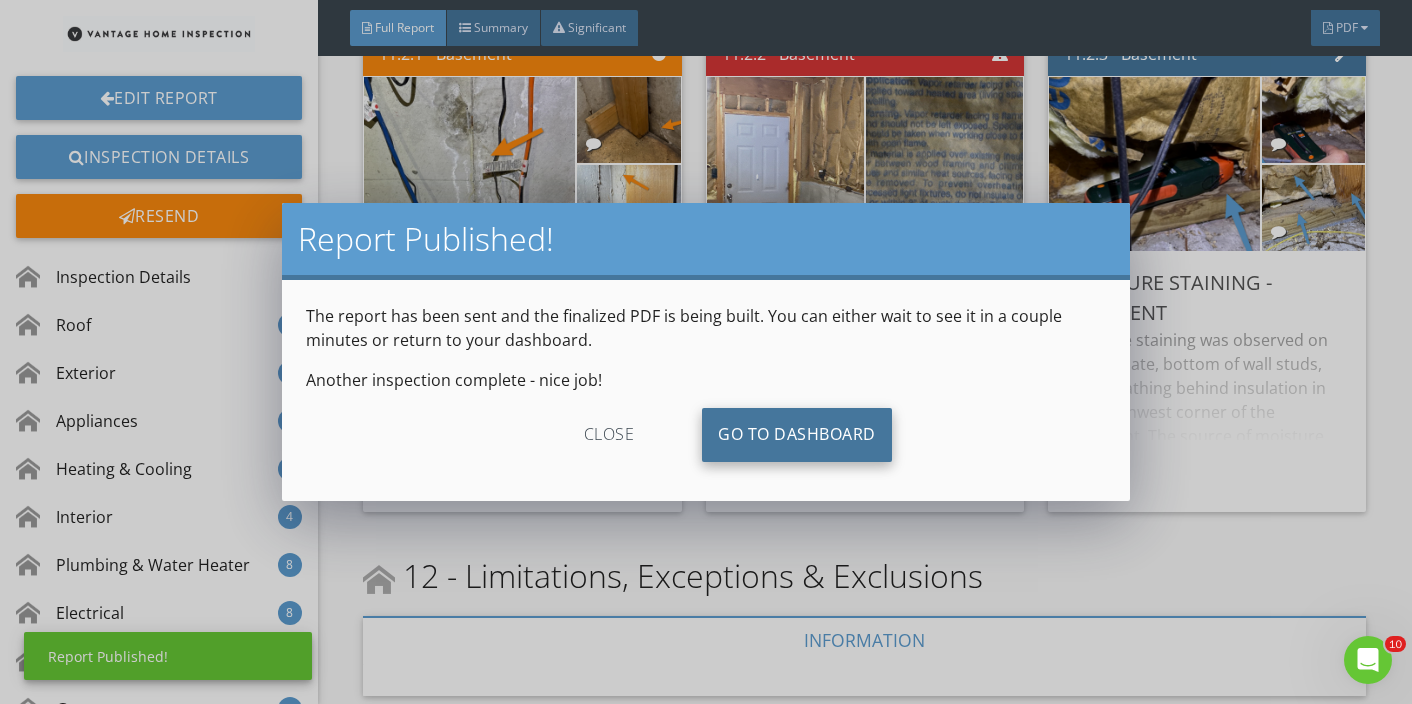 click on "Go To Dashboard" at bounding box center (797, 435) 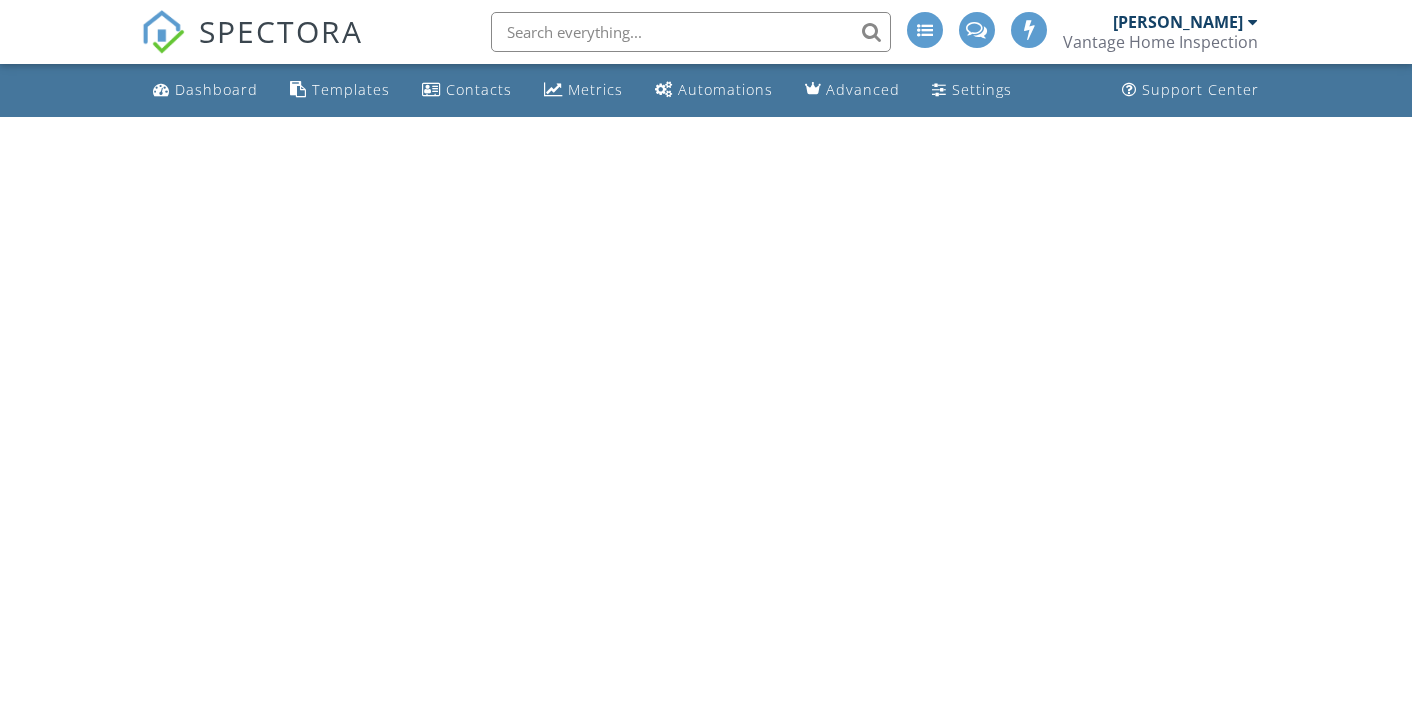 scroll, scrollTop: 0, scrollLeft: 0, axis: both 